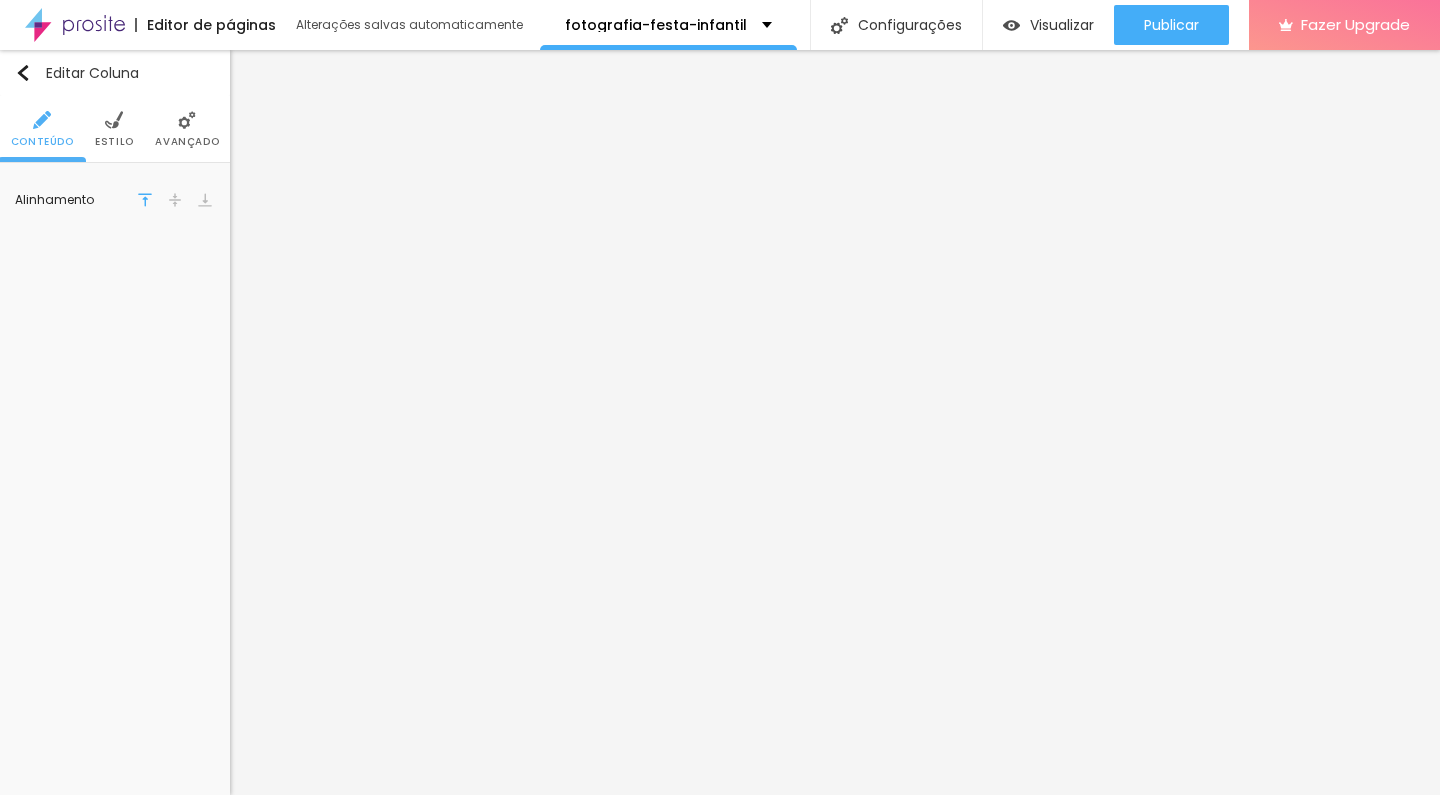 scroll, scrollTop: 0, scrollLeft: 0, axis: both 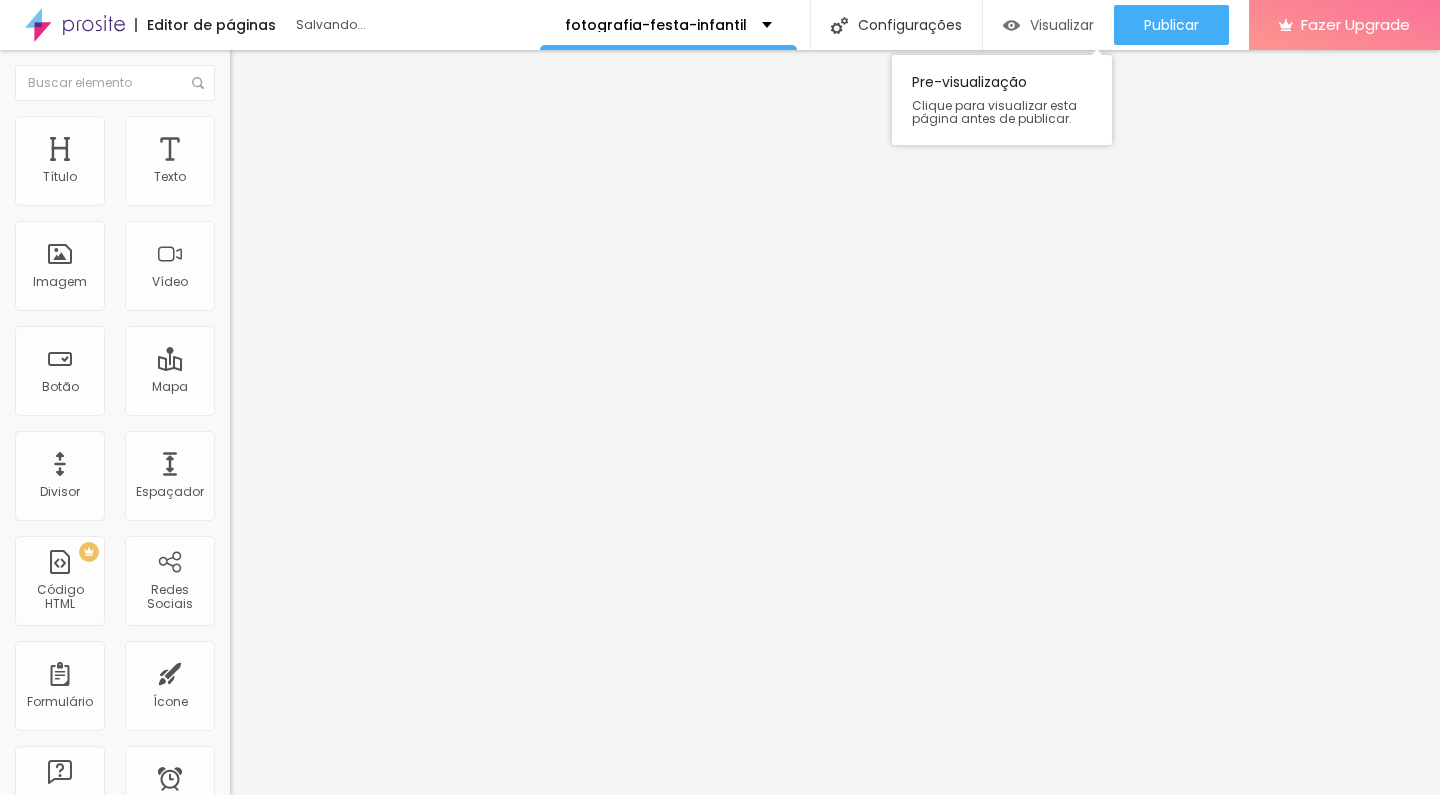 click on "Visualizar" at bounding box center (1062, 25) 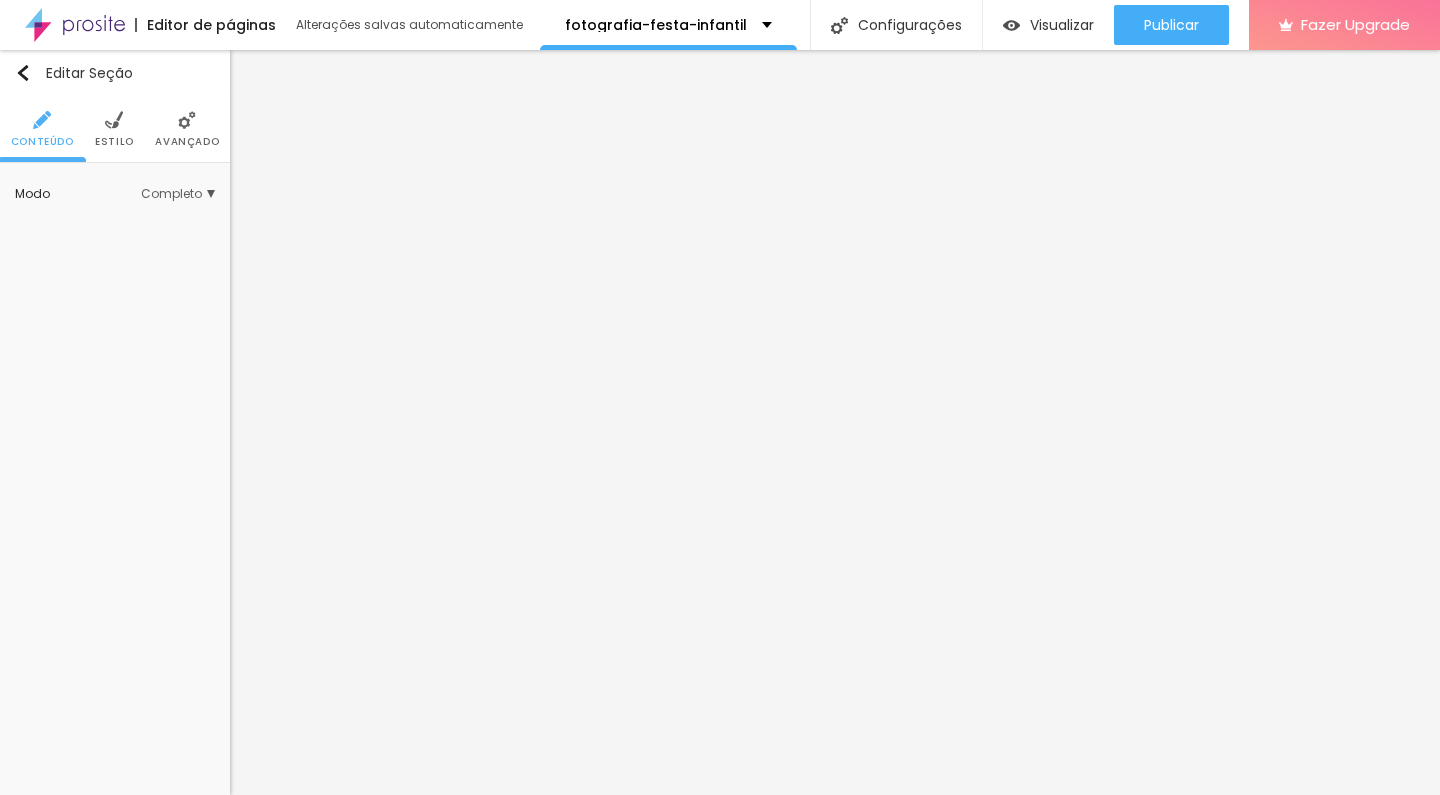 click on "Estilo" at bounding box center (114, 142) 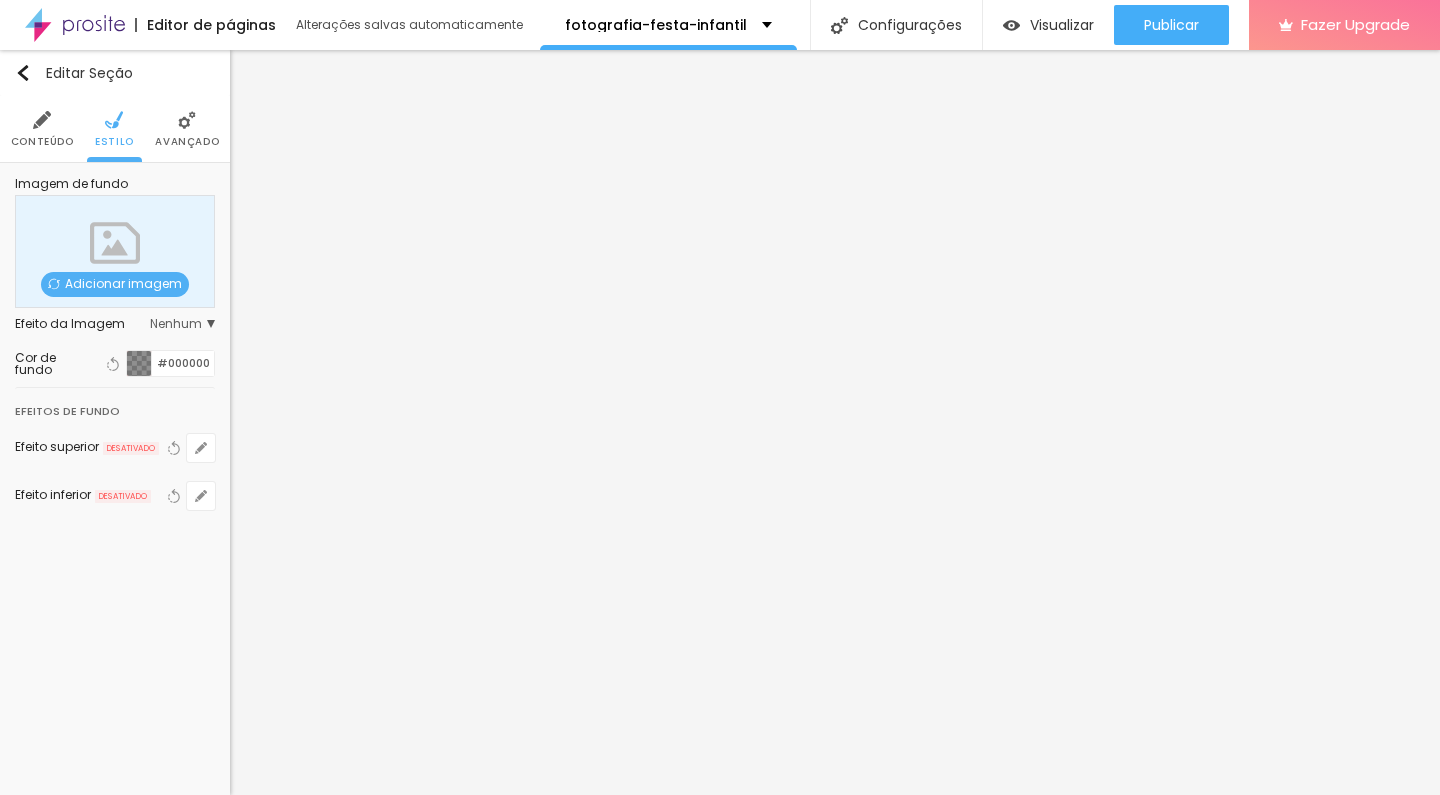 click on "Avançado" at bounding box center (187, 129) 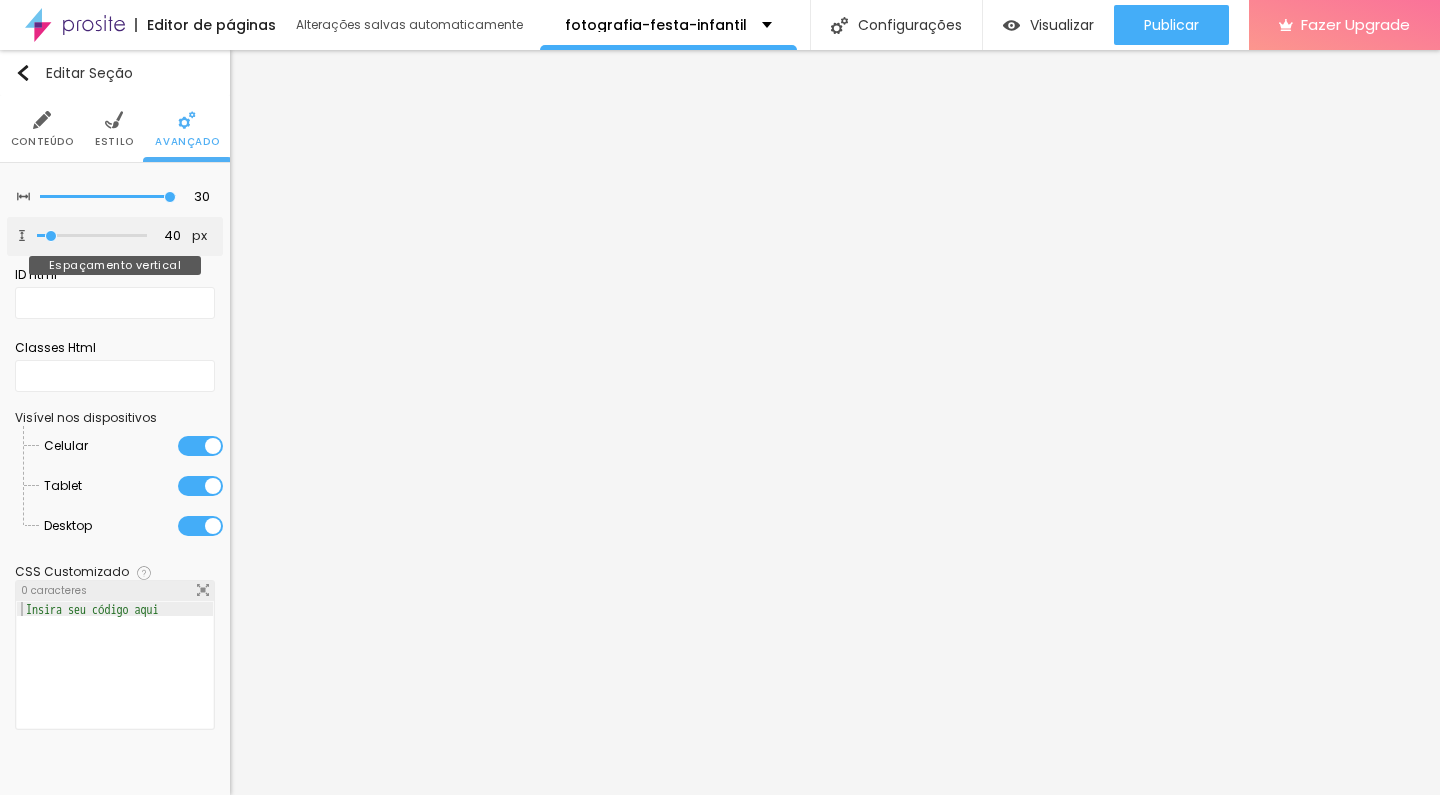 type on "2" 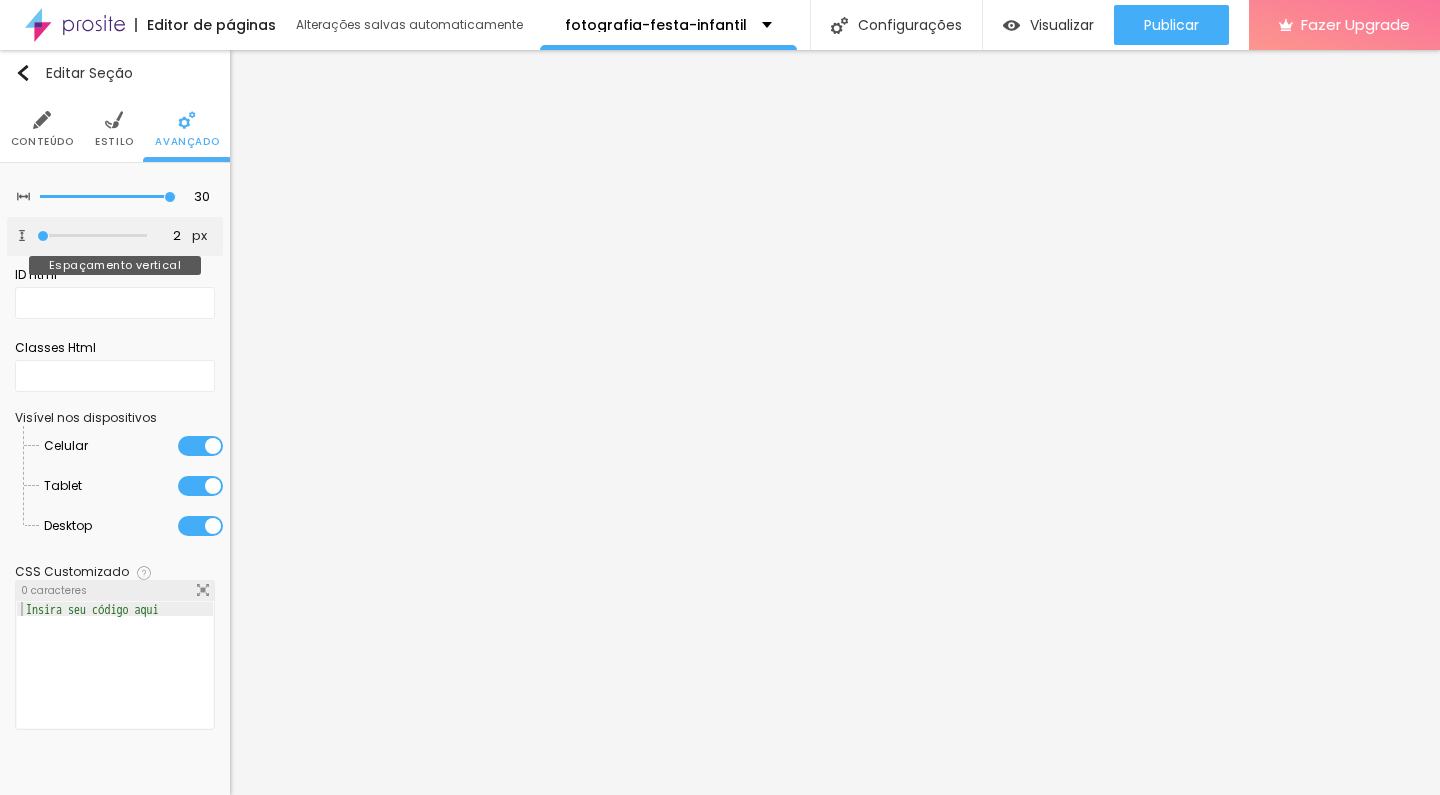 type on "0" 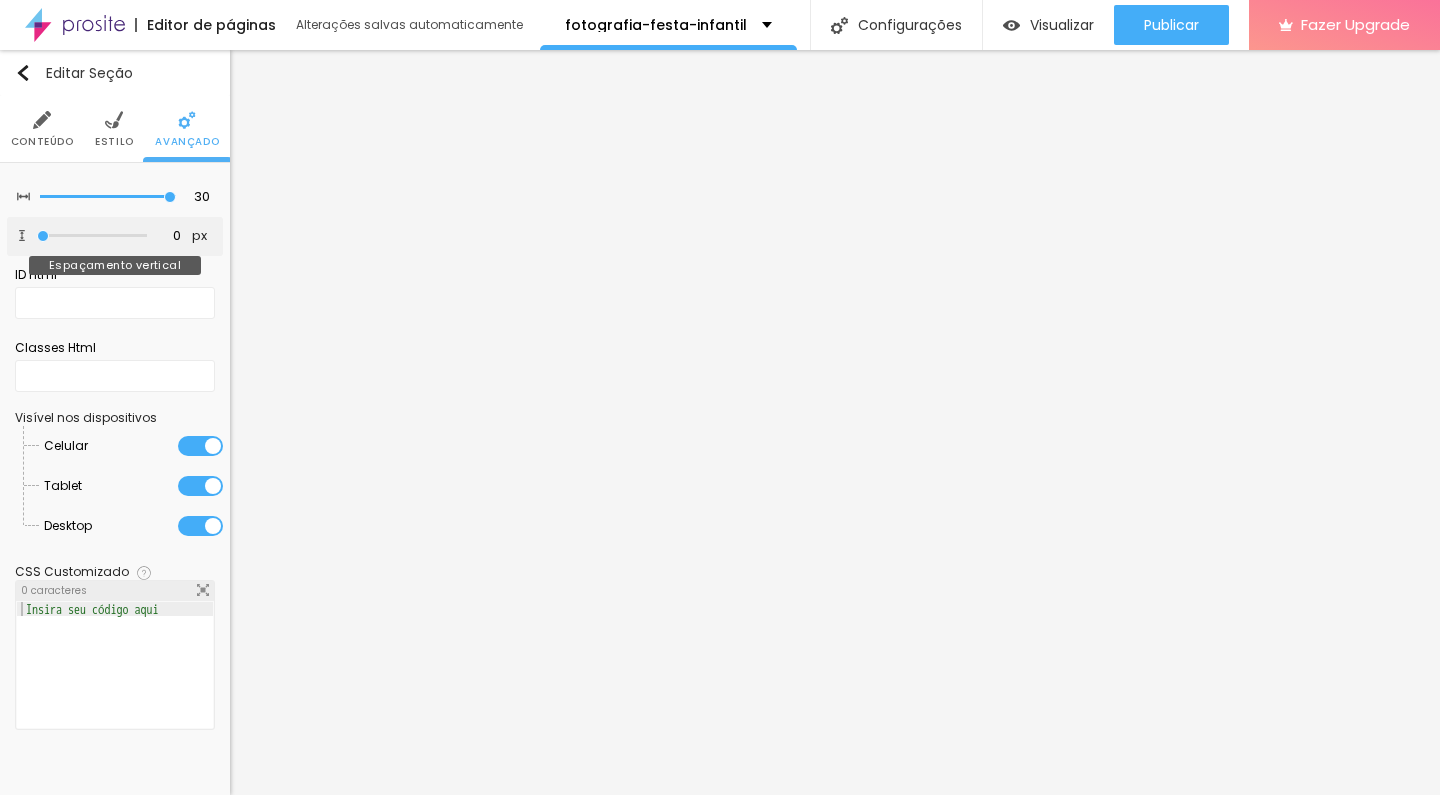 click at bounding box center (92, 236) 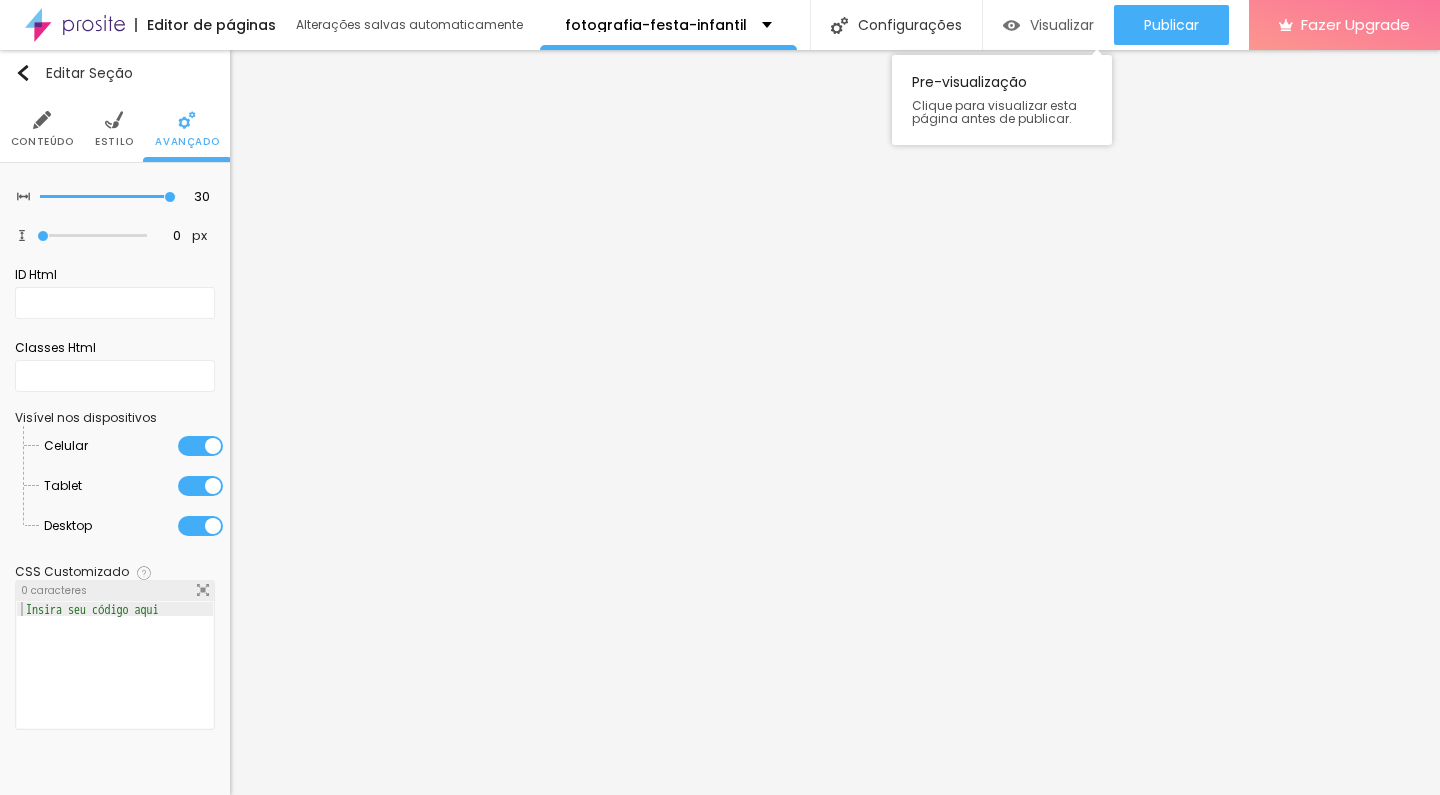 click on "Visualizar" at bounding box center (1062, 25) 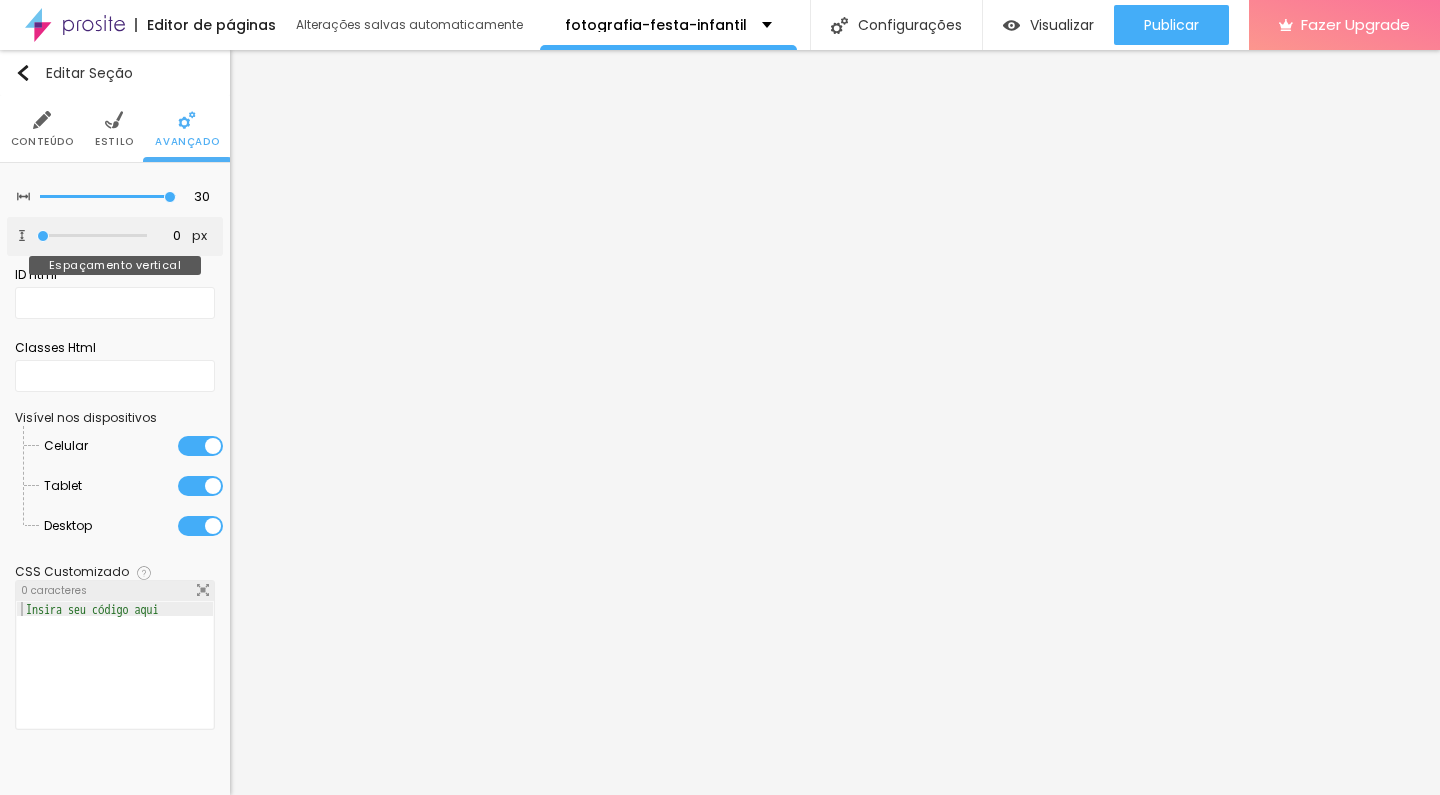 type on "2" 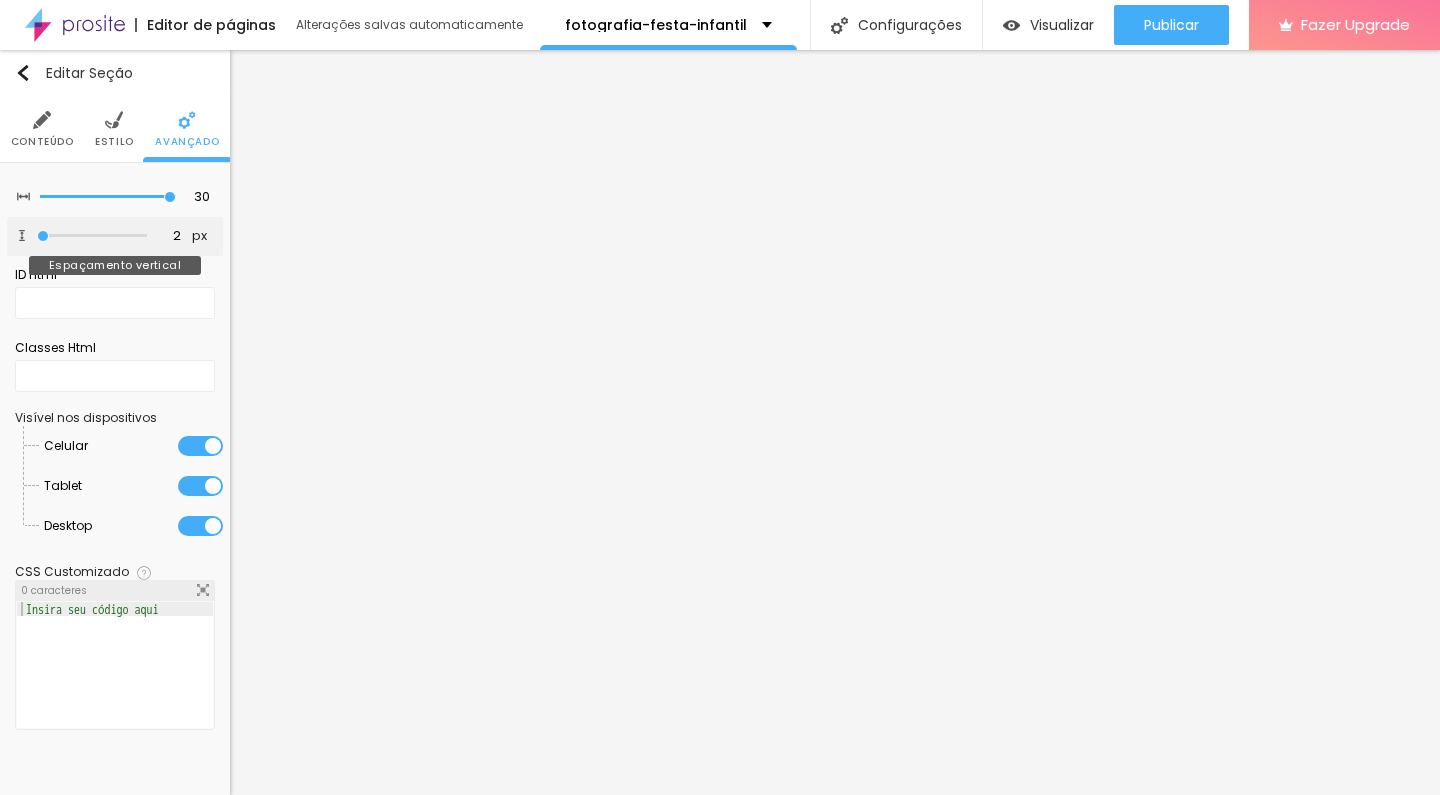 type on "7" 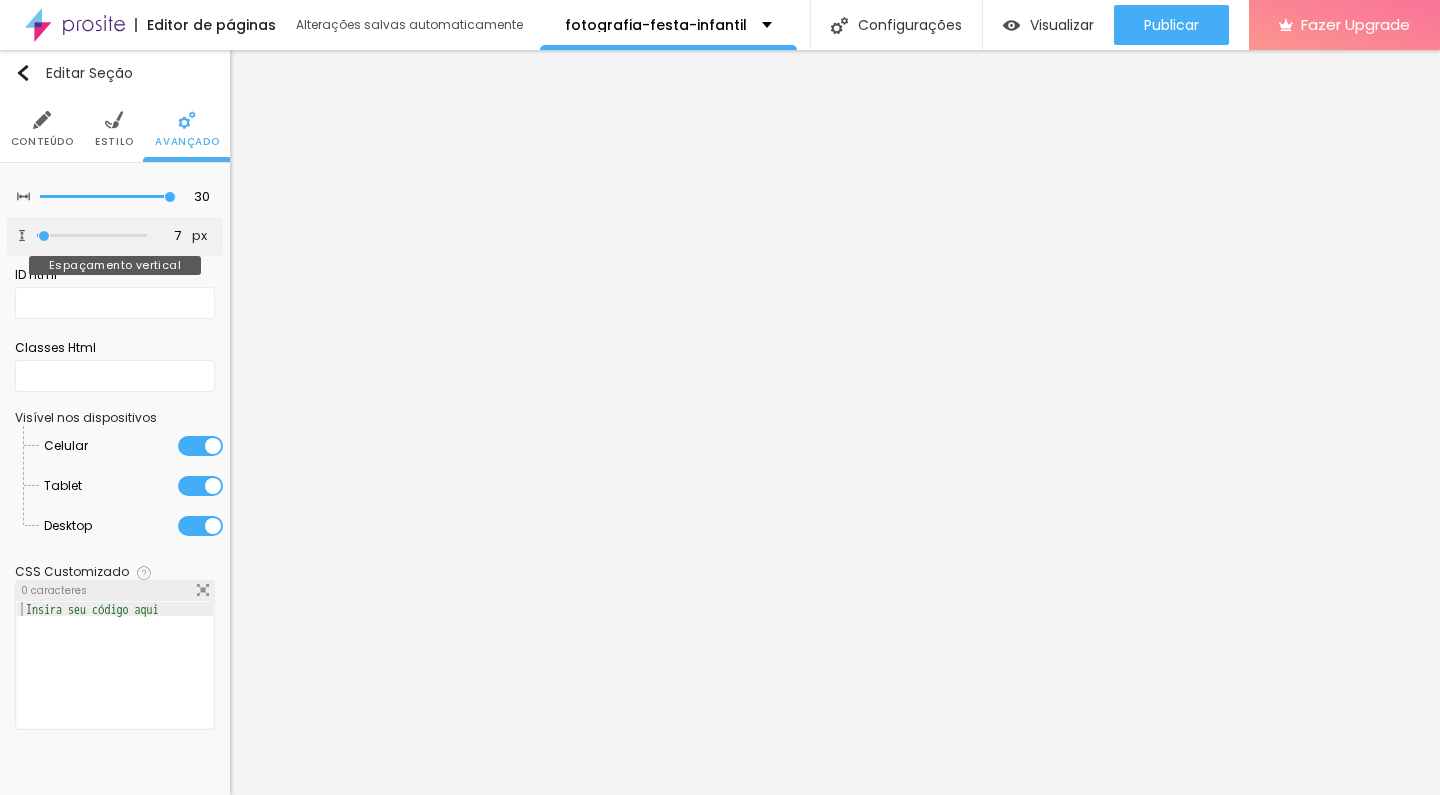 type on "13" 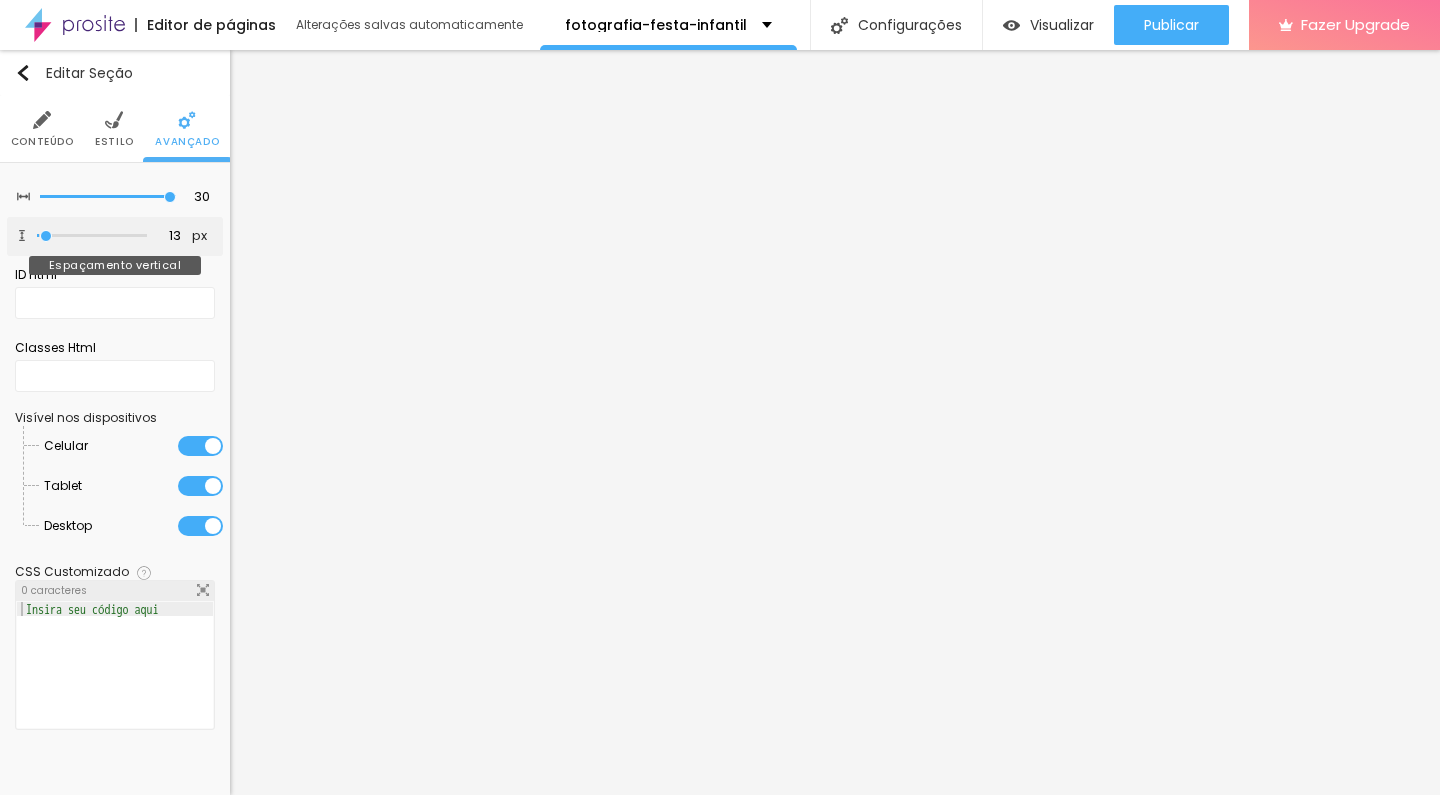 type on "28" 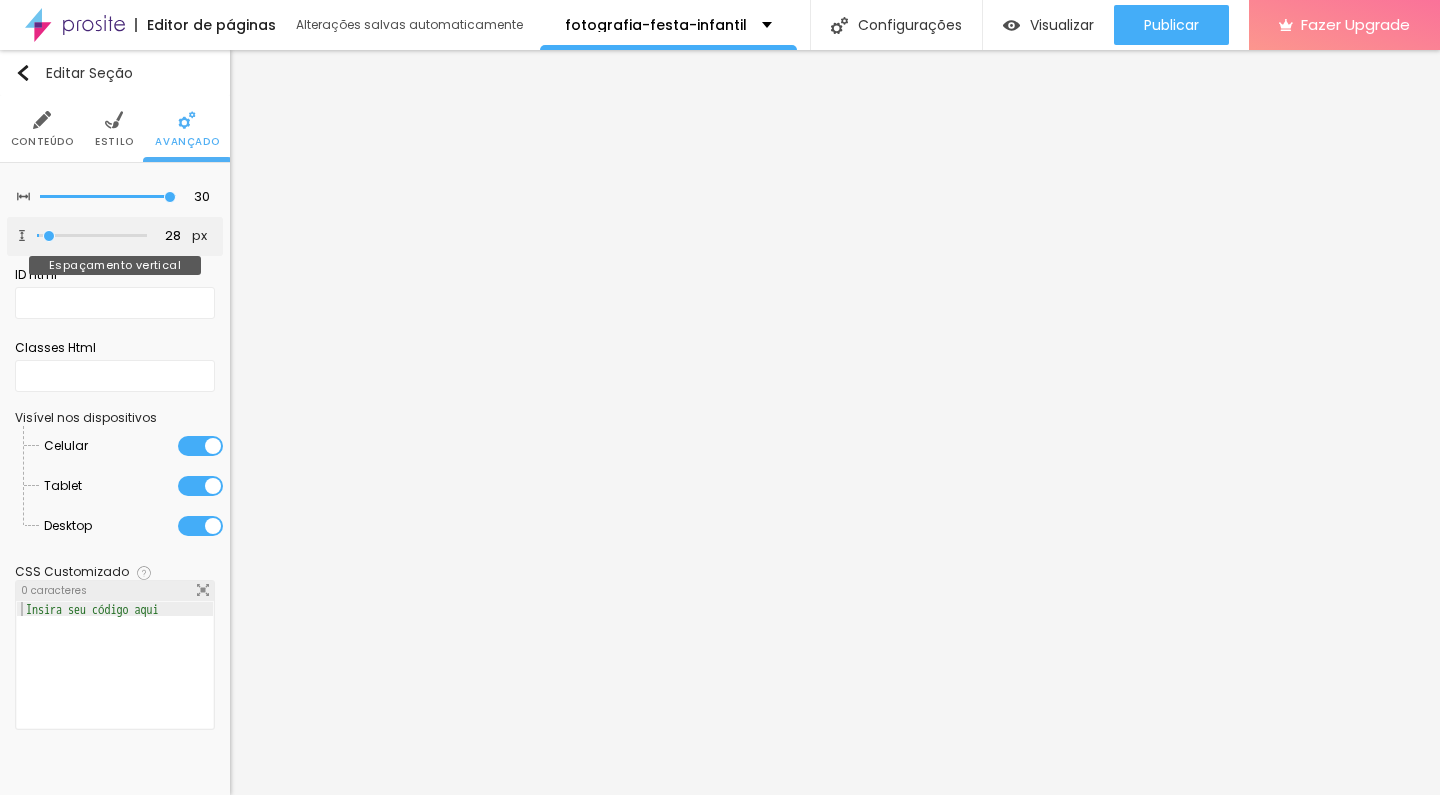 type on "44" 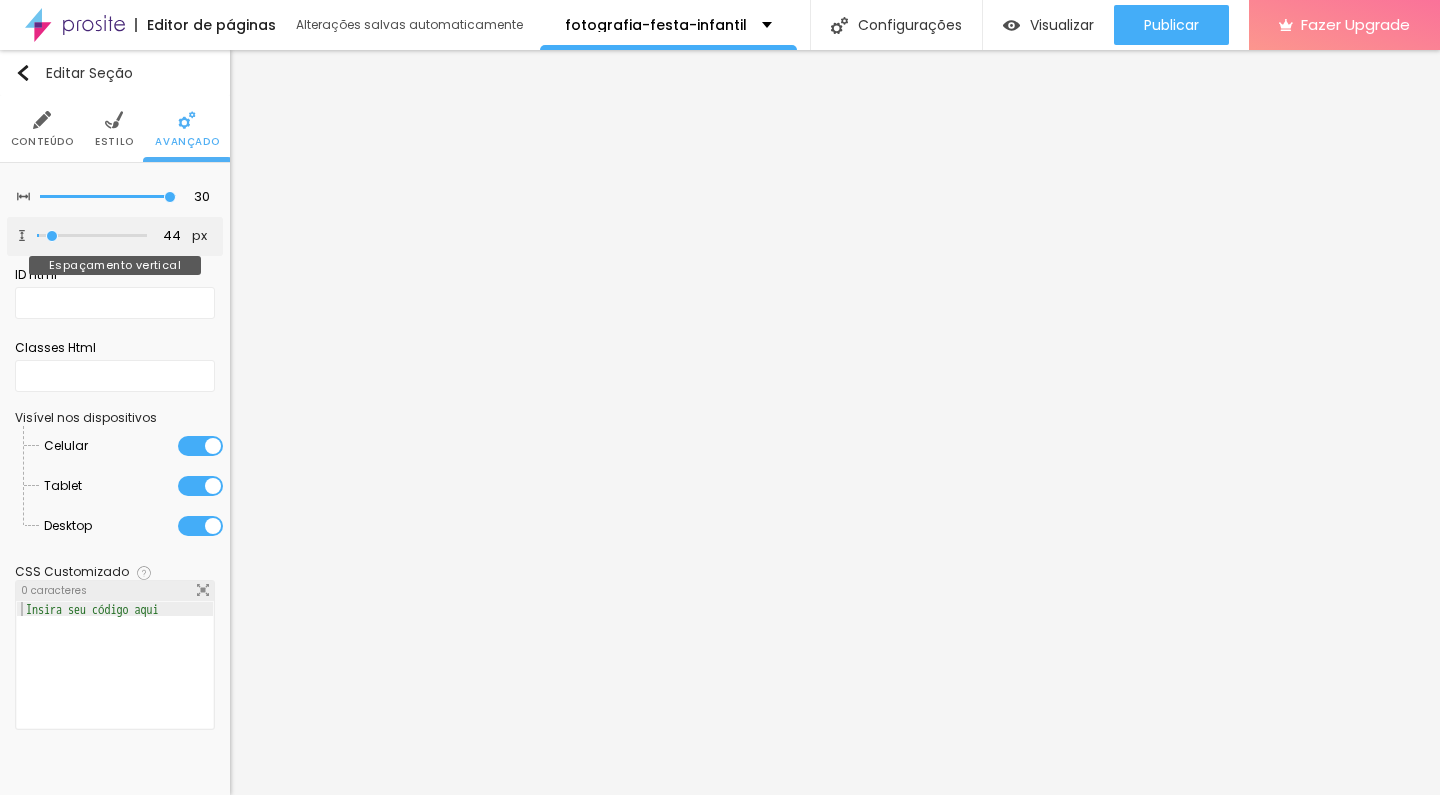 type on "50" 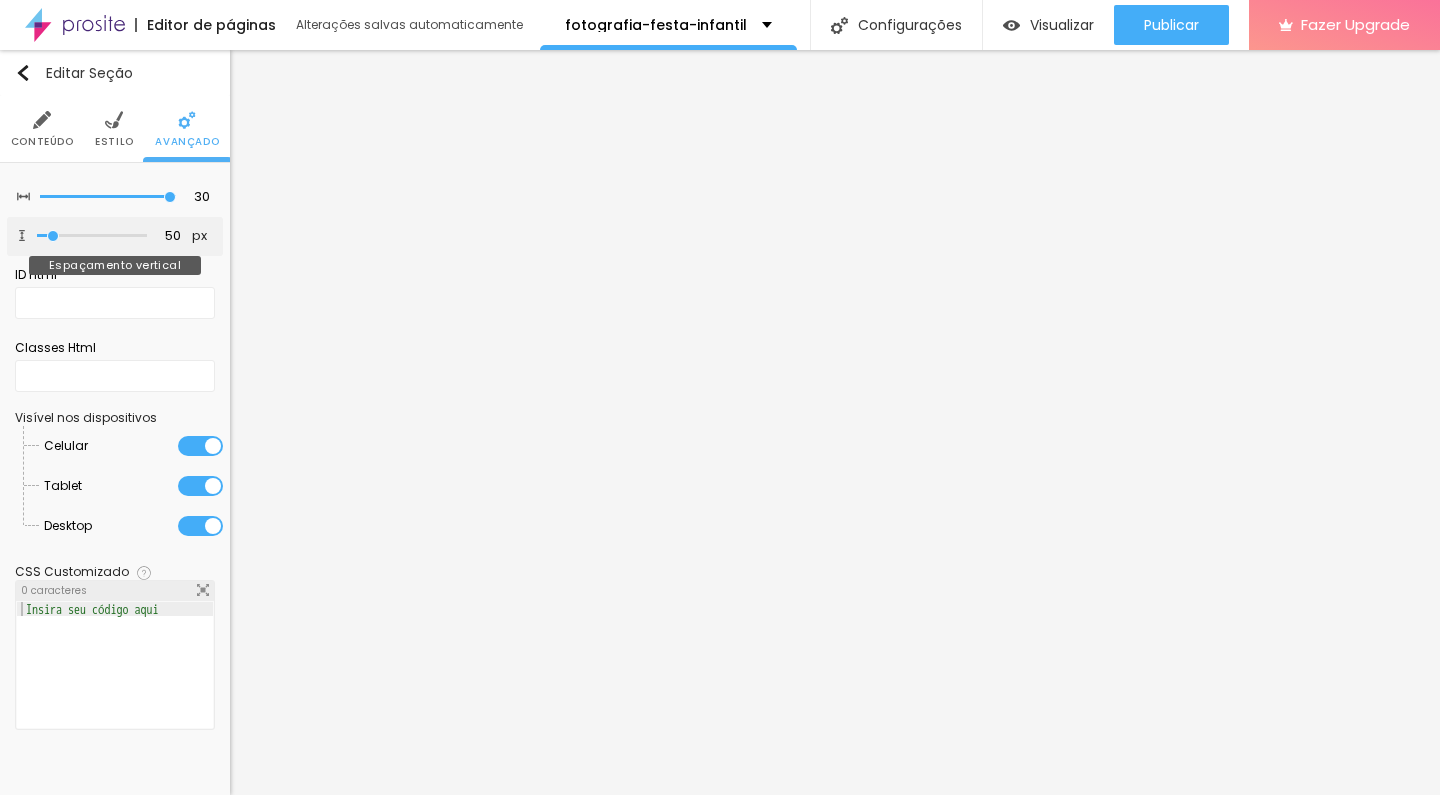 type on "44" 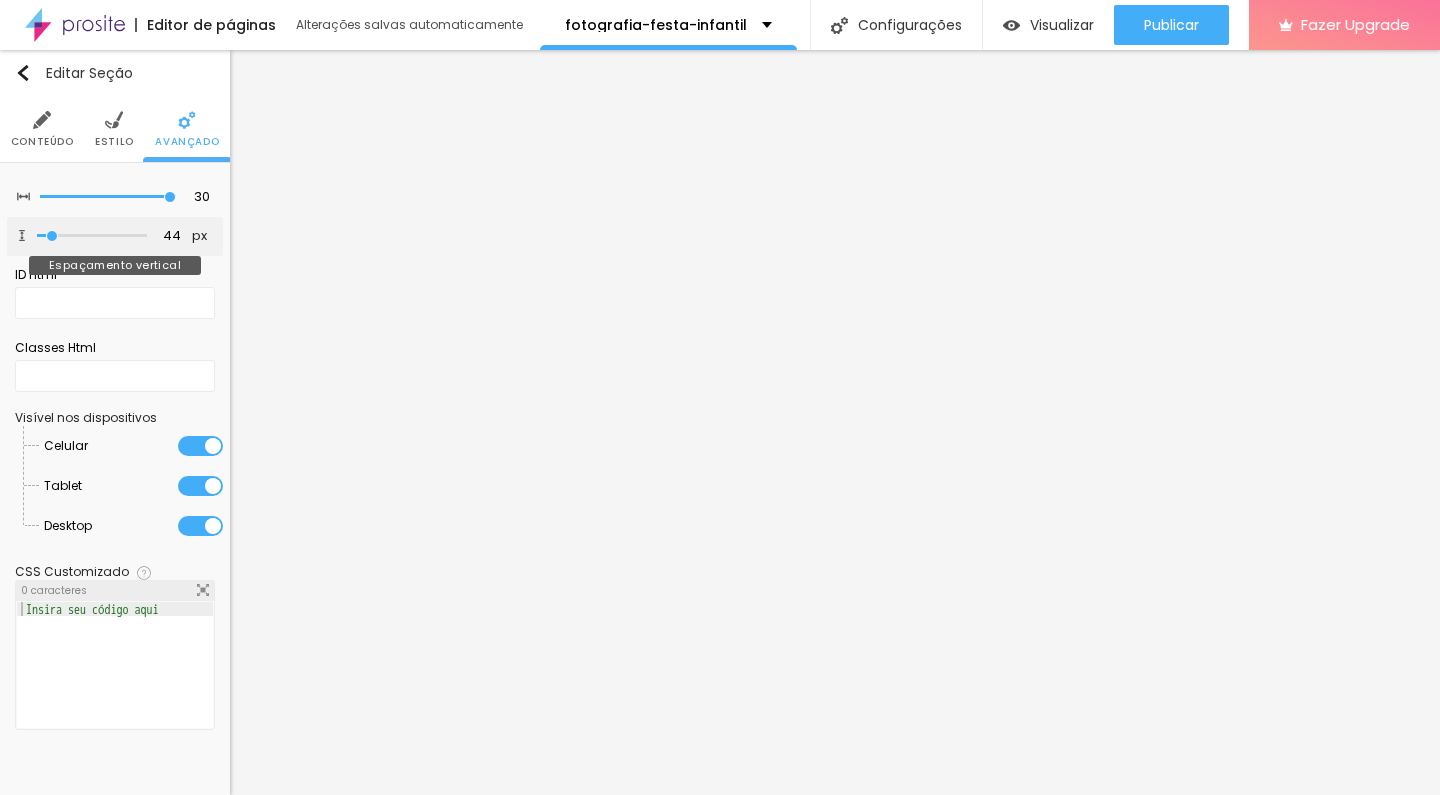type on "34" 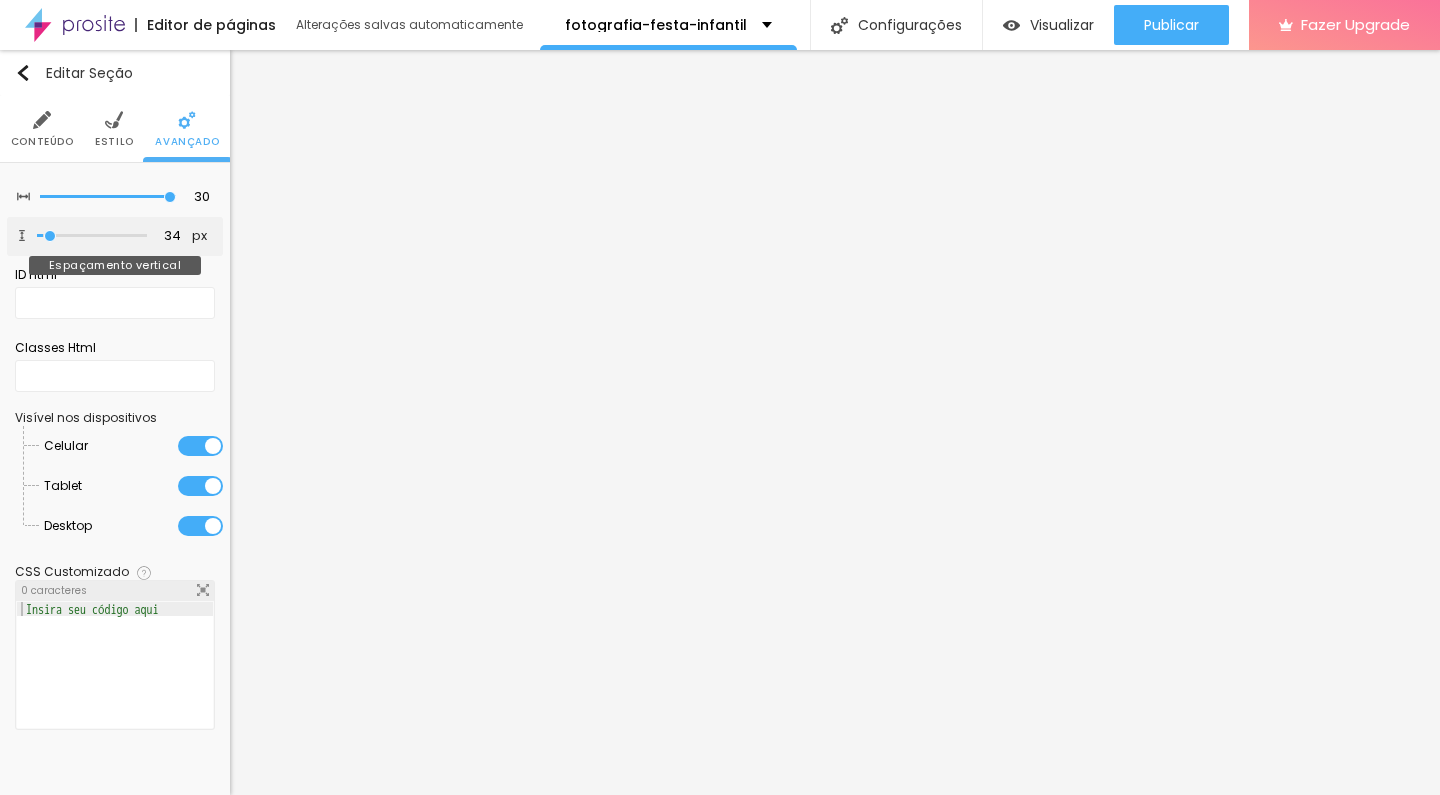 type on "28" 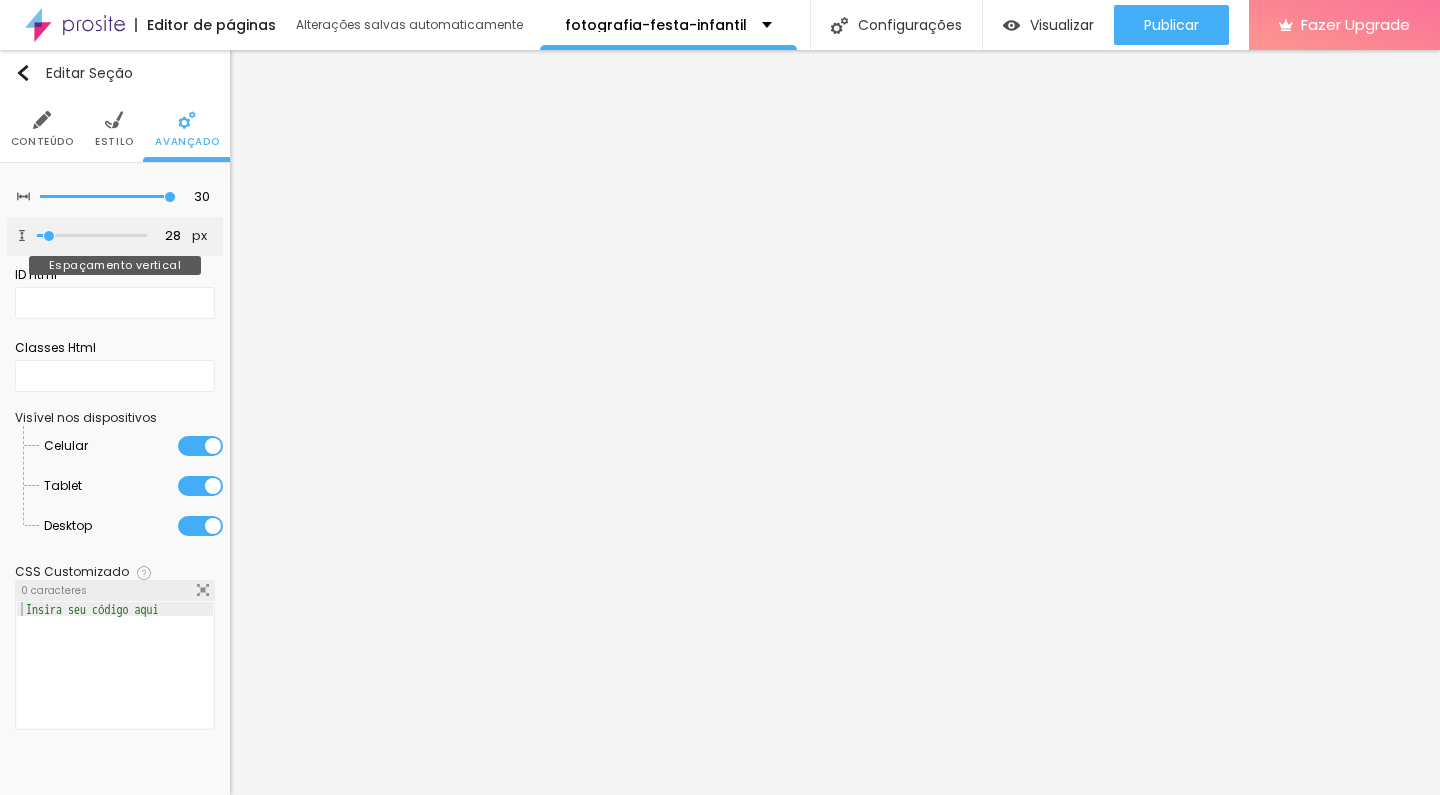 type on "23" 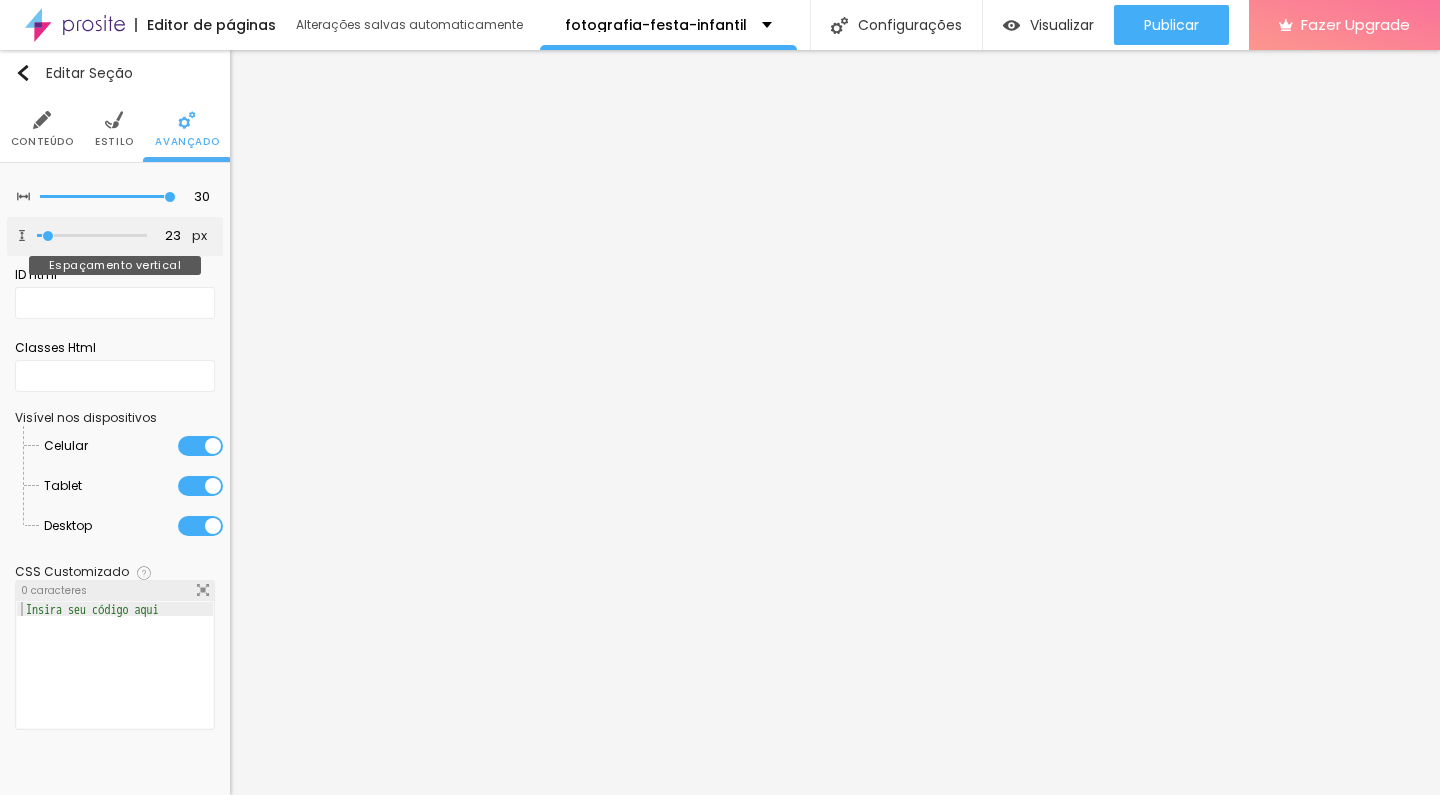type on "18" 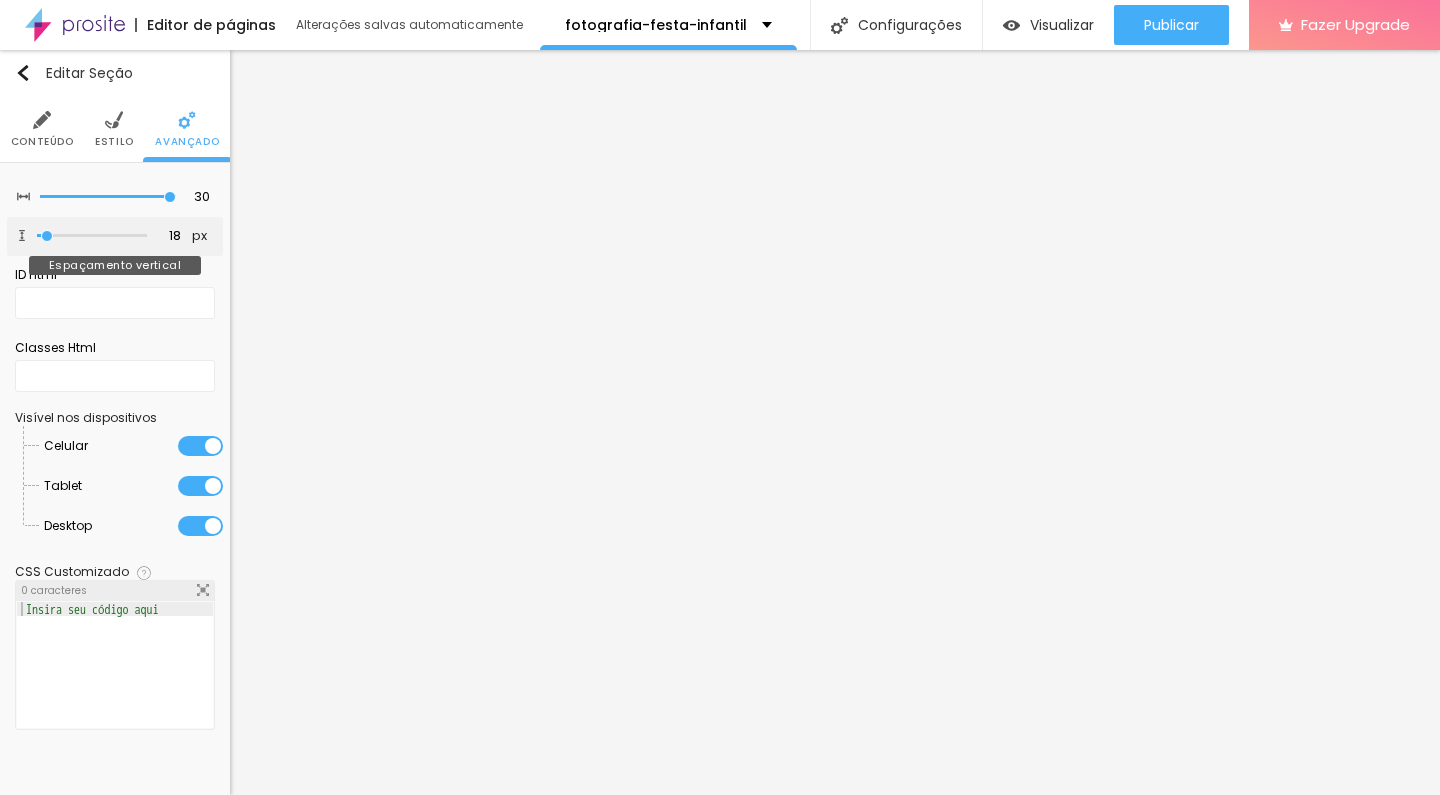 type on "23" 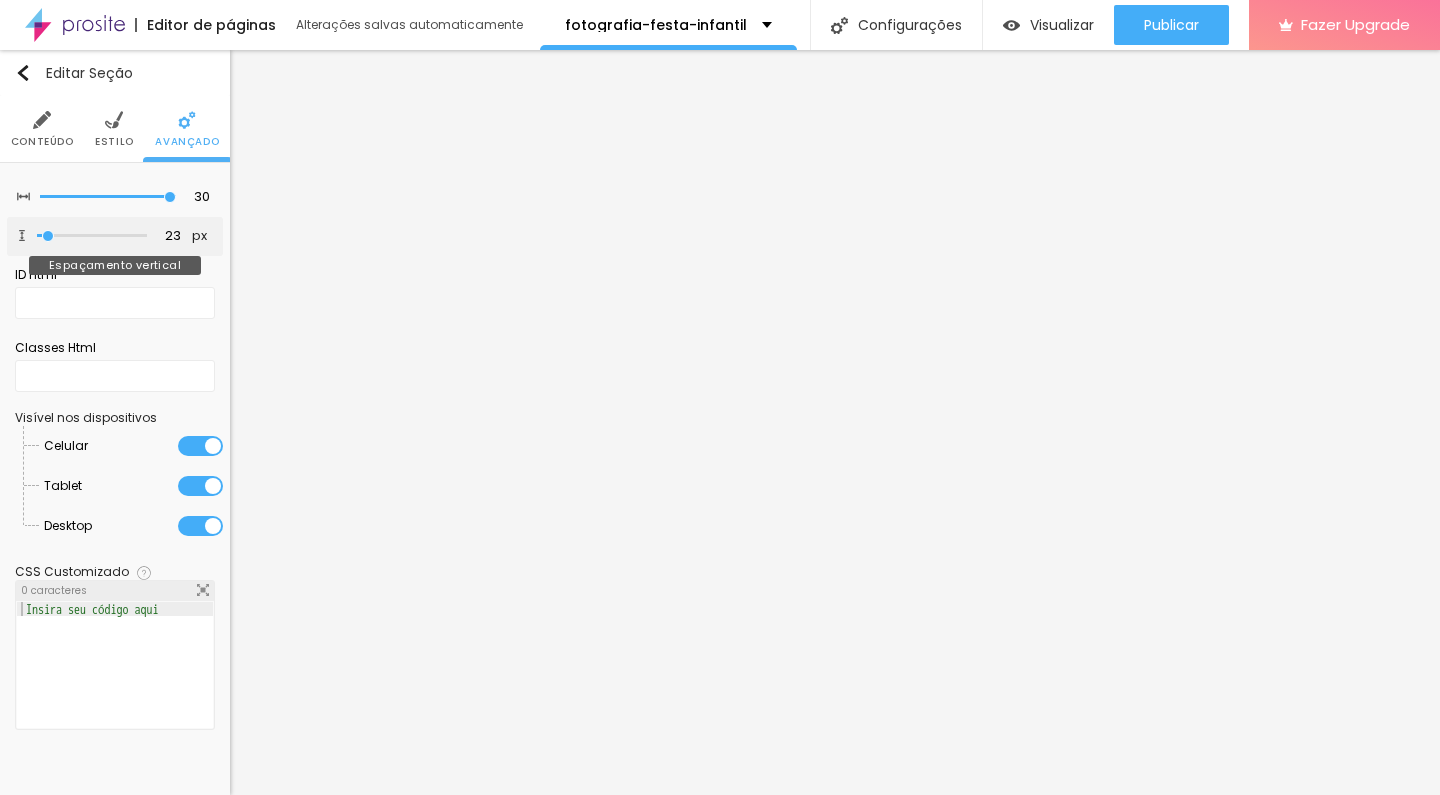 type on "28" 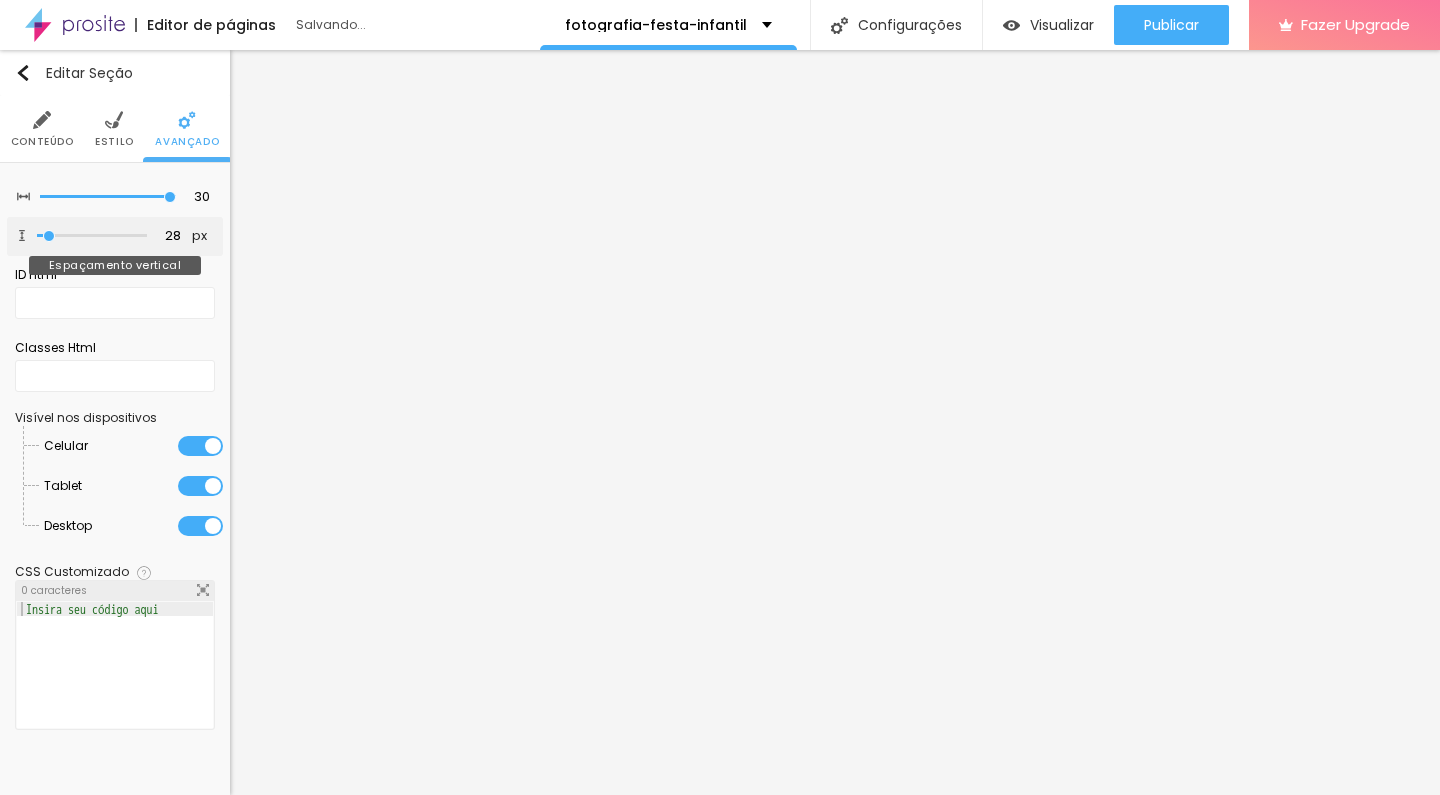 type on "23" 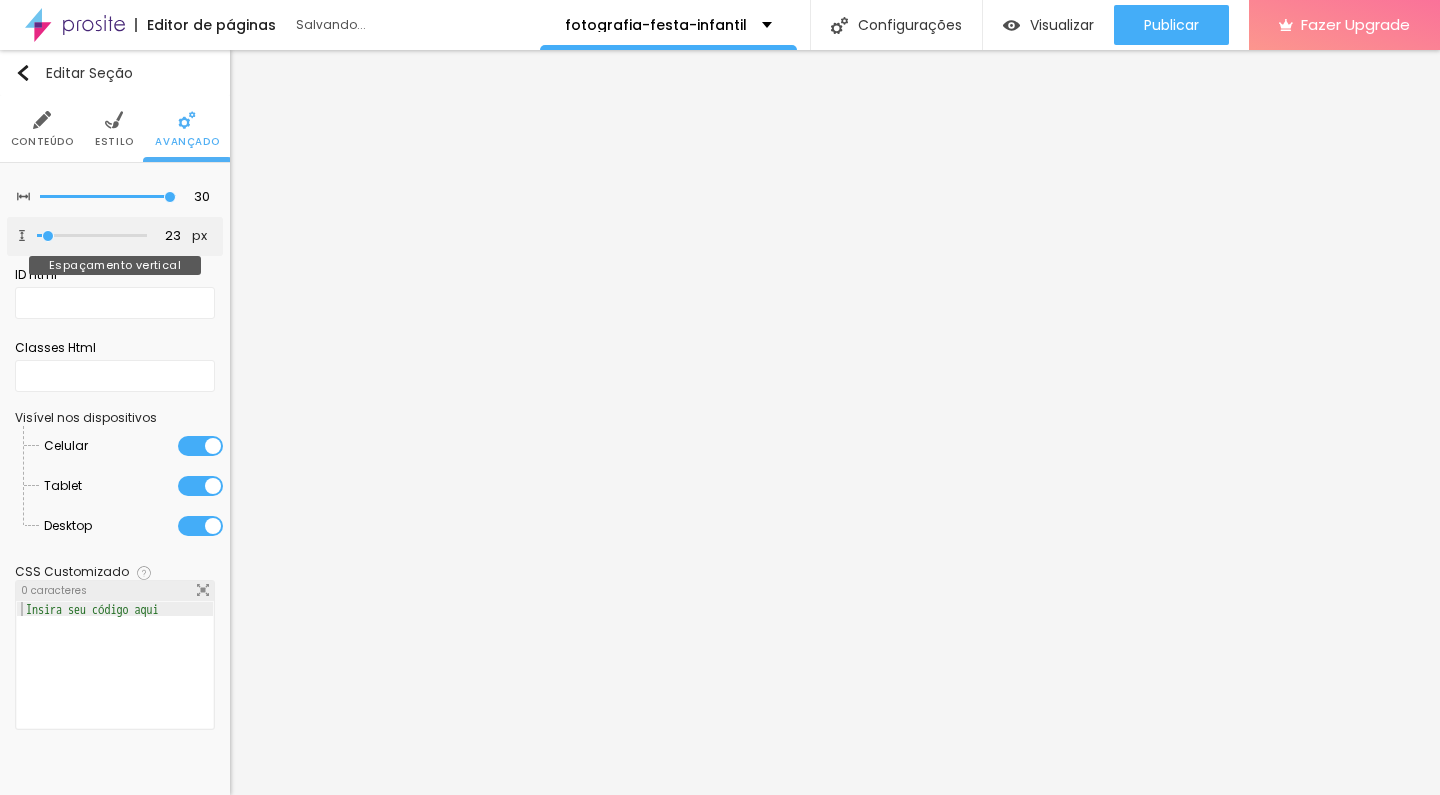 drag, startPoint x: 38, startPoint y: 243, endPoint x: 49, endPoint y: 242, distance: 11.045361 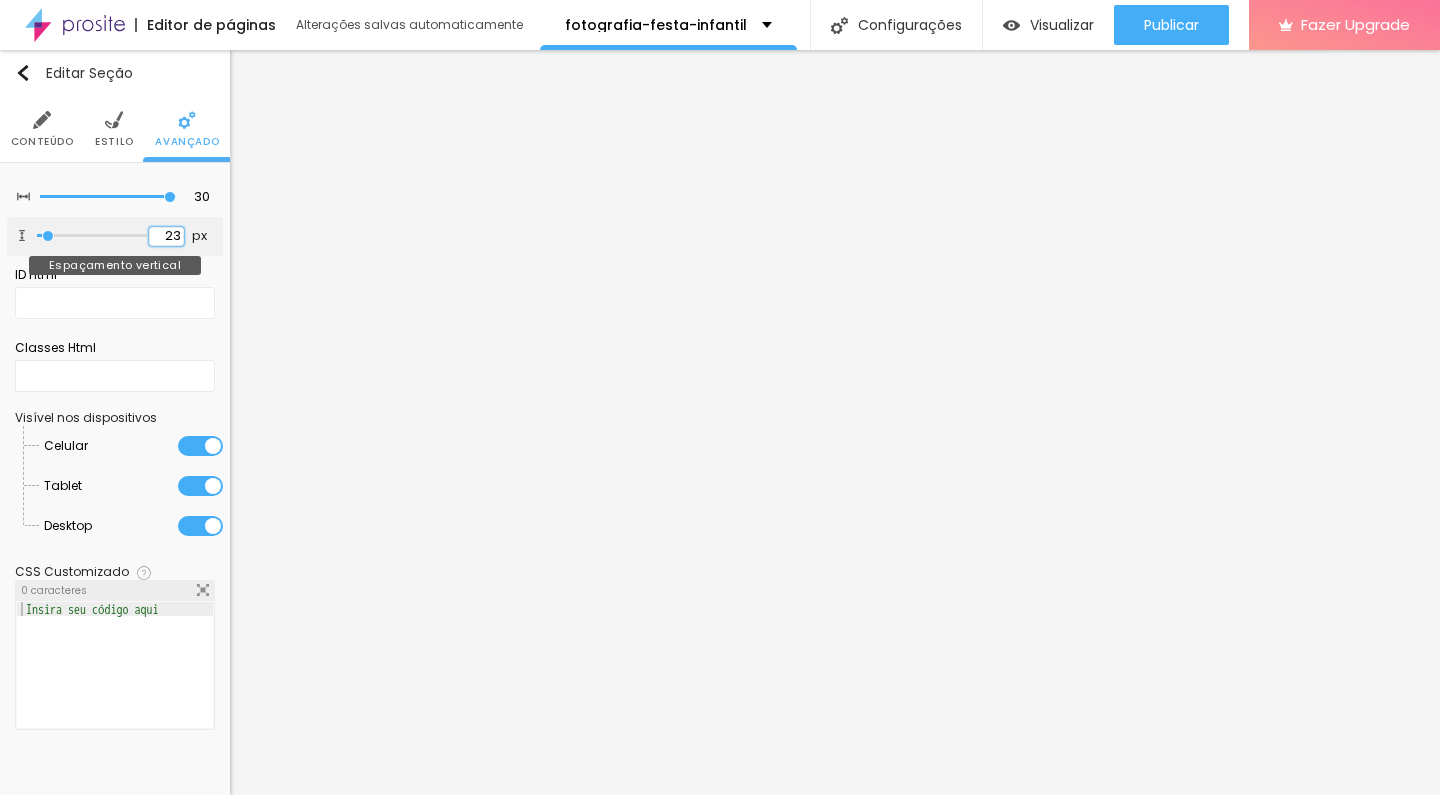 click on "23" at bounding box center (166, 236) 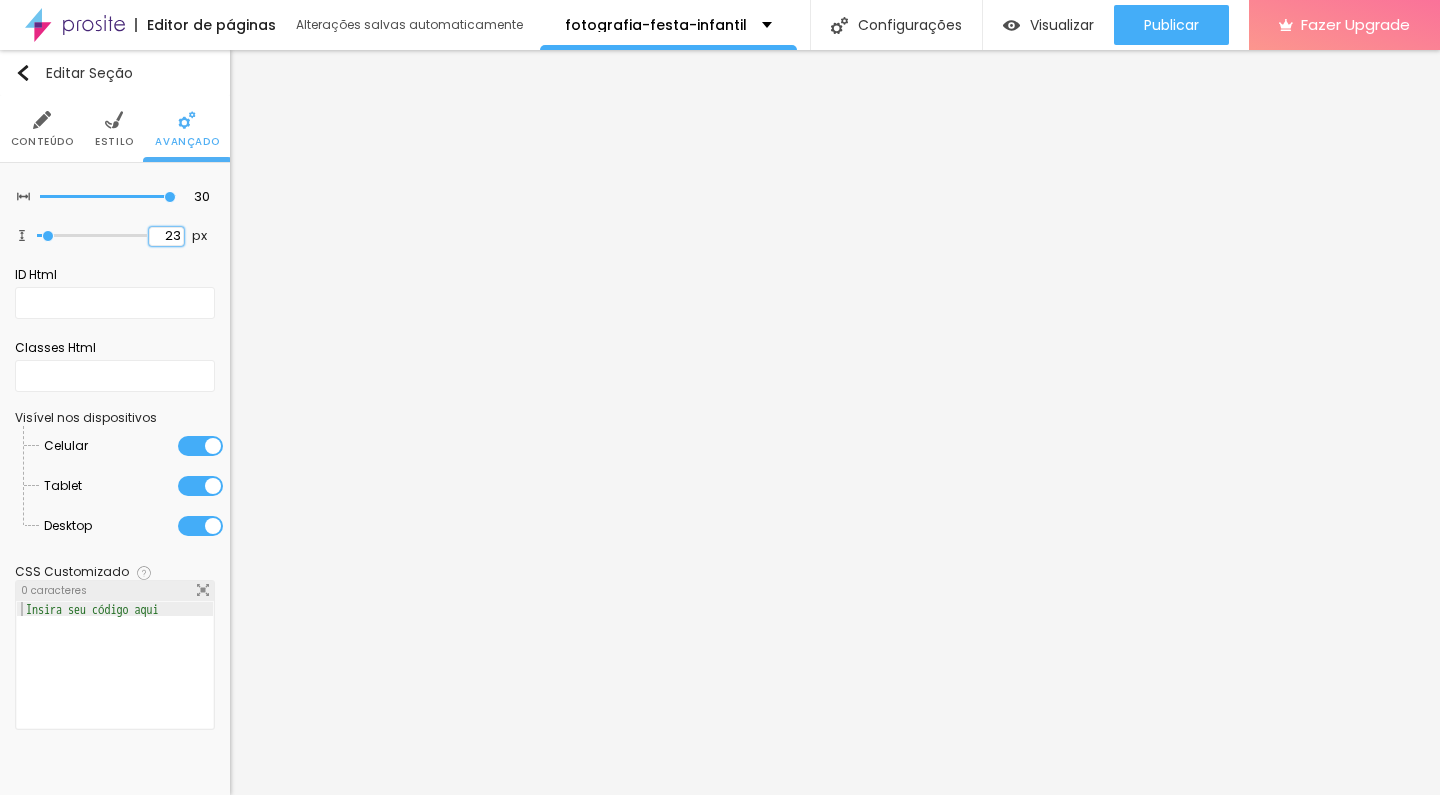 type on "2" 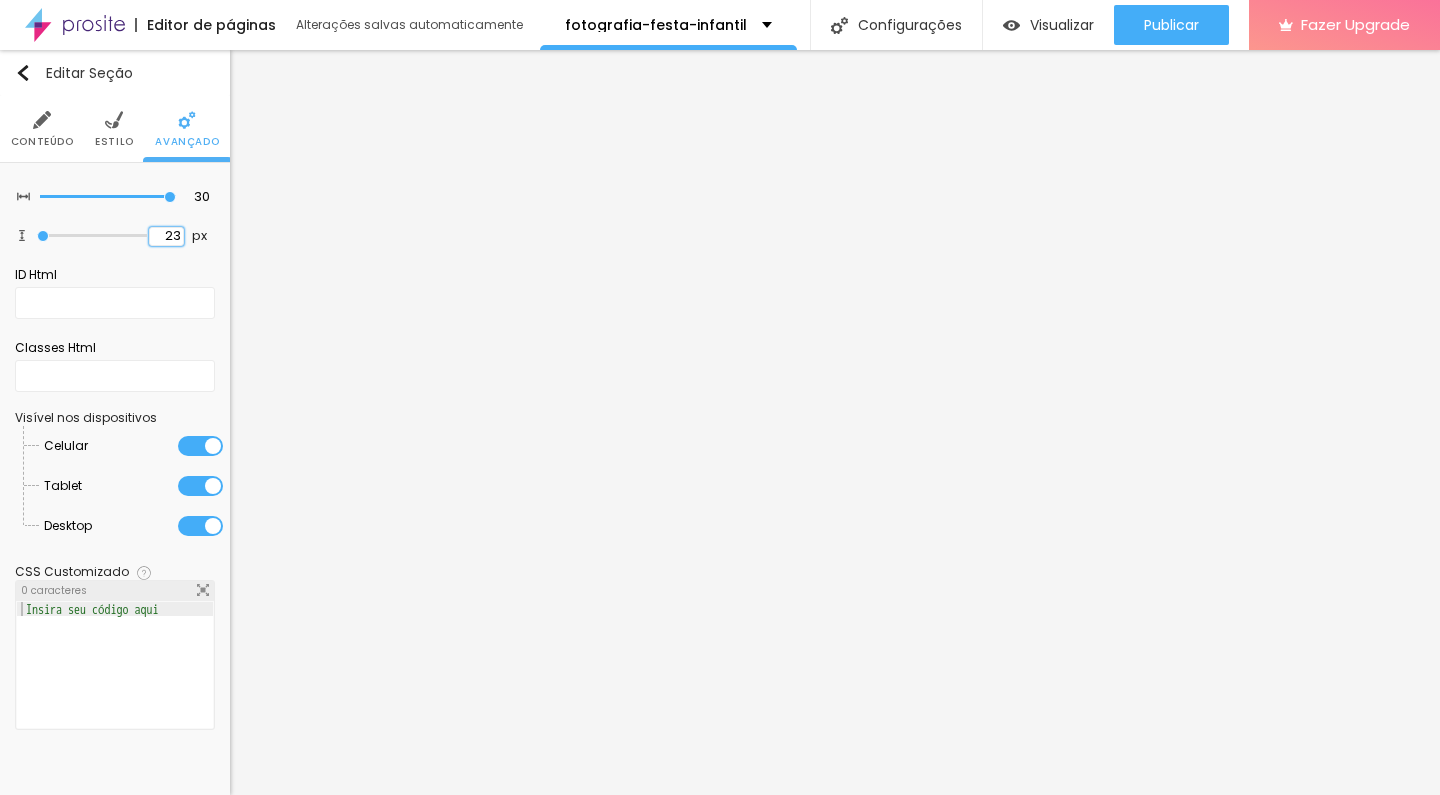 type on "2" 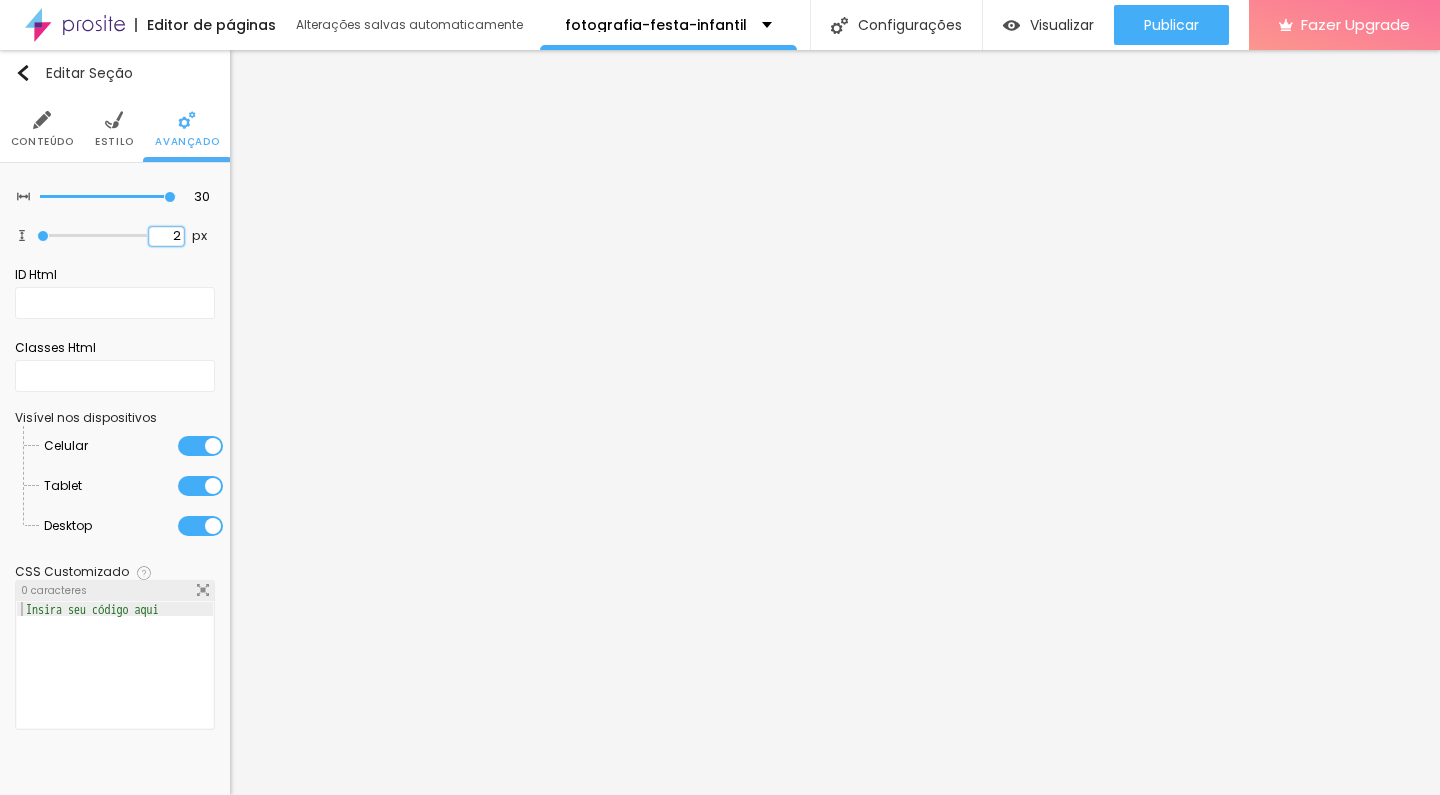 type on "20" 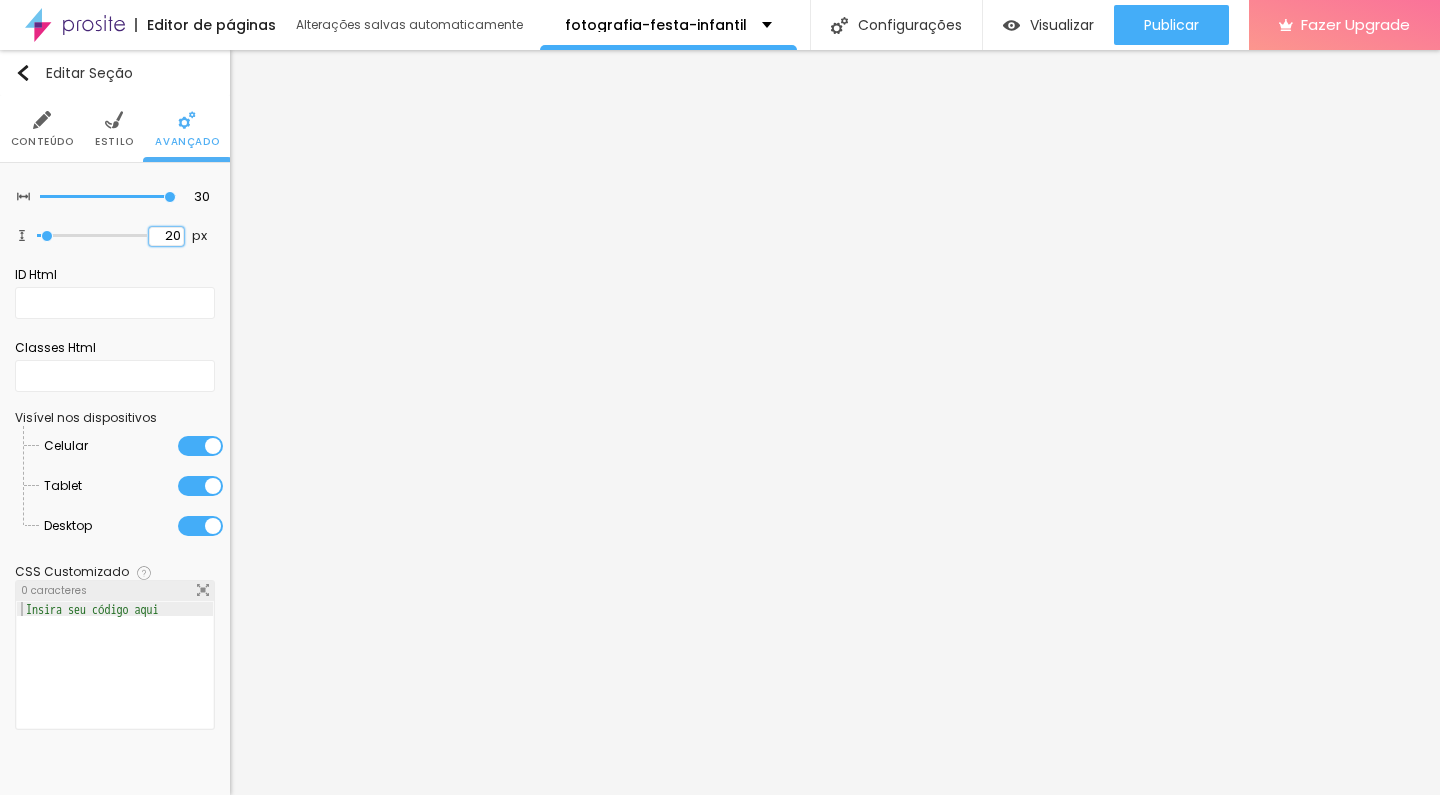 type on "20" 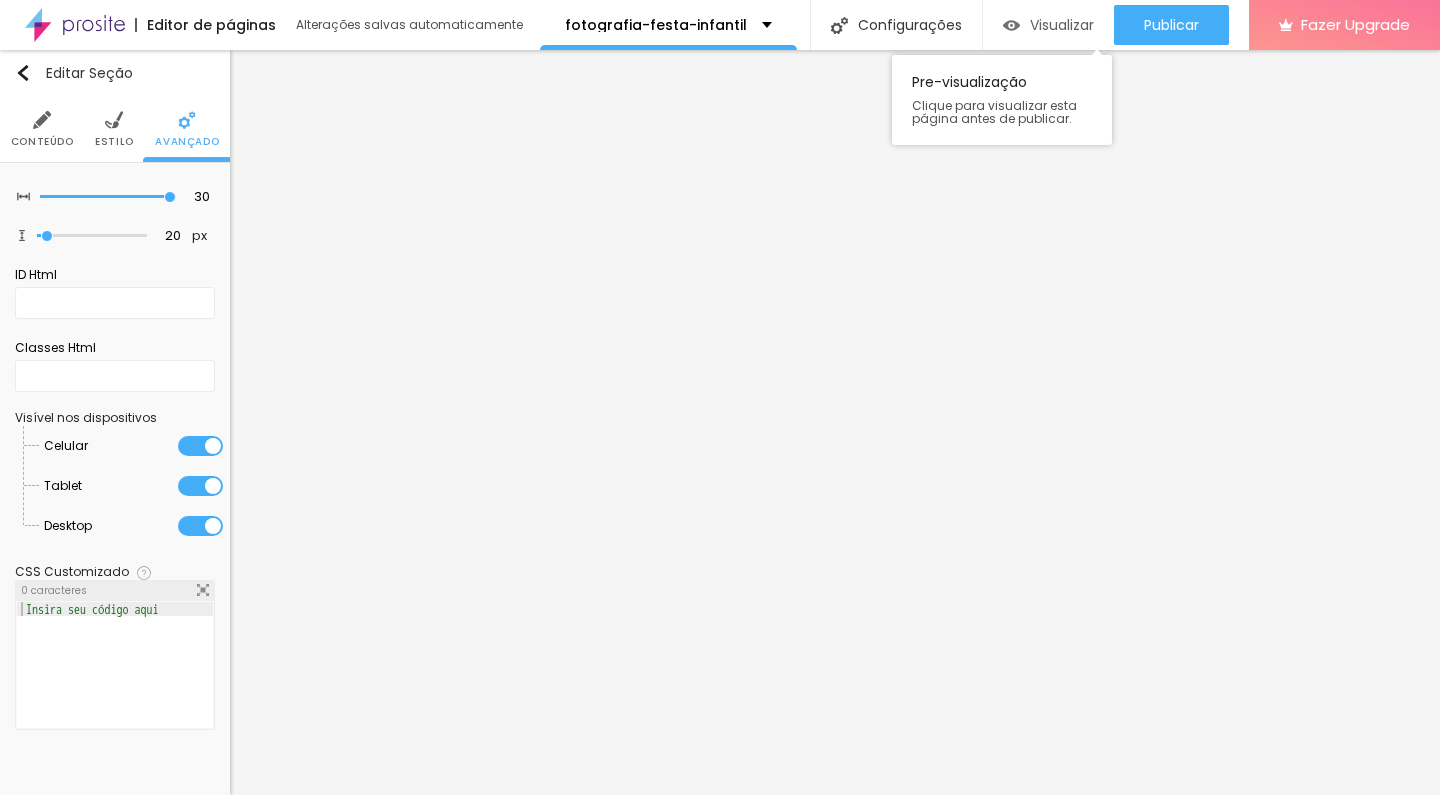 click on "Visualizar" at bounding box center [1062, 25] 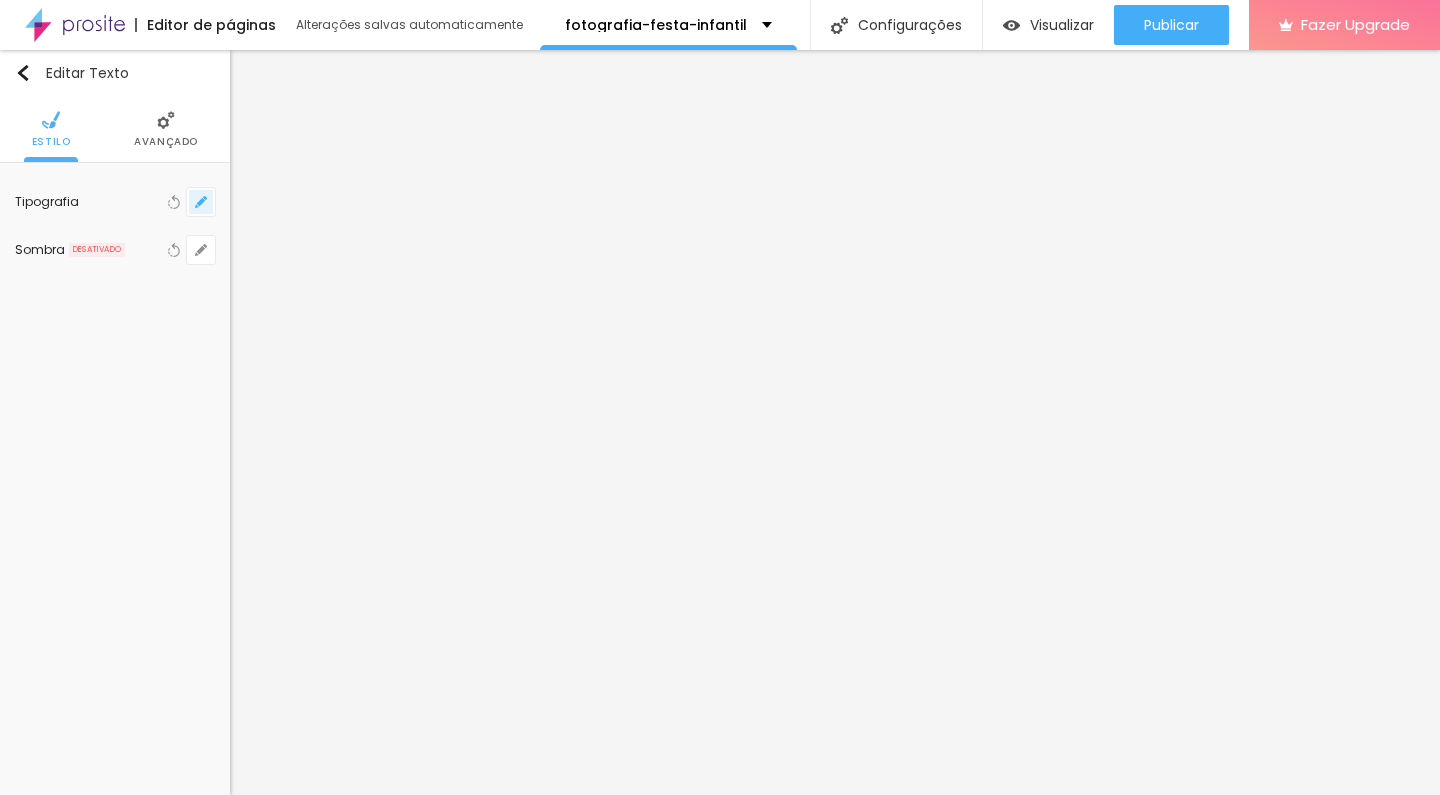 click 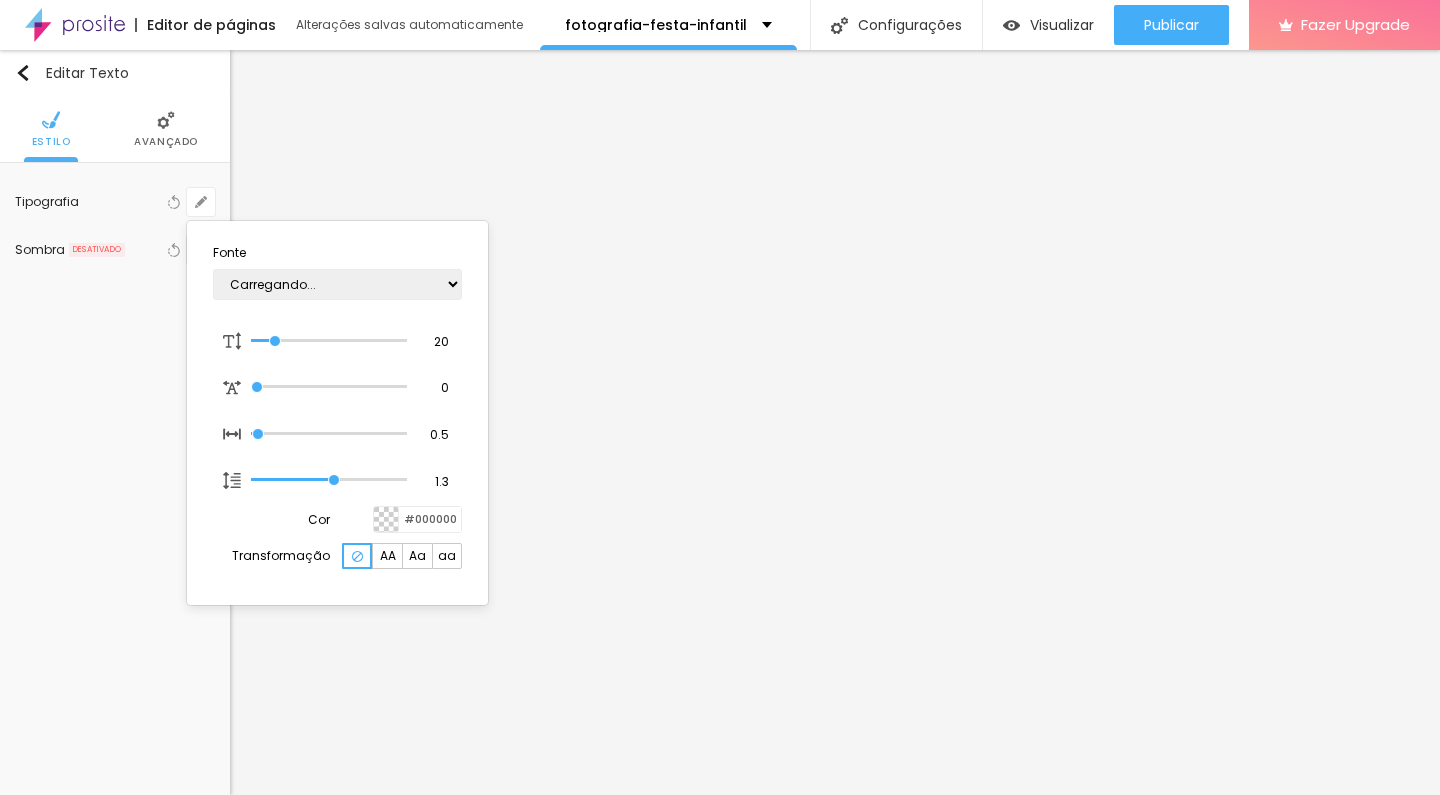 click at bounding box center [720, 397] 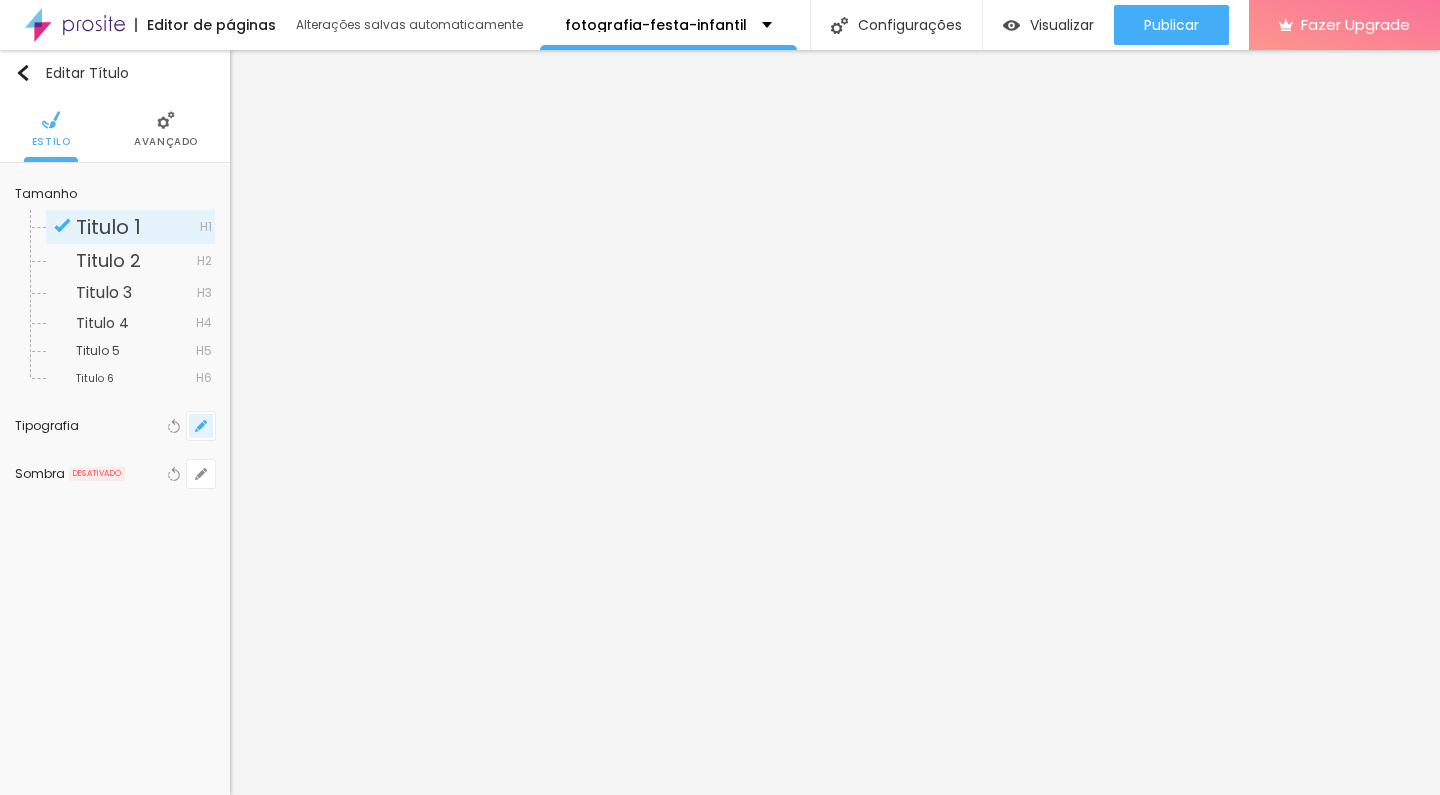click at bounding box center [201, 426] 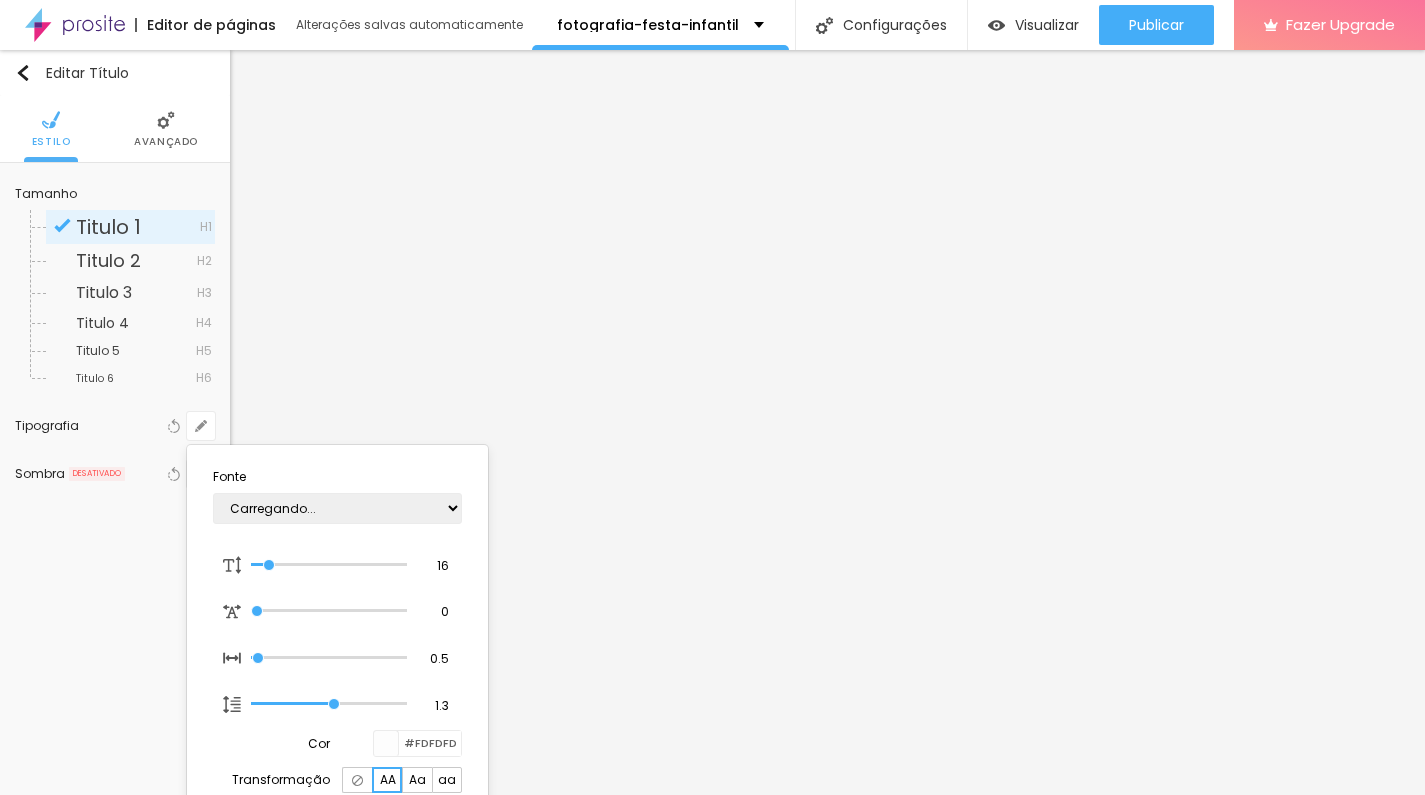 type on "1" 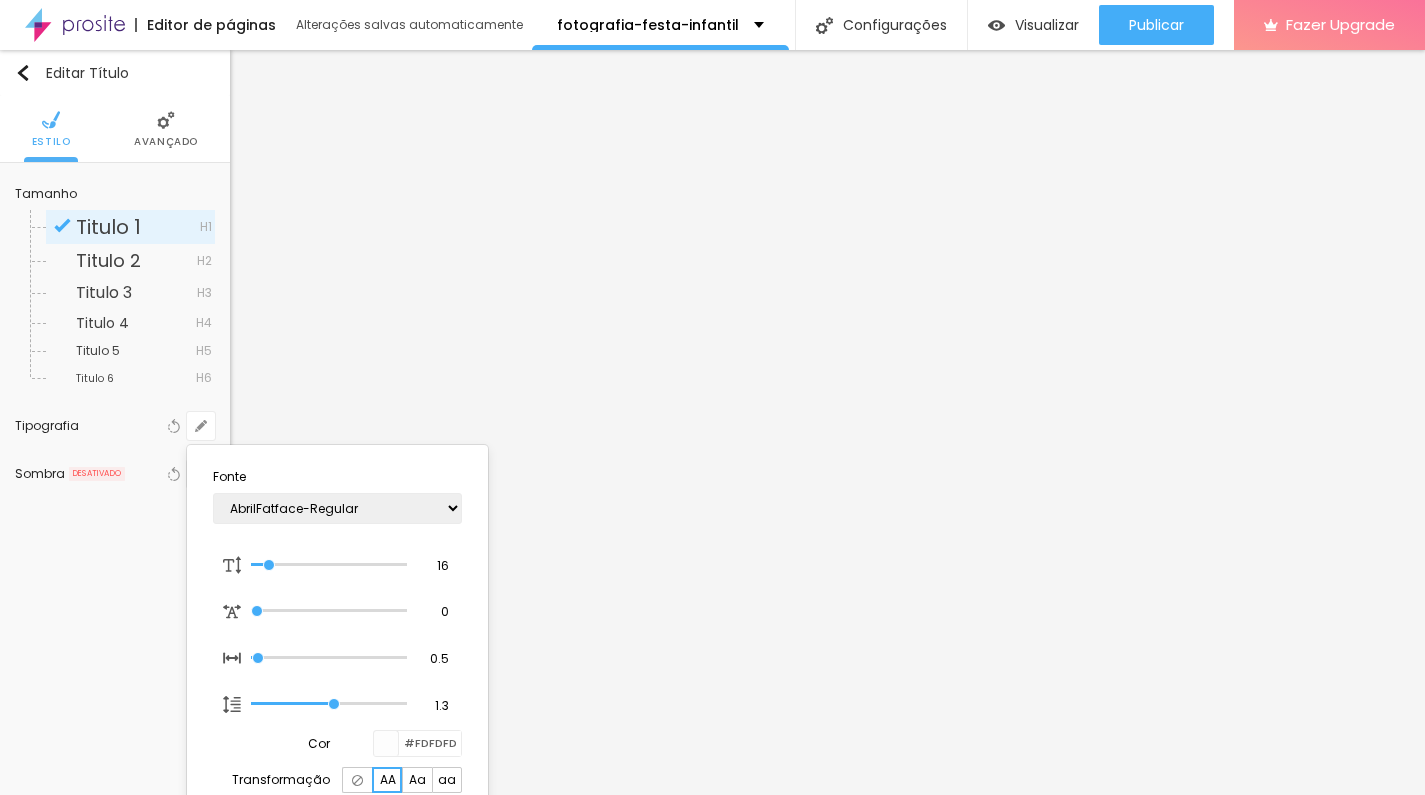 click at bounding box center (712, 397) 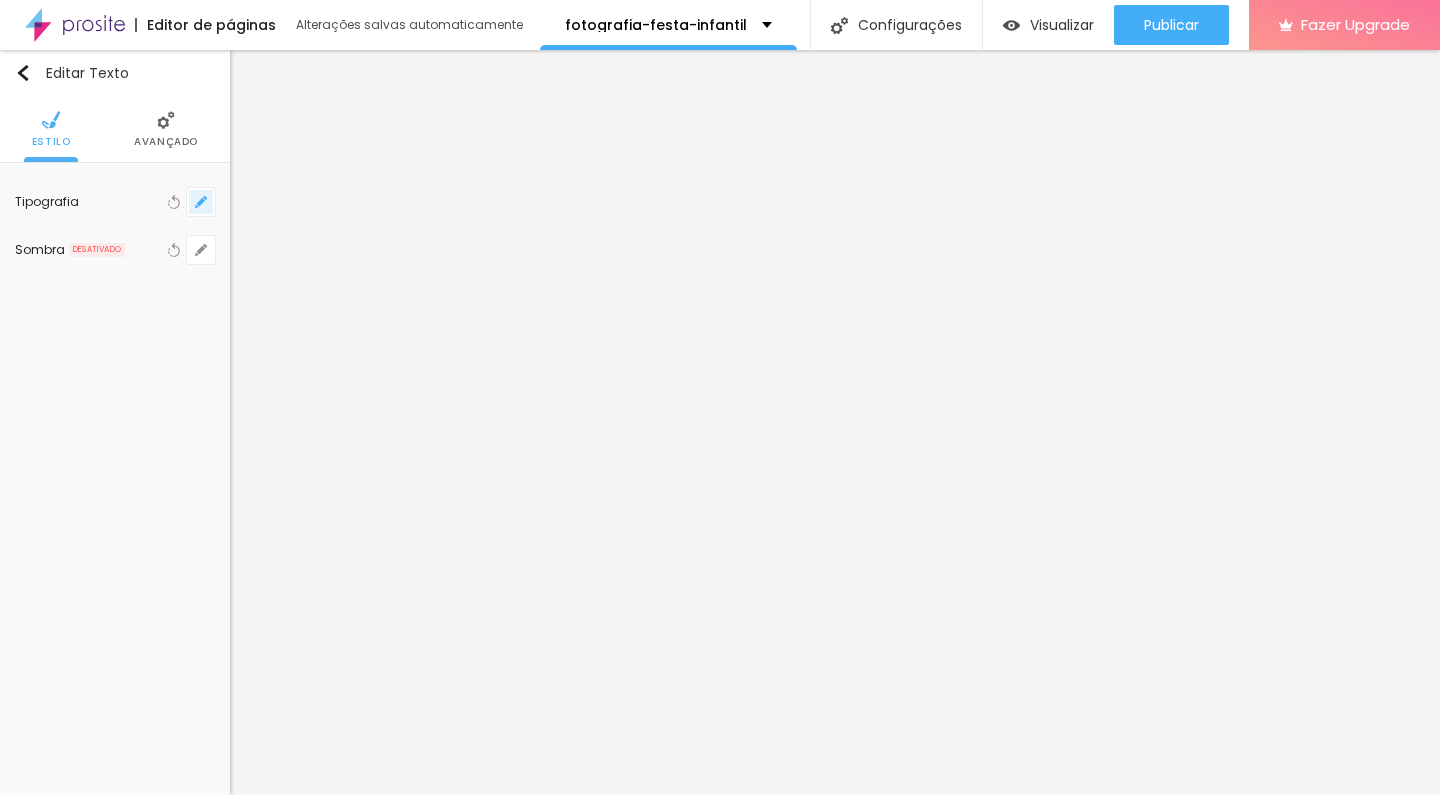 click 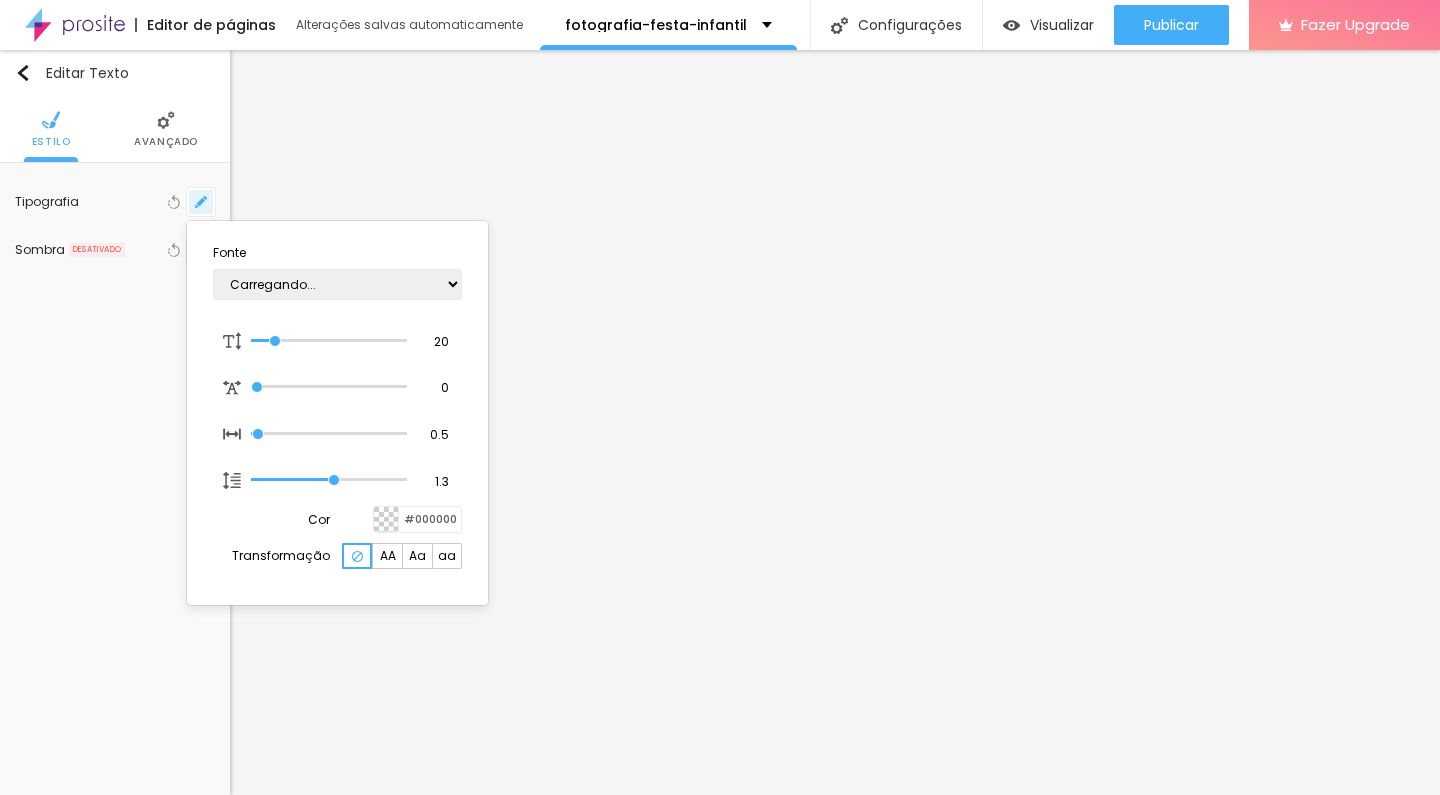 type on "1" 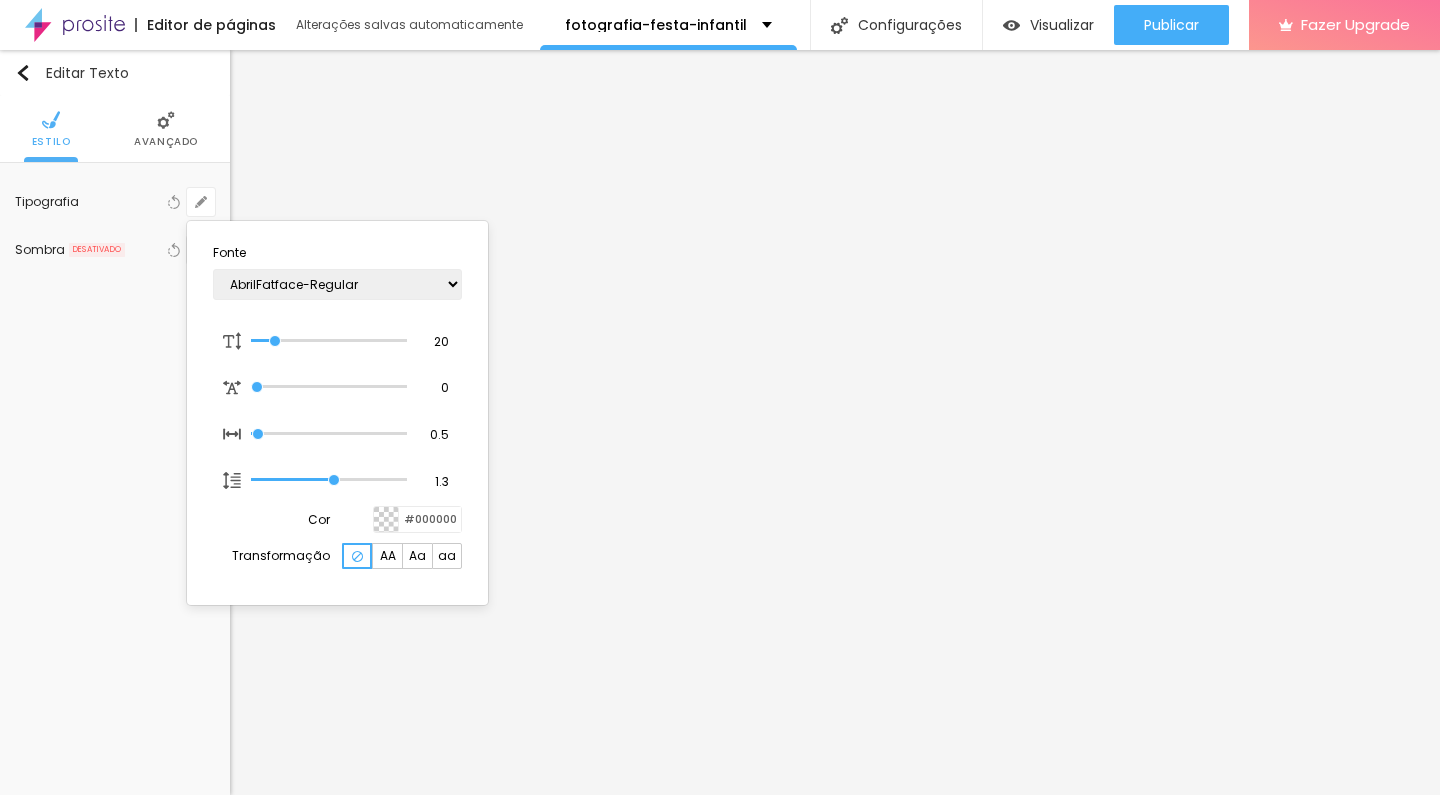 click at bounding box center (720, 397) 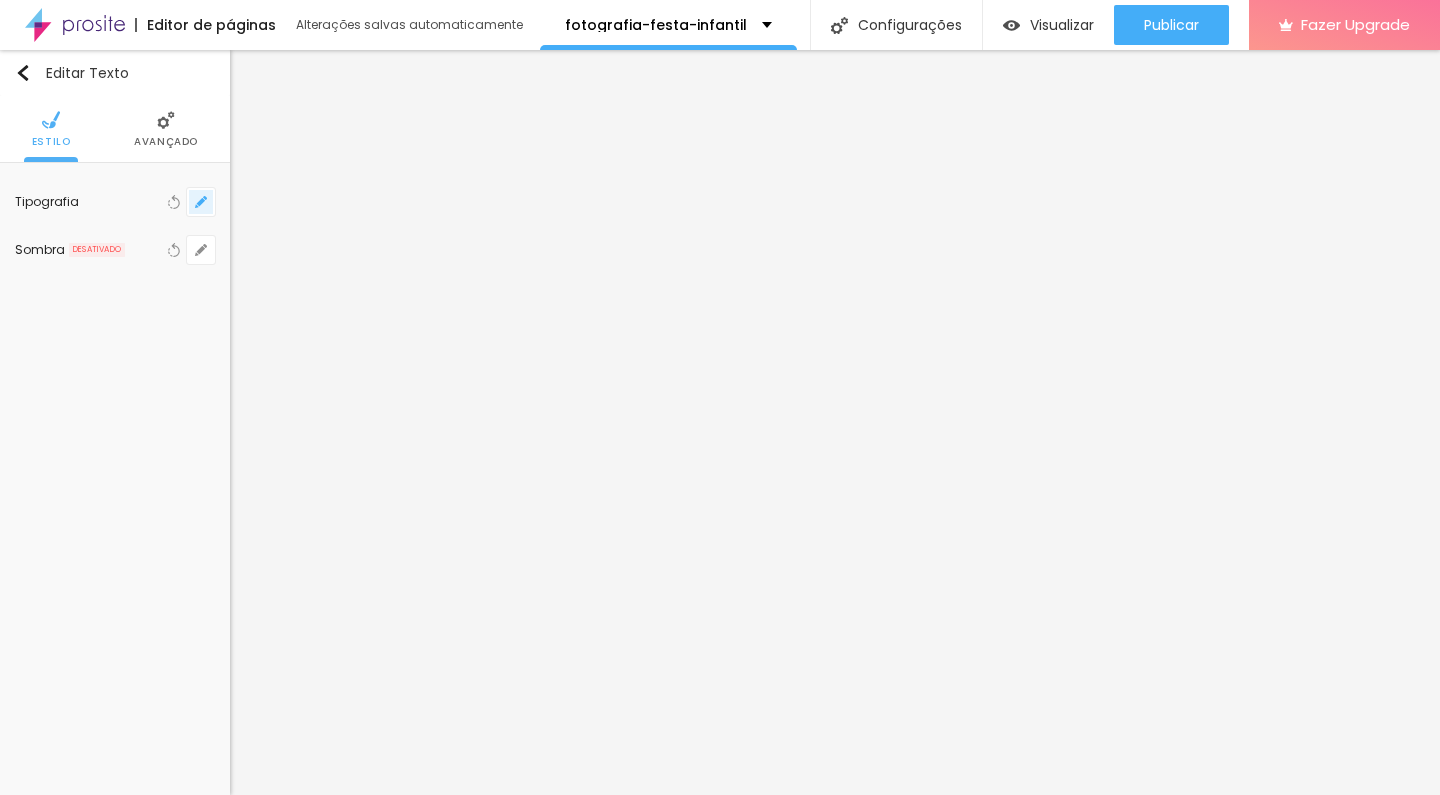 click 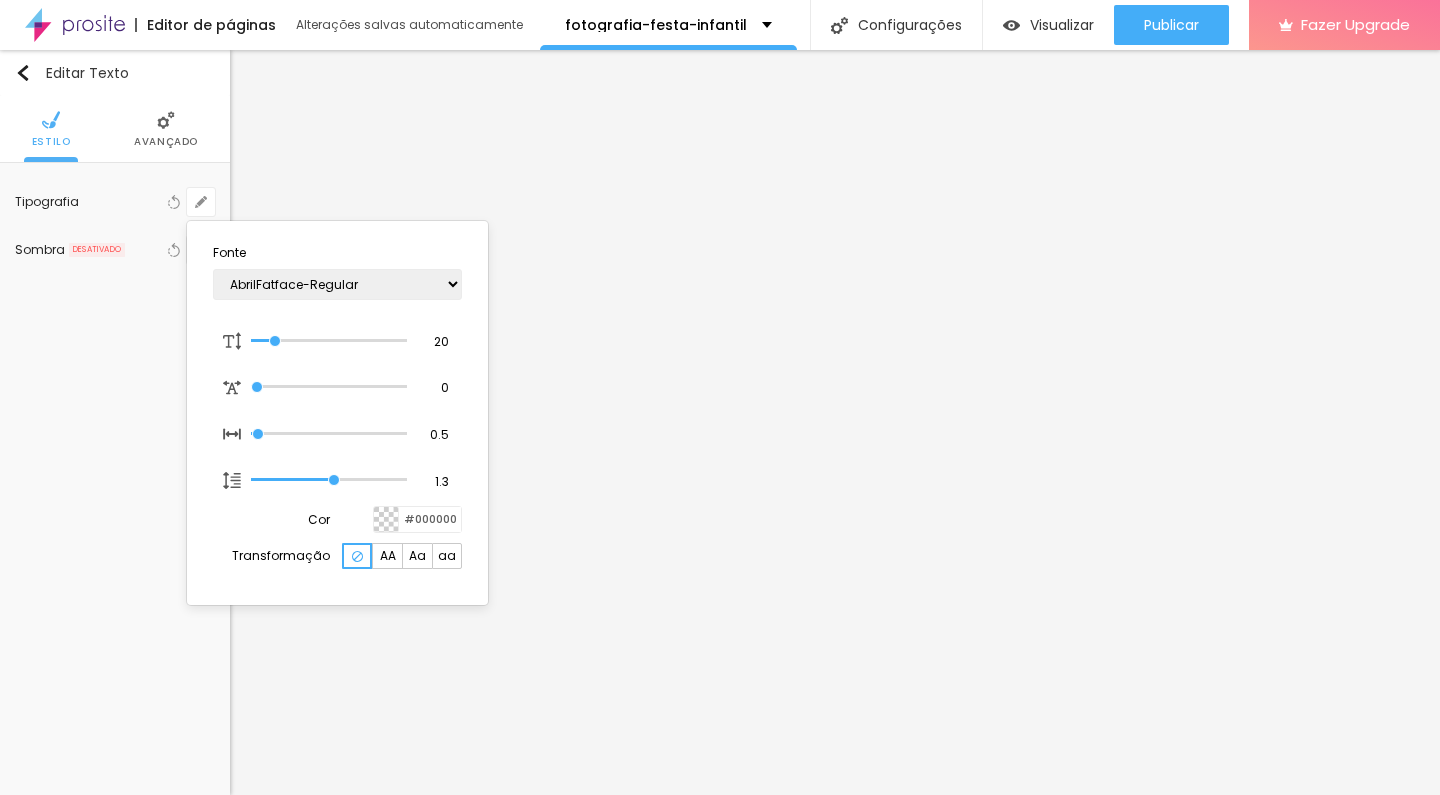 click at bounding box center [720, 397] 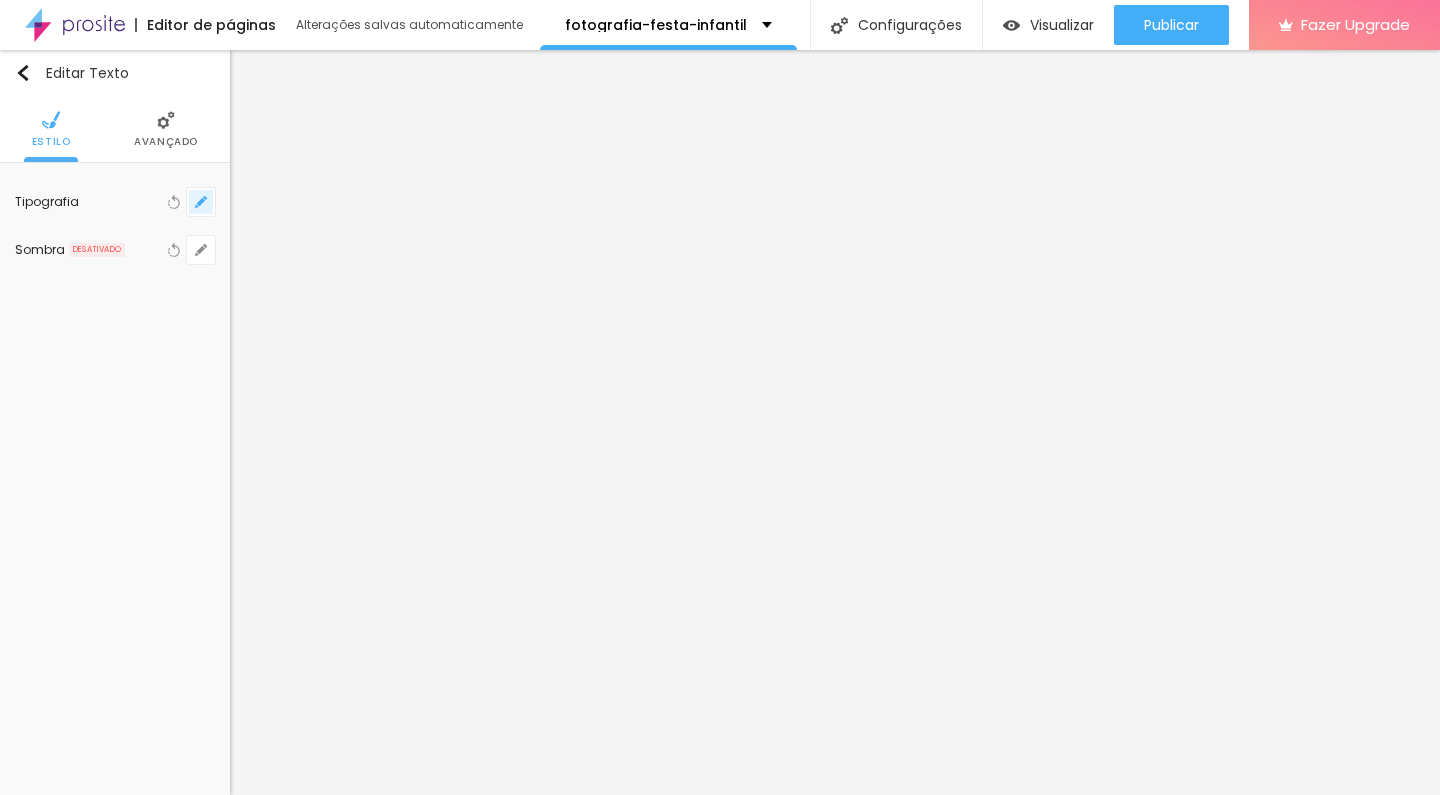 click 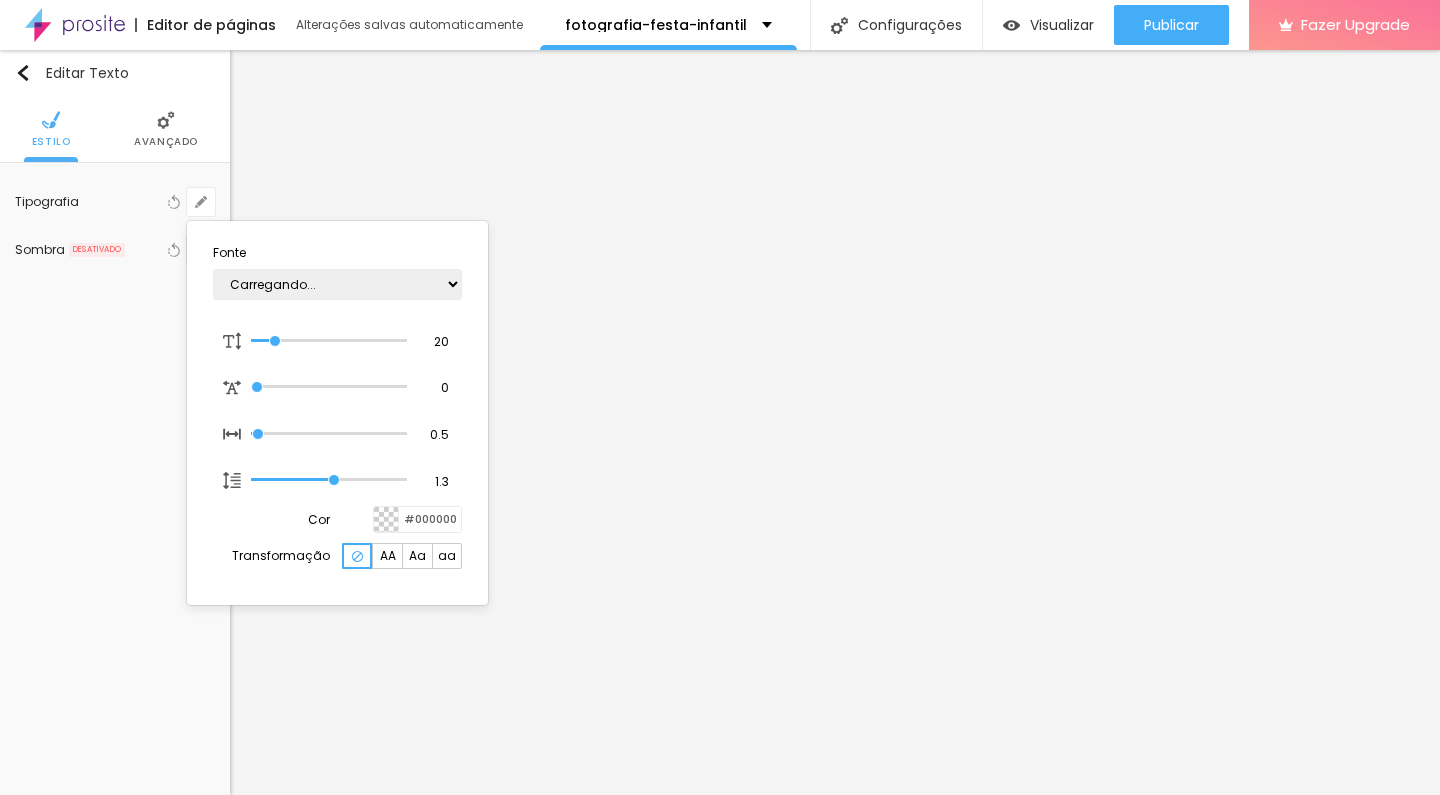 type on "1" 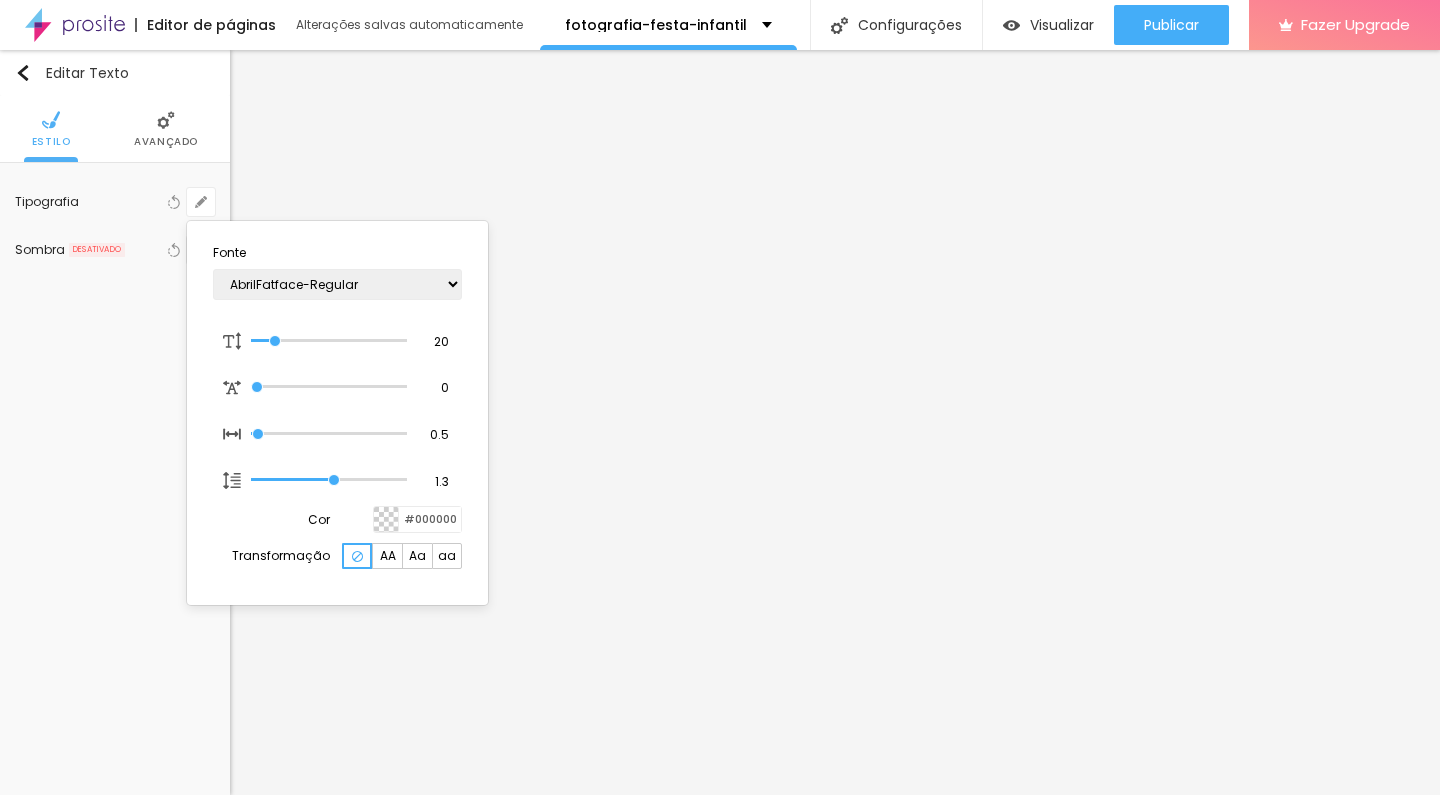 click at bounding box center [720, 397] 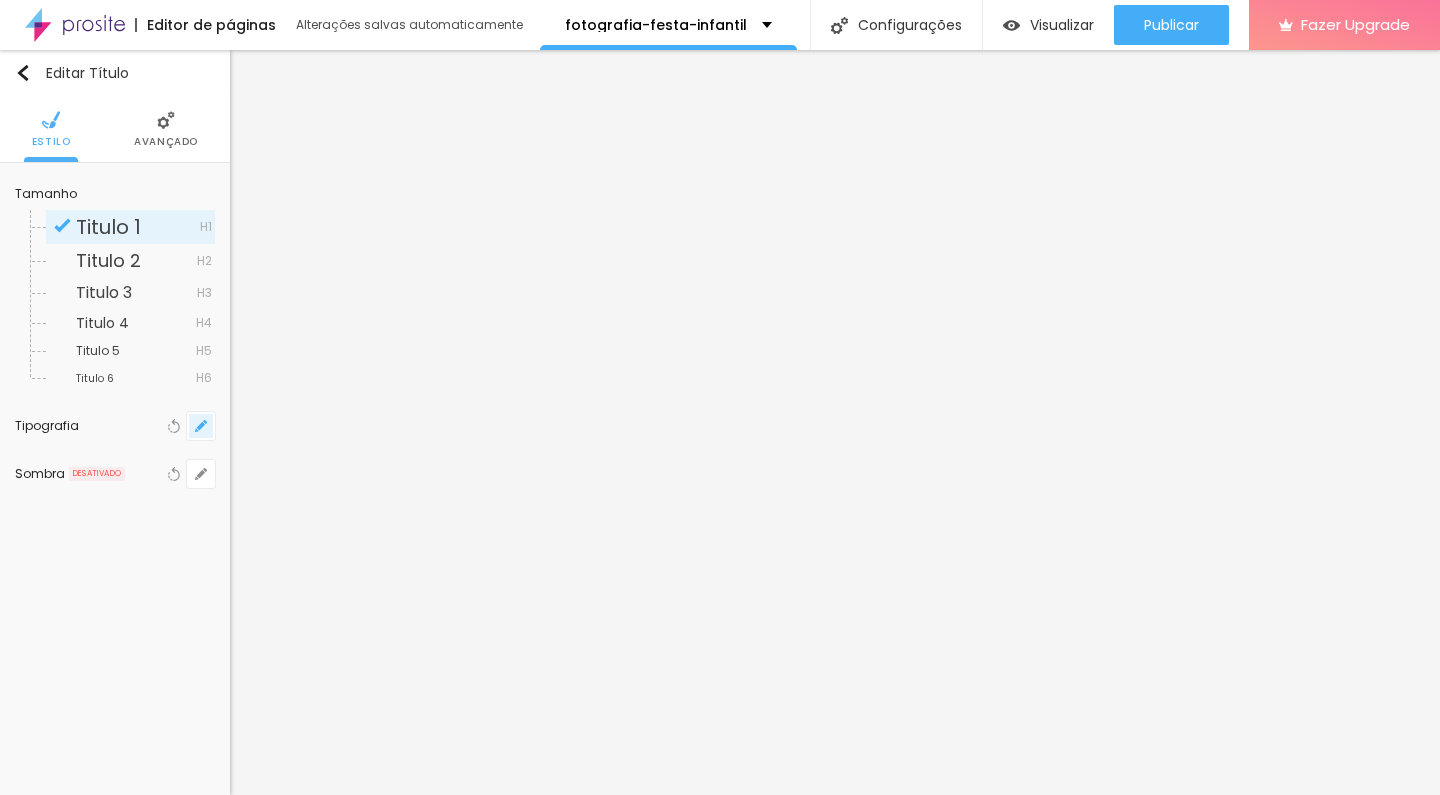 click at bounding box center [201, 426] 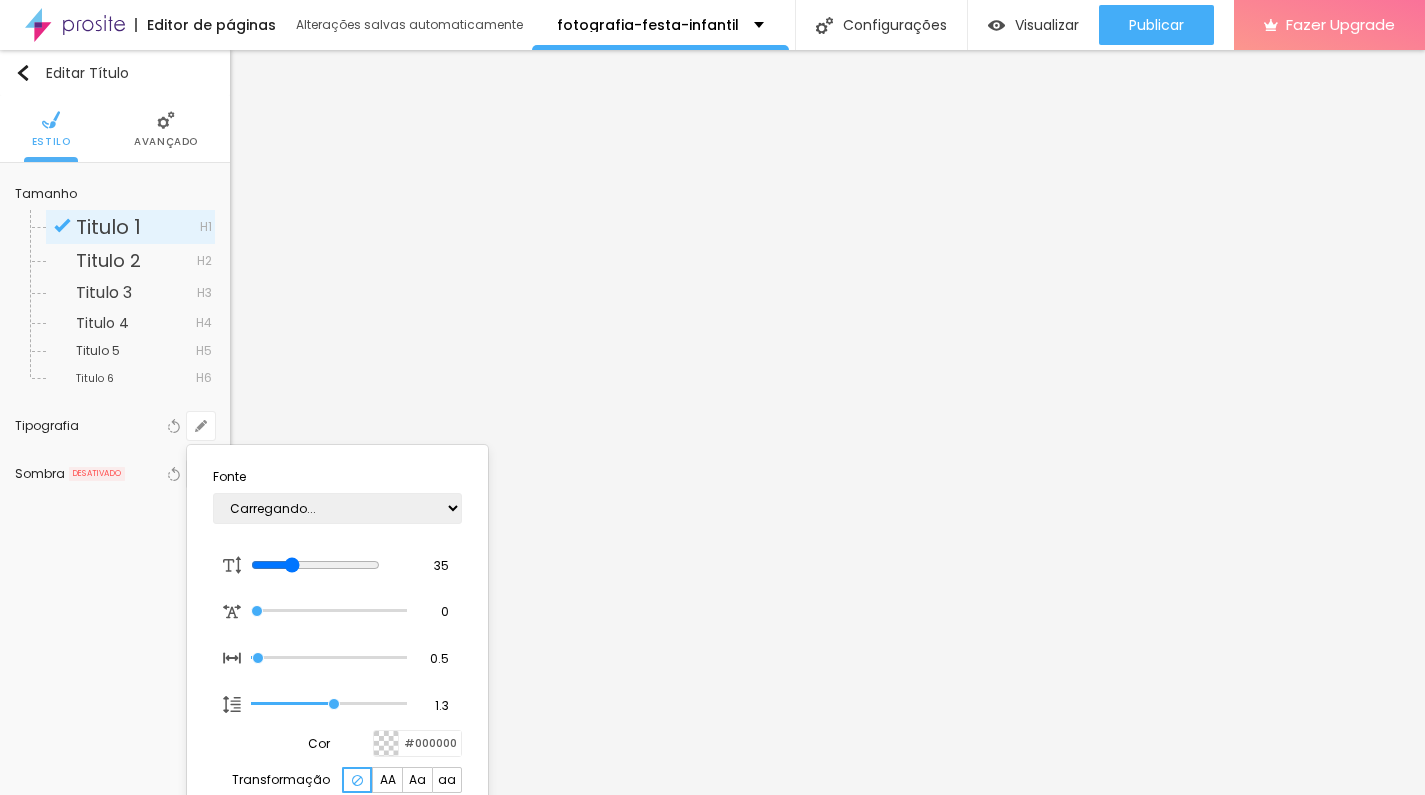 type on "1" 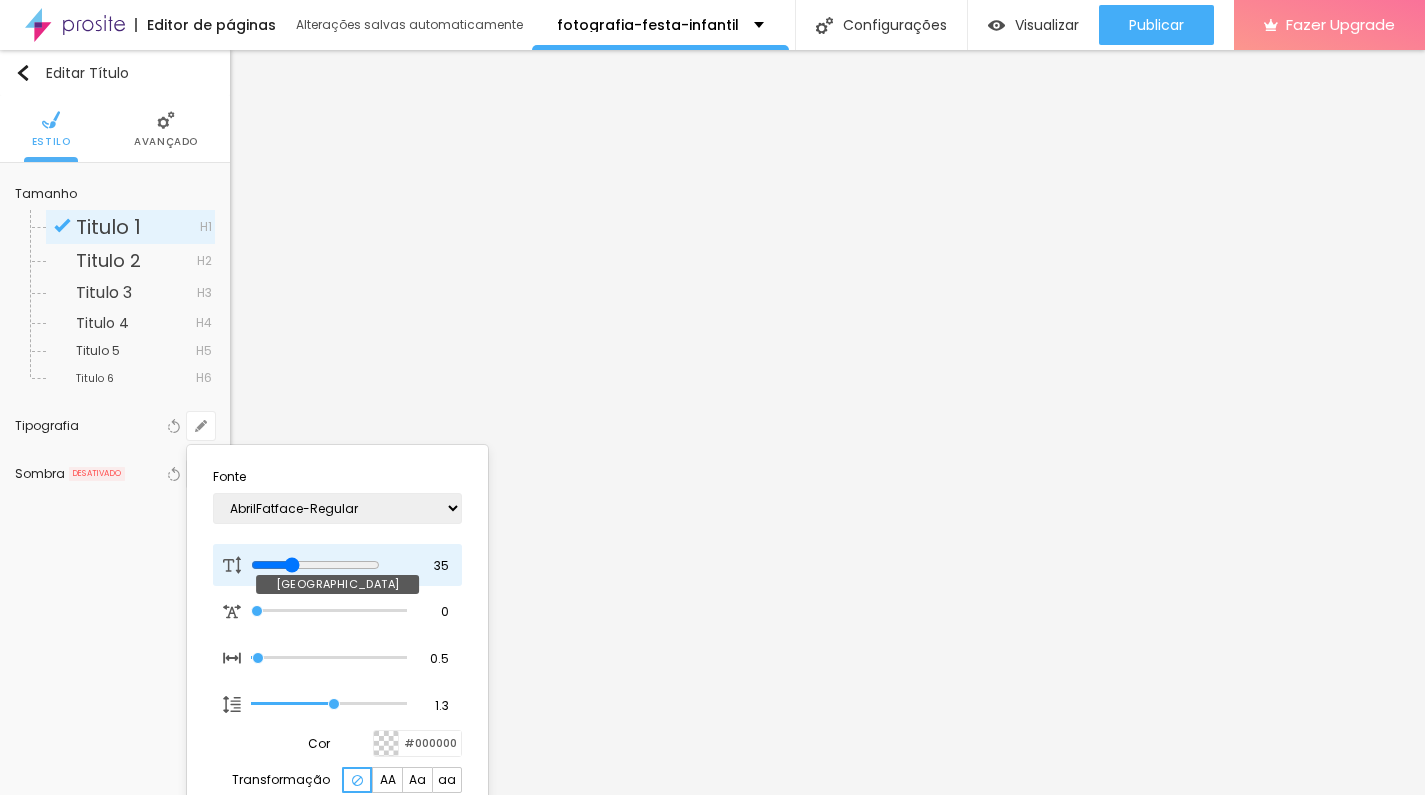 drag, startPoint x: 293, startPoint y: 552, endPoint x: 282, endPoint y: 555, distance: 11.401754 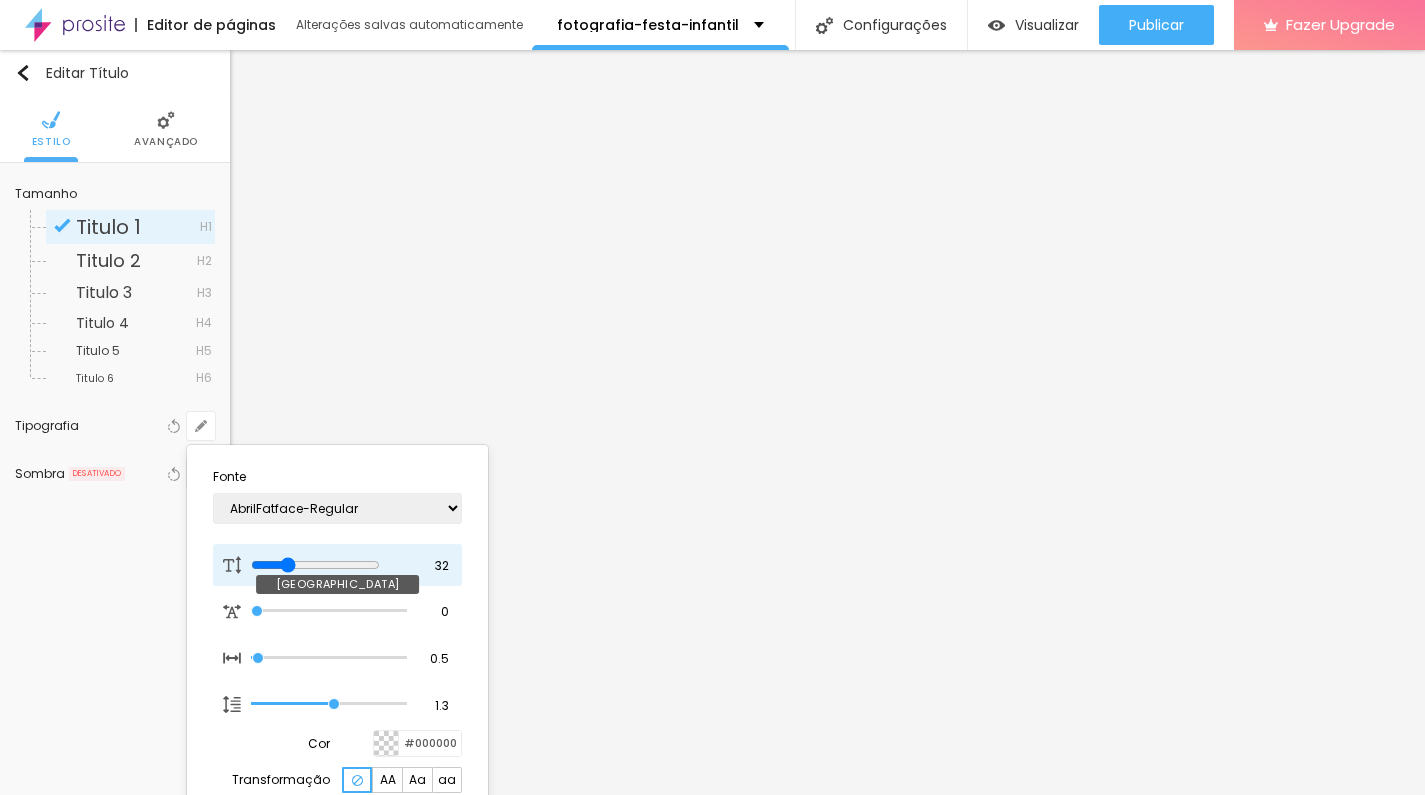 type on "30" 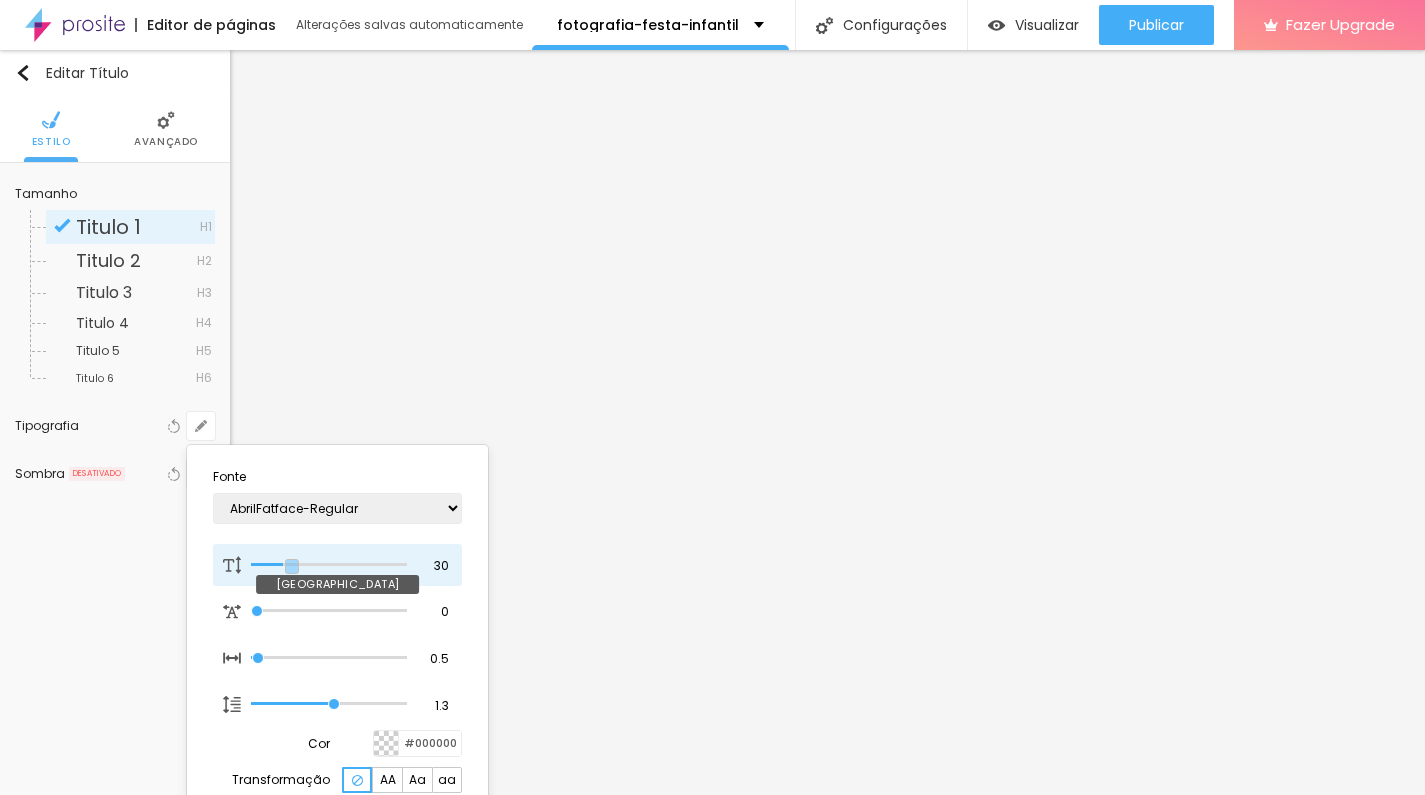 type on "26" 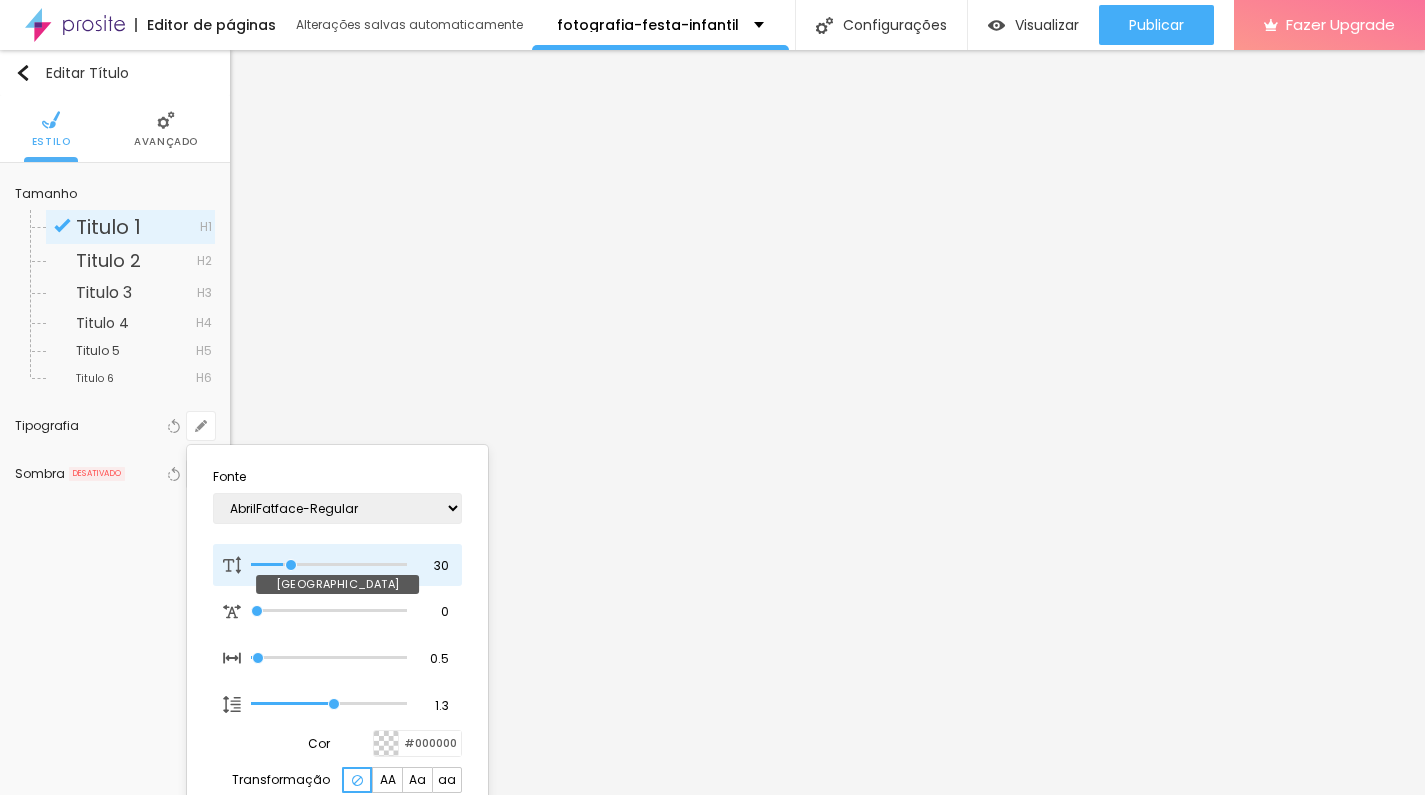 type on "26" 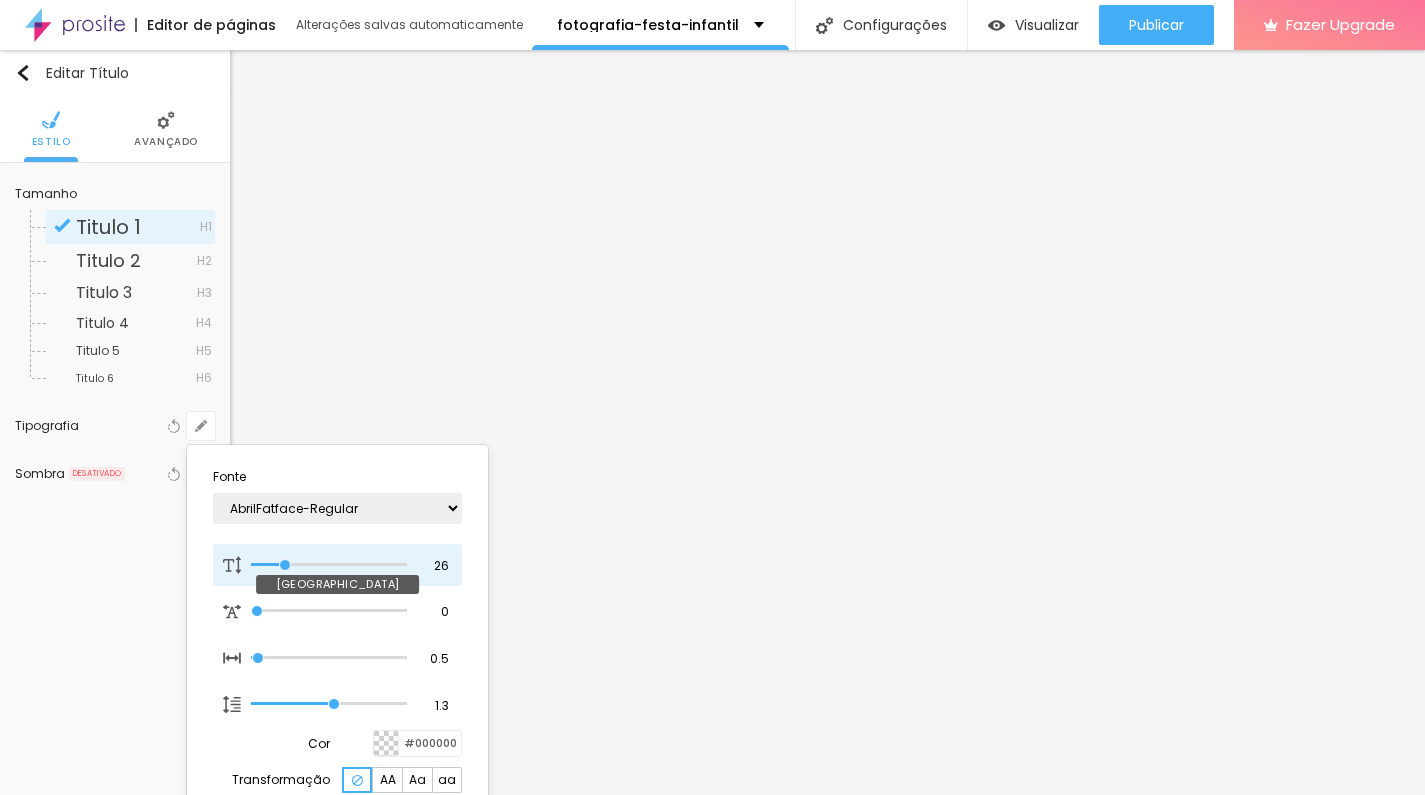 drag, startPoint x: 296, startPoint y: 554, endPoint x: 285, endPoint y: 555, distance: 11.045361 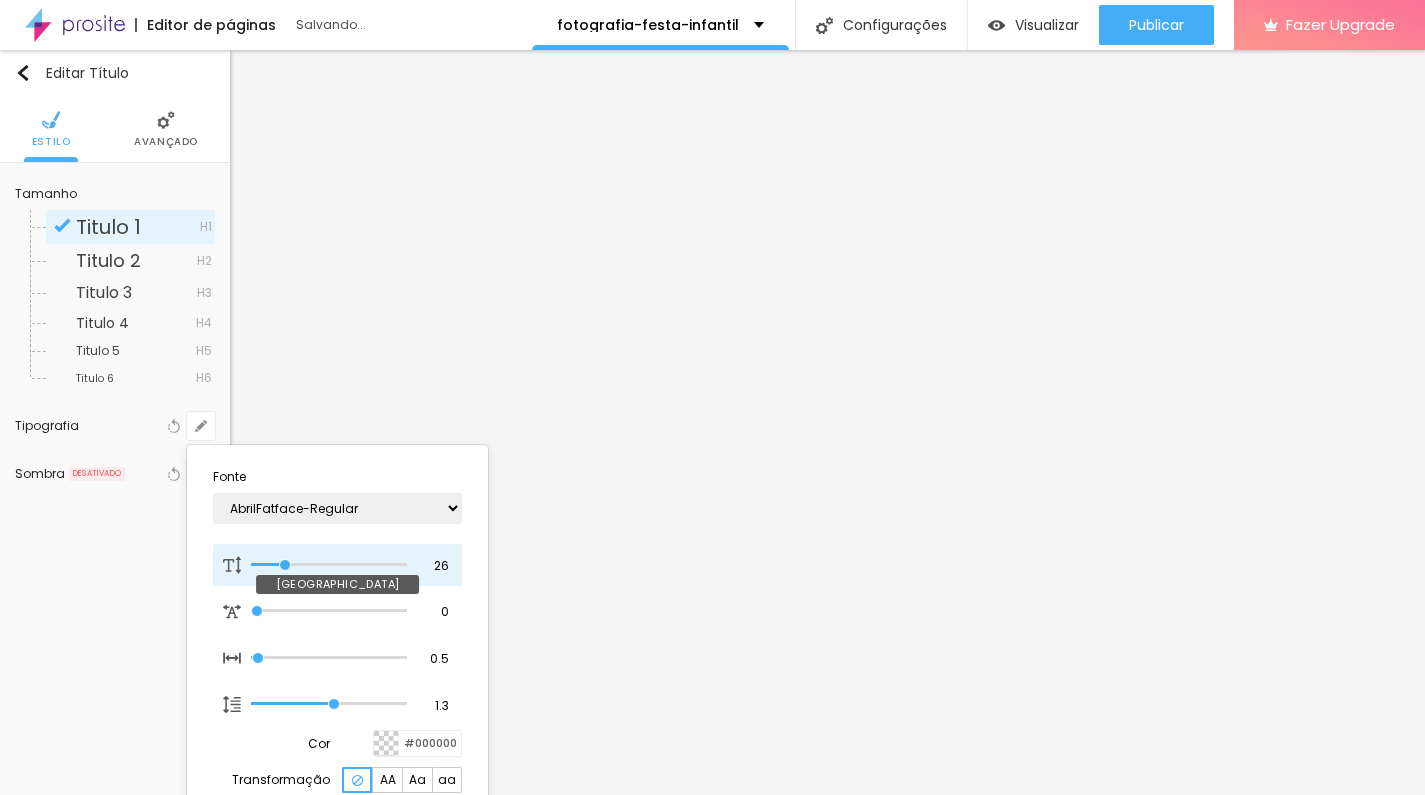 type on "1" 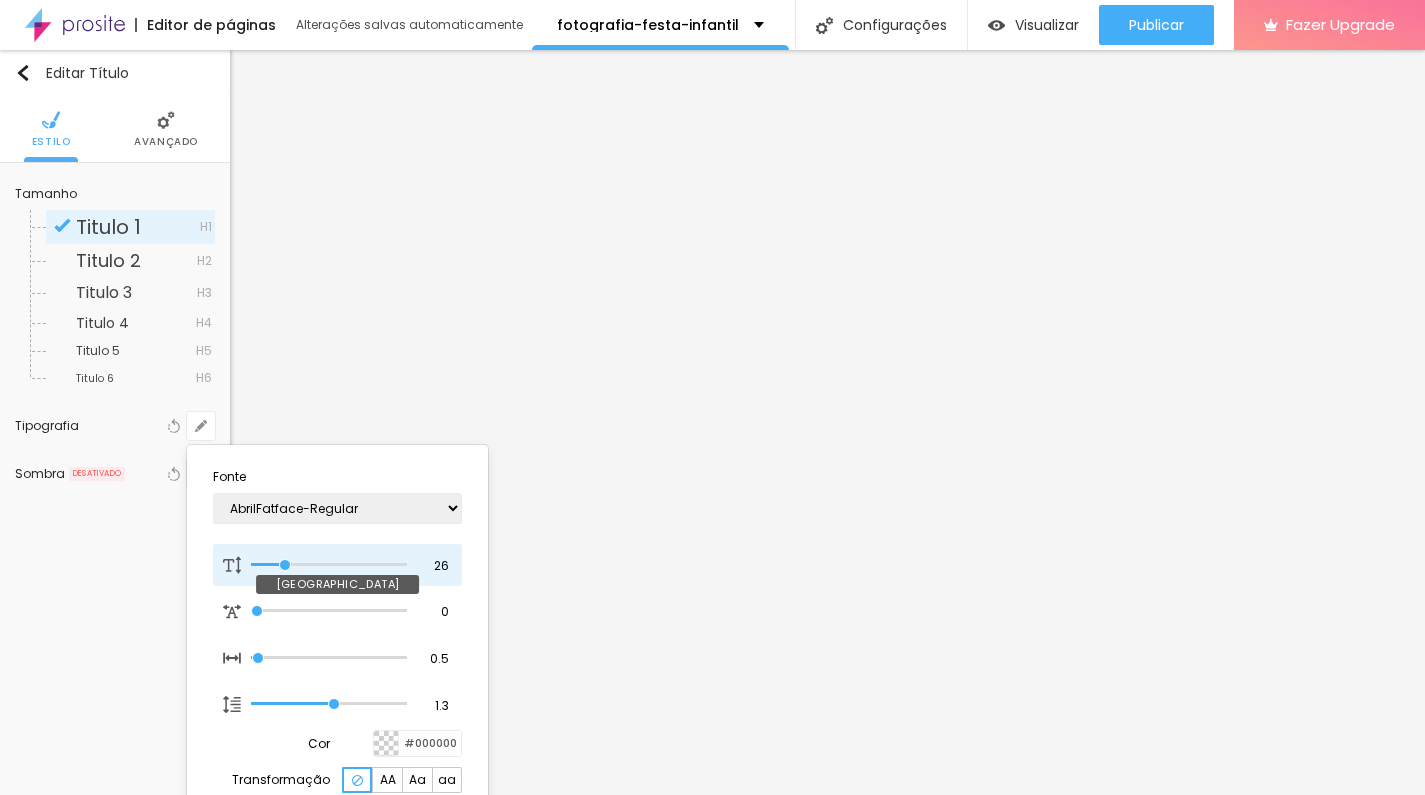 type on "27" 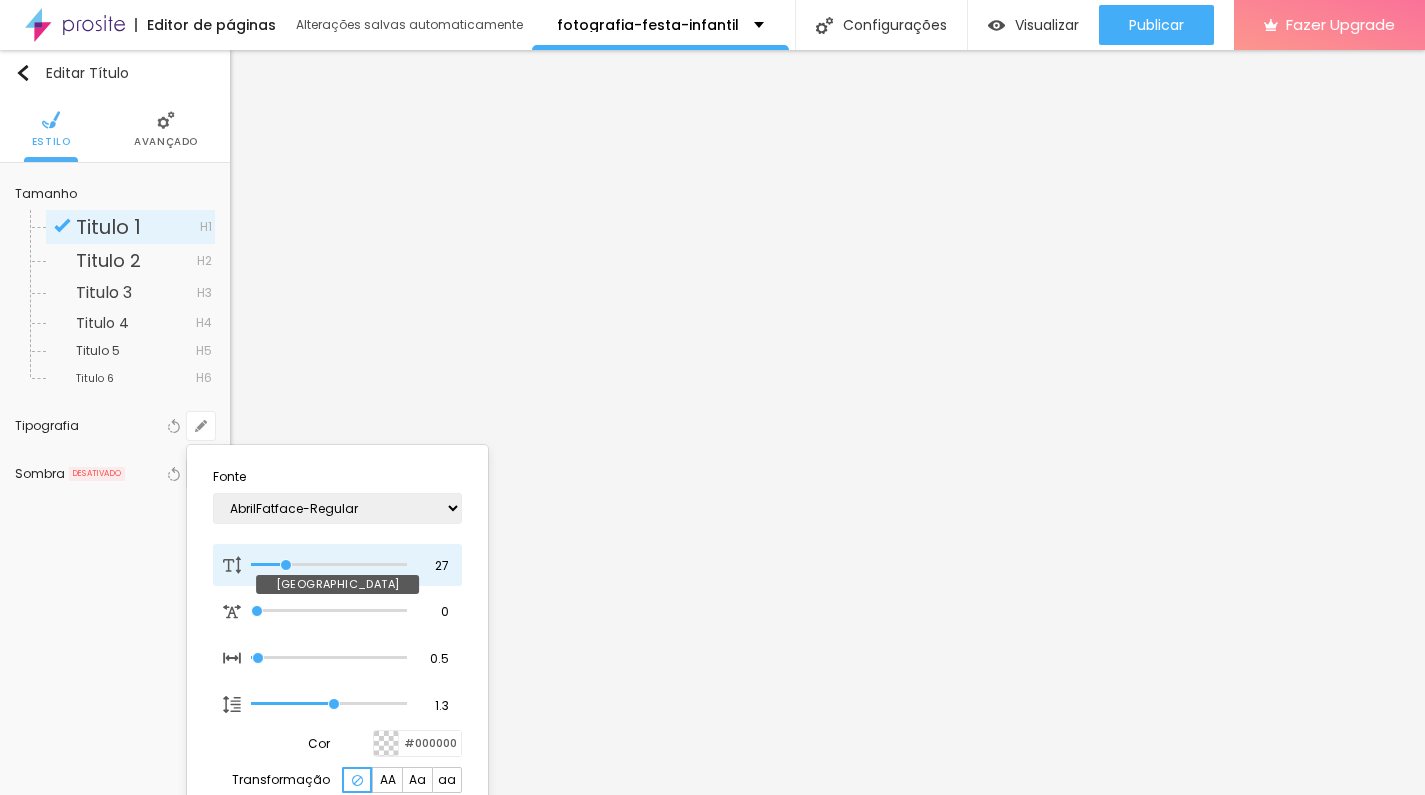 type on "28" 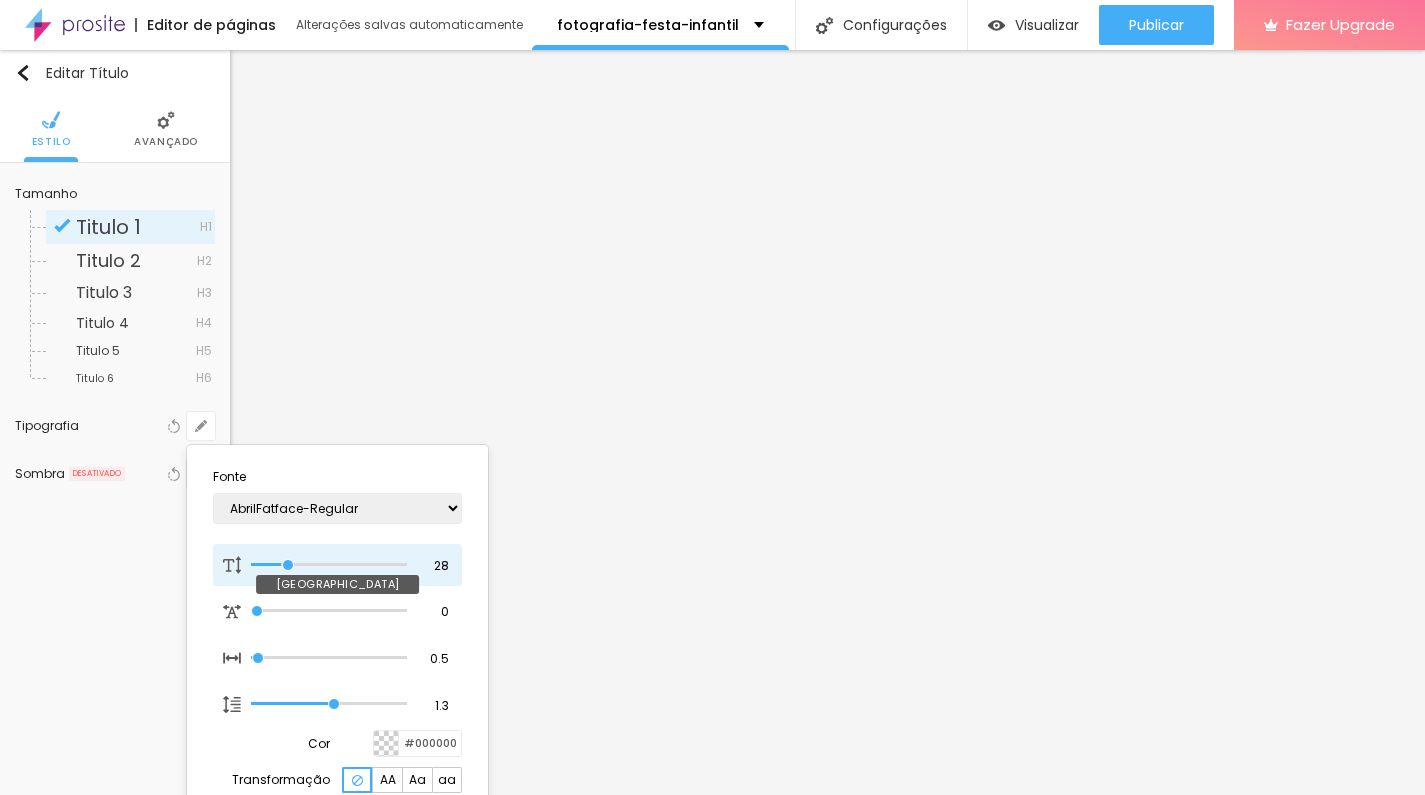 type on "29" 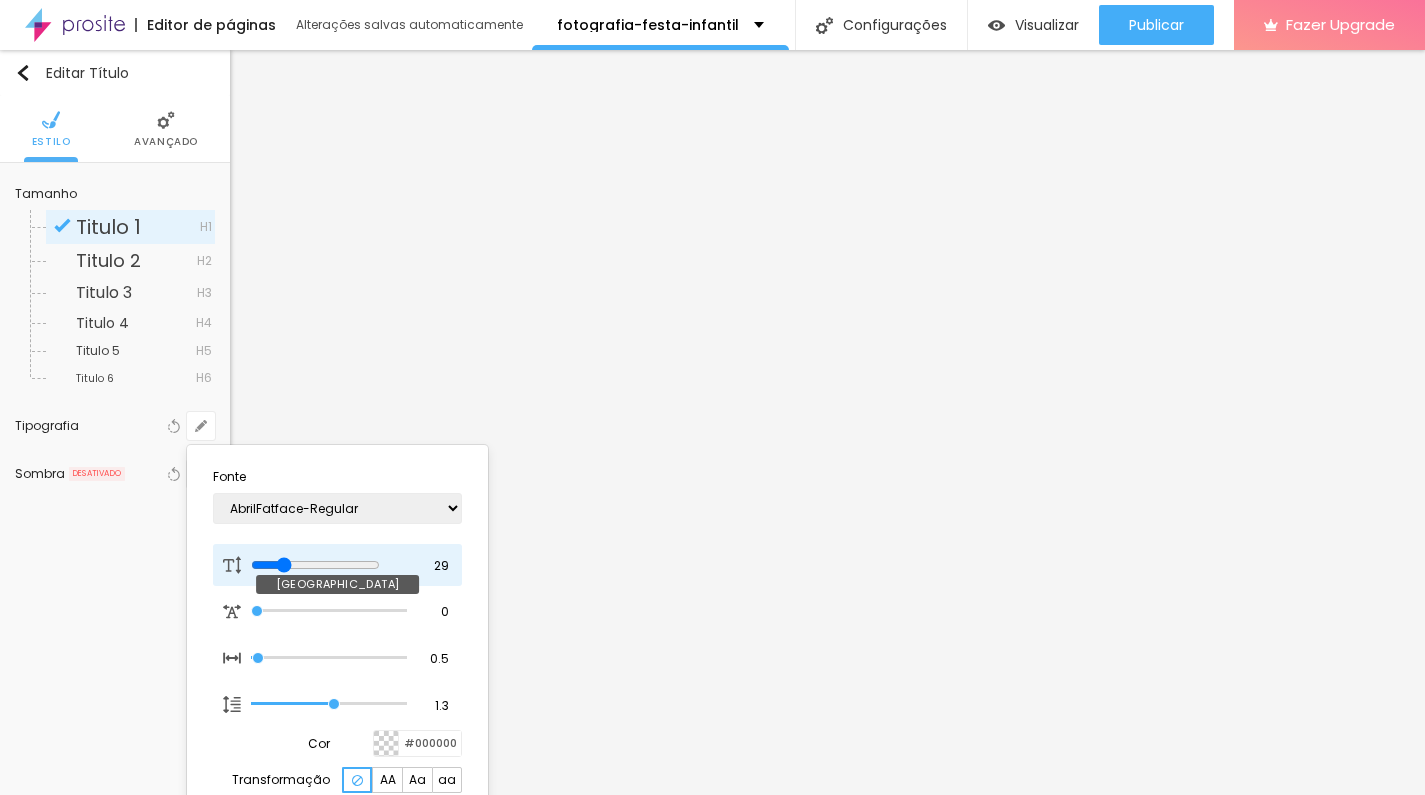 type on "30" 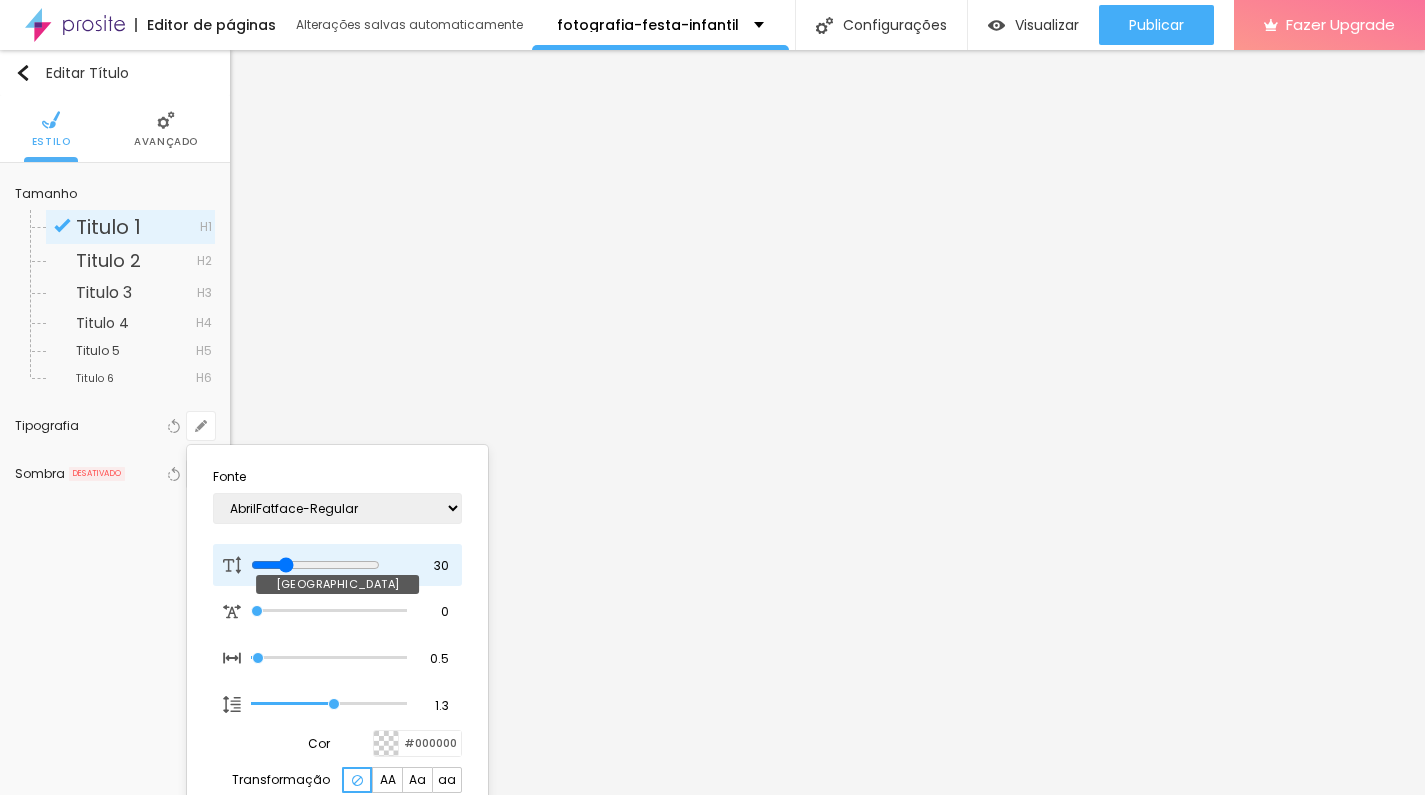 type on "30" 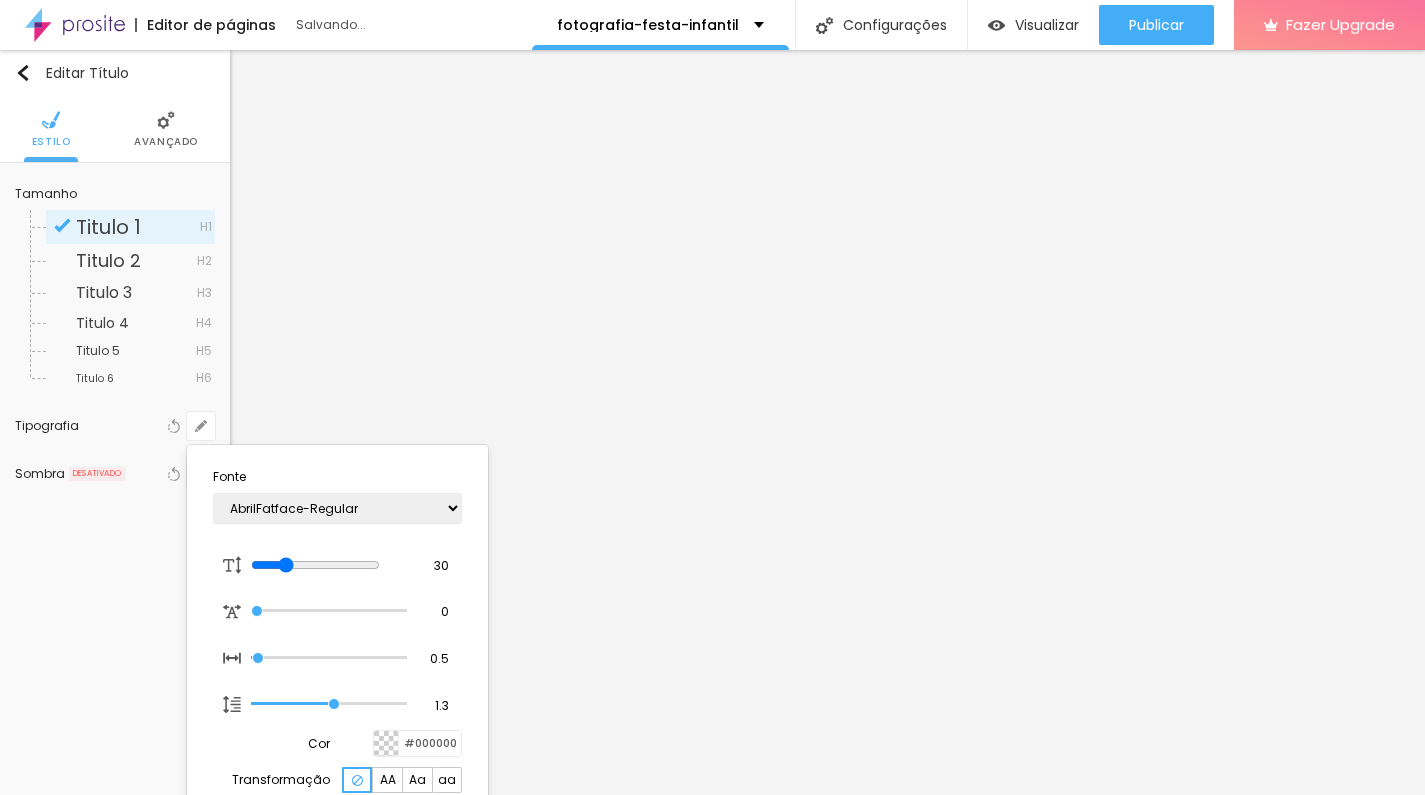 type on "1" 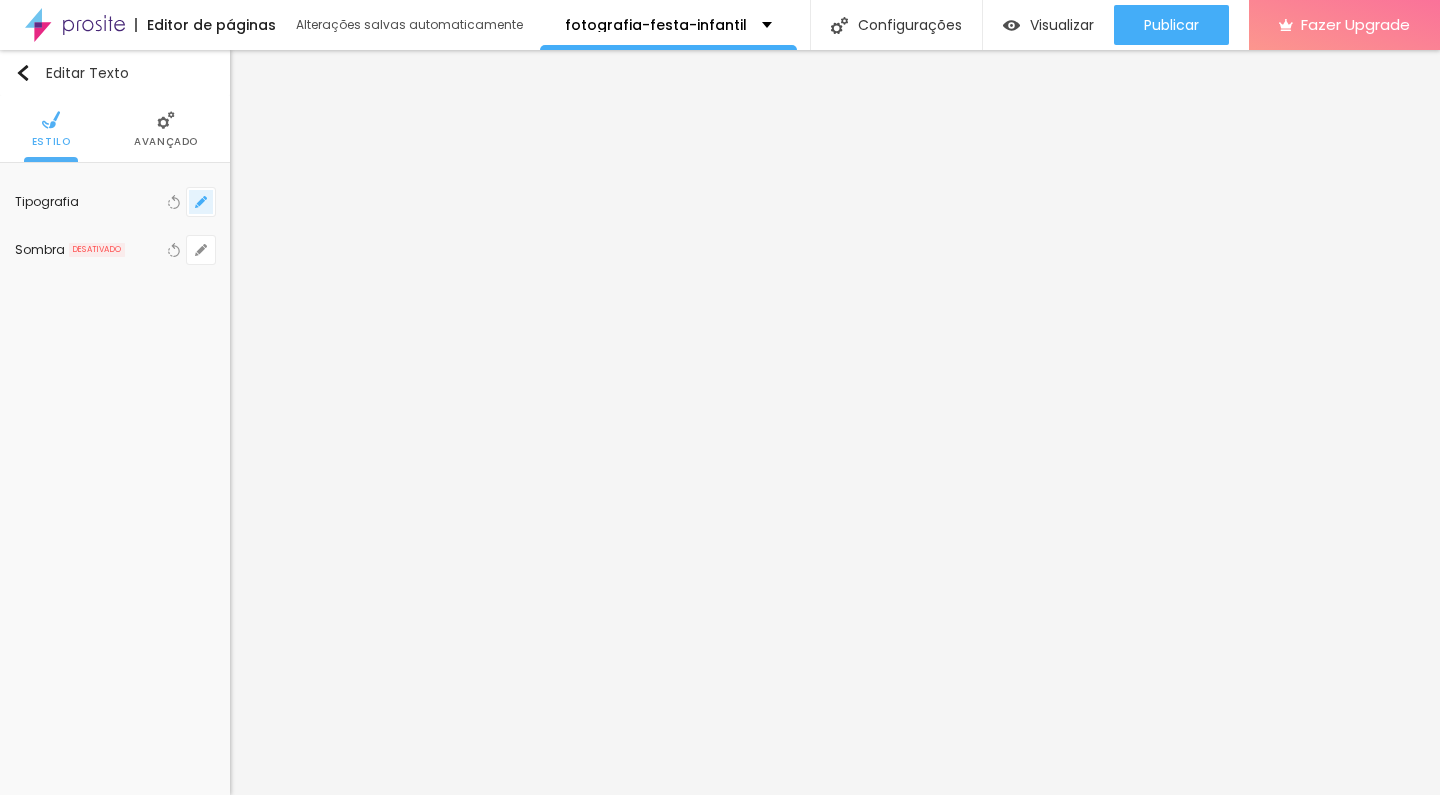 click 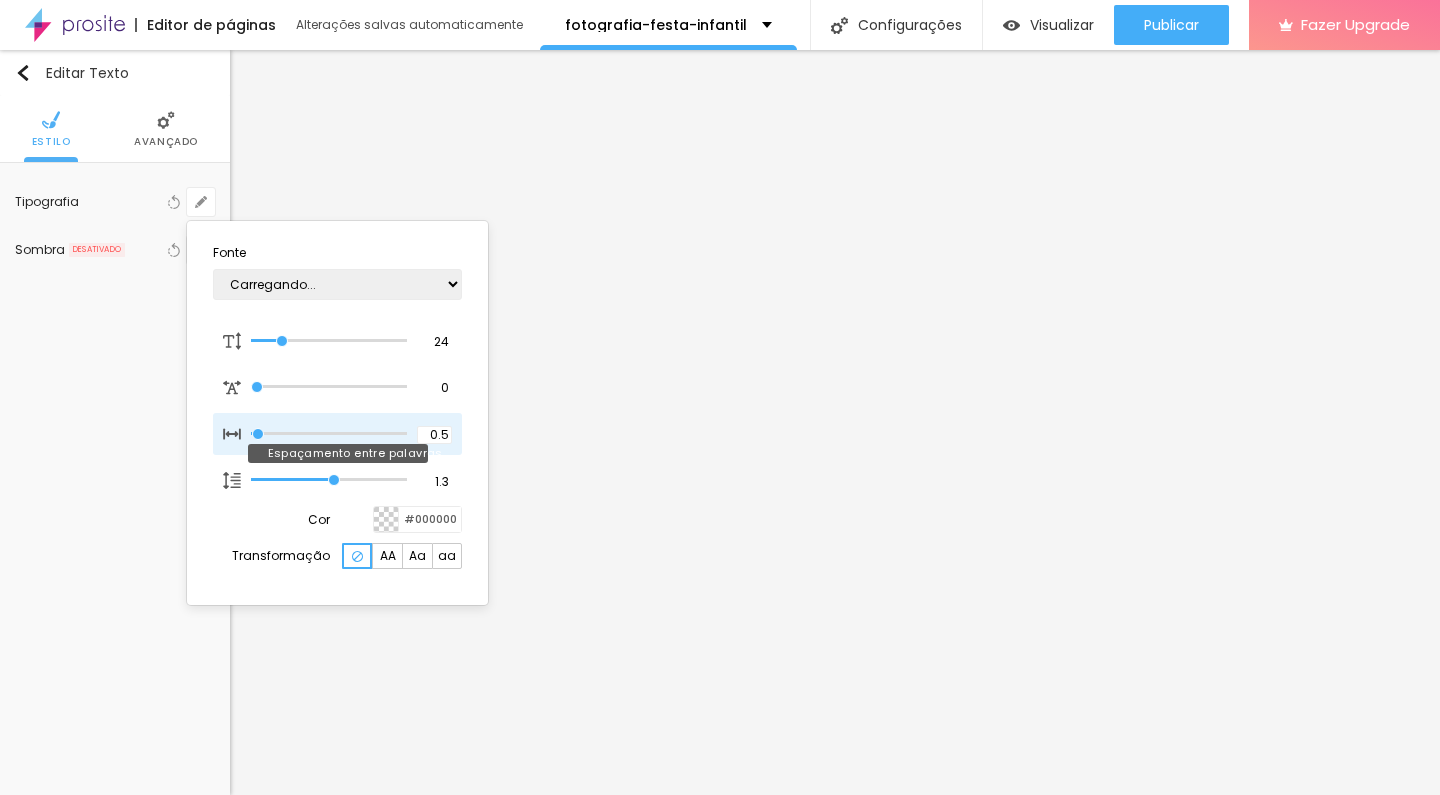 type on "1" 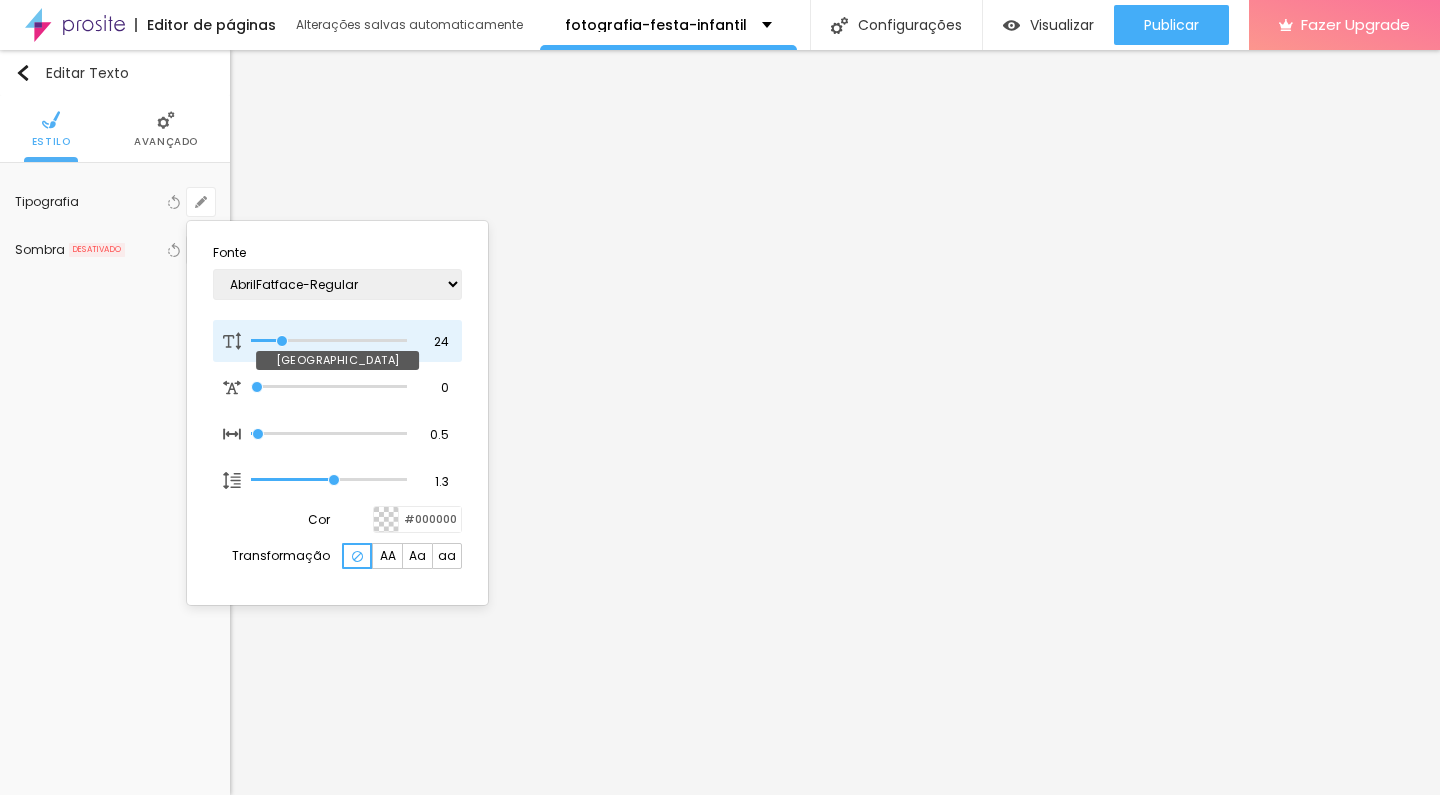 type on "21" 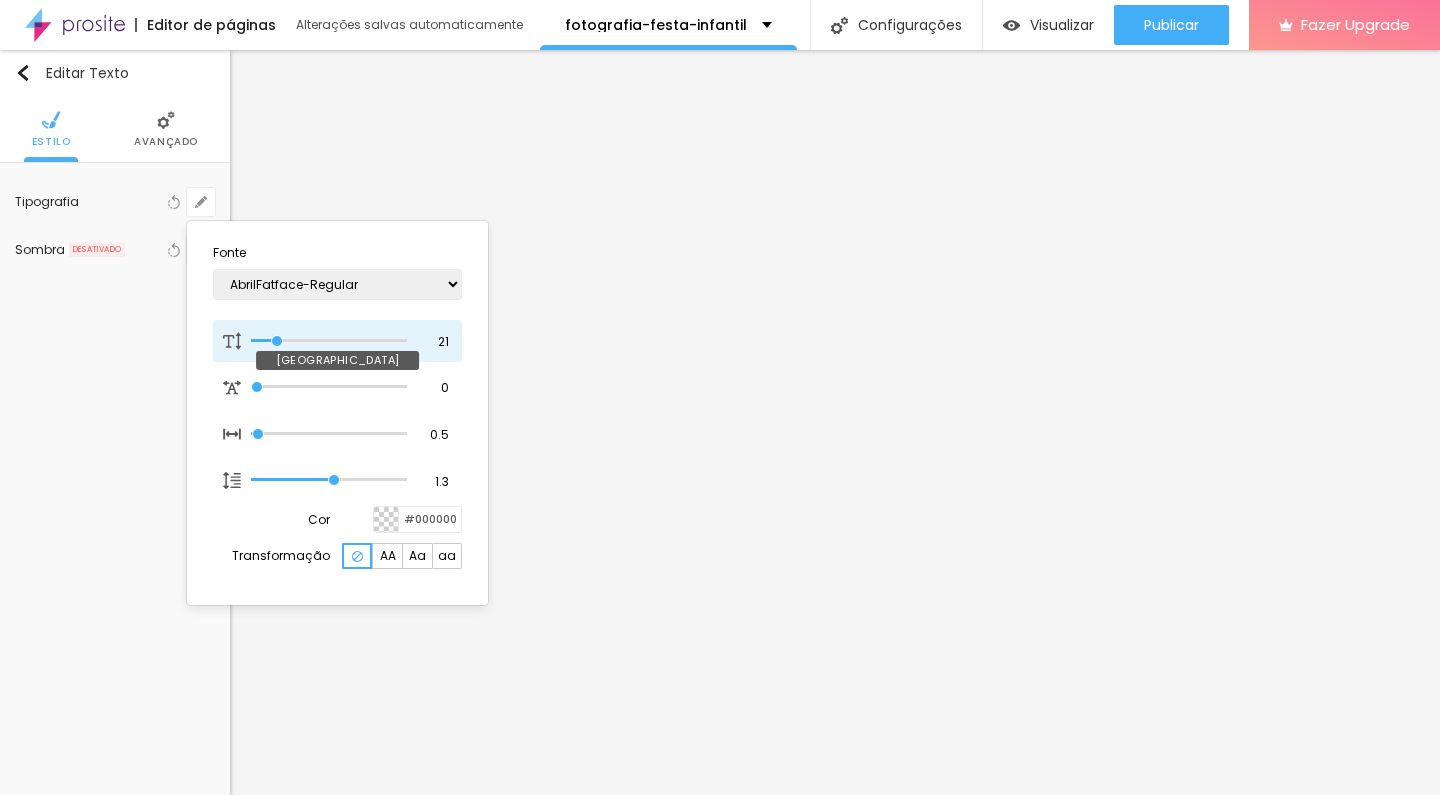 type on "20" 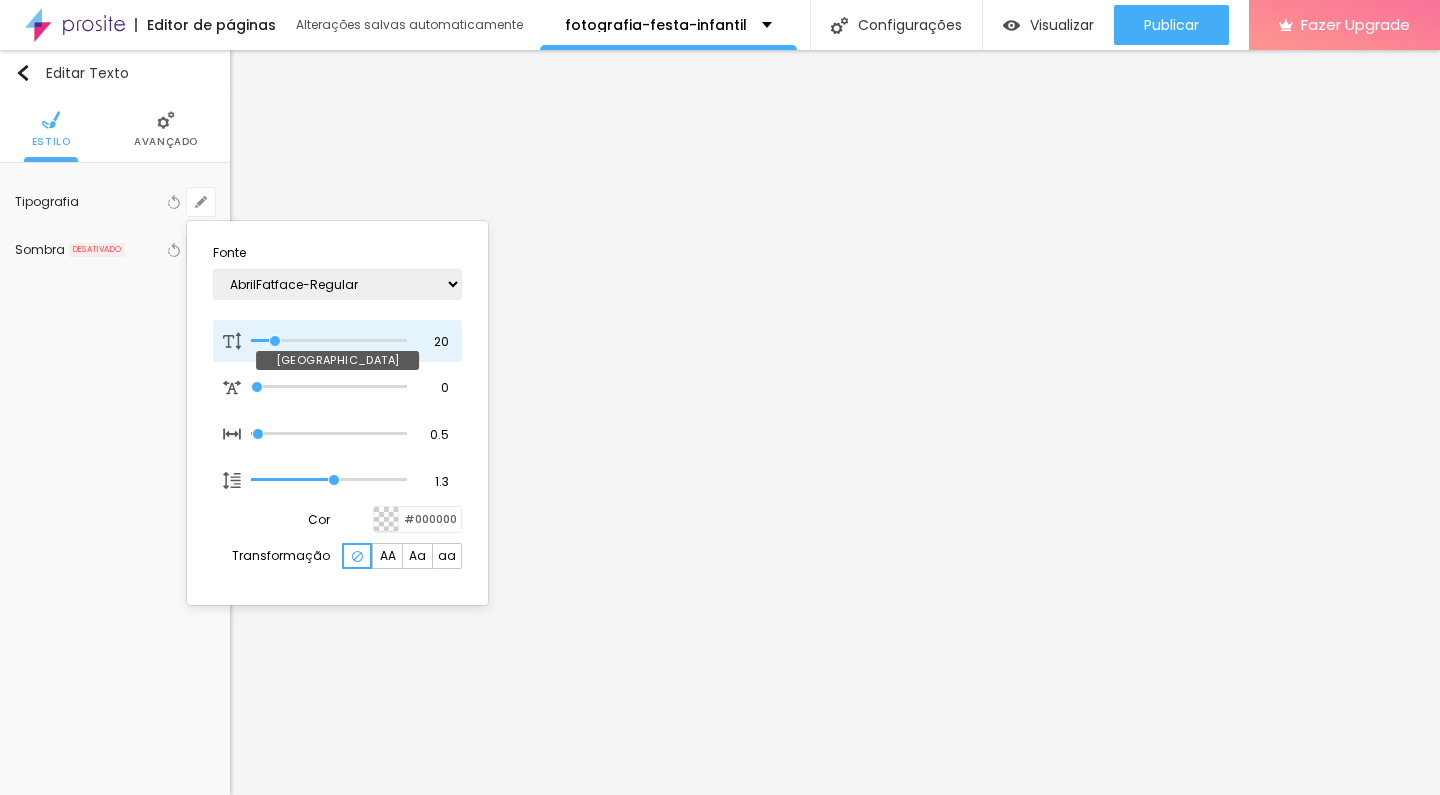 type on "20" 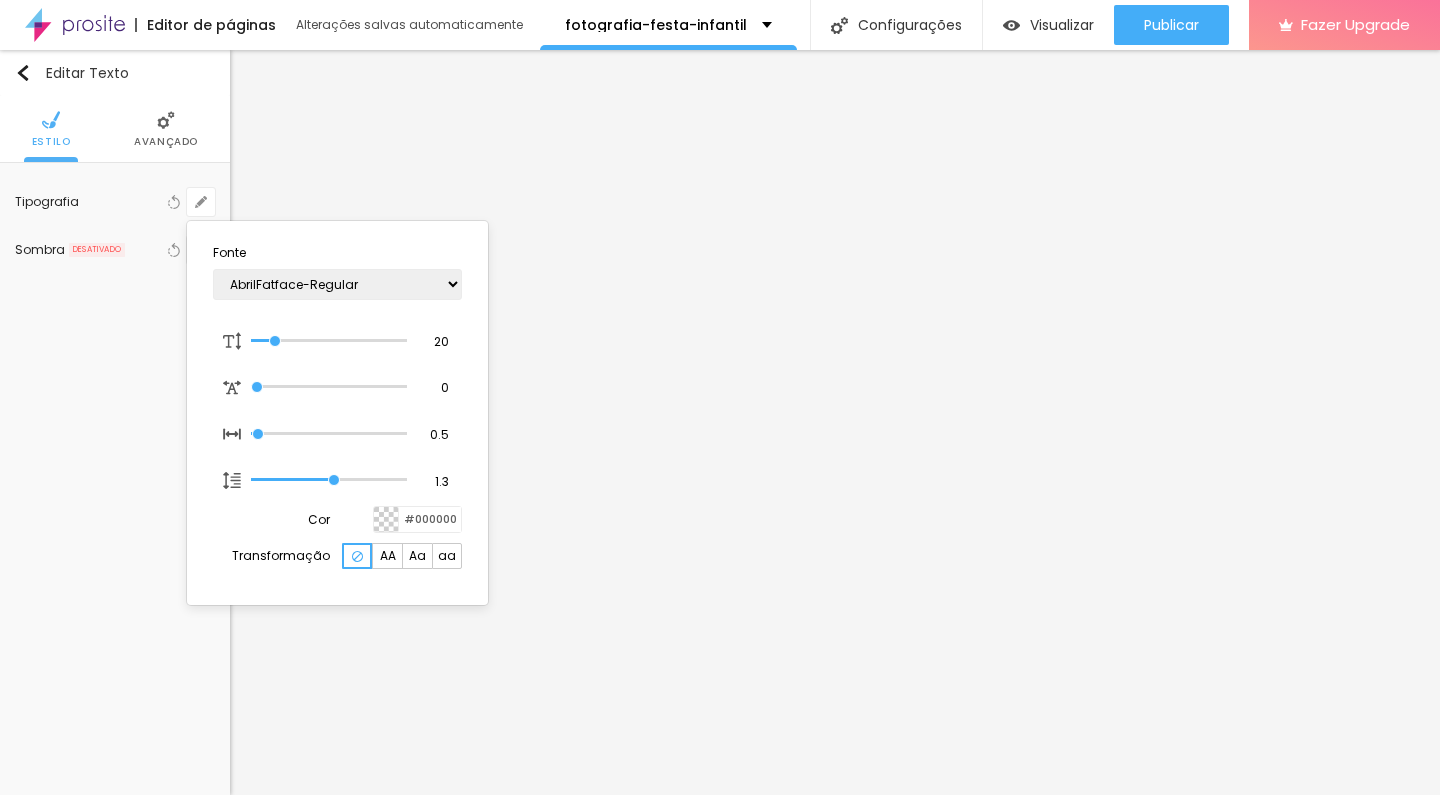 click at bounding box center (720, 397) 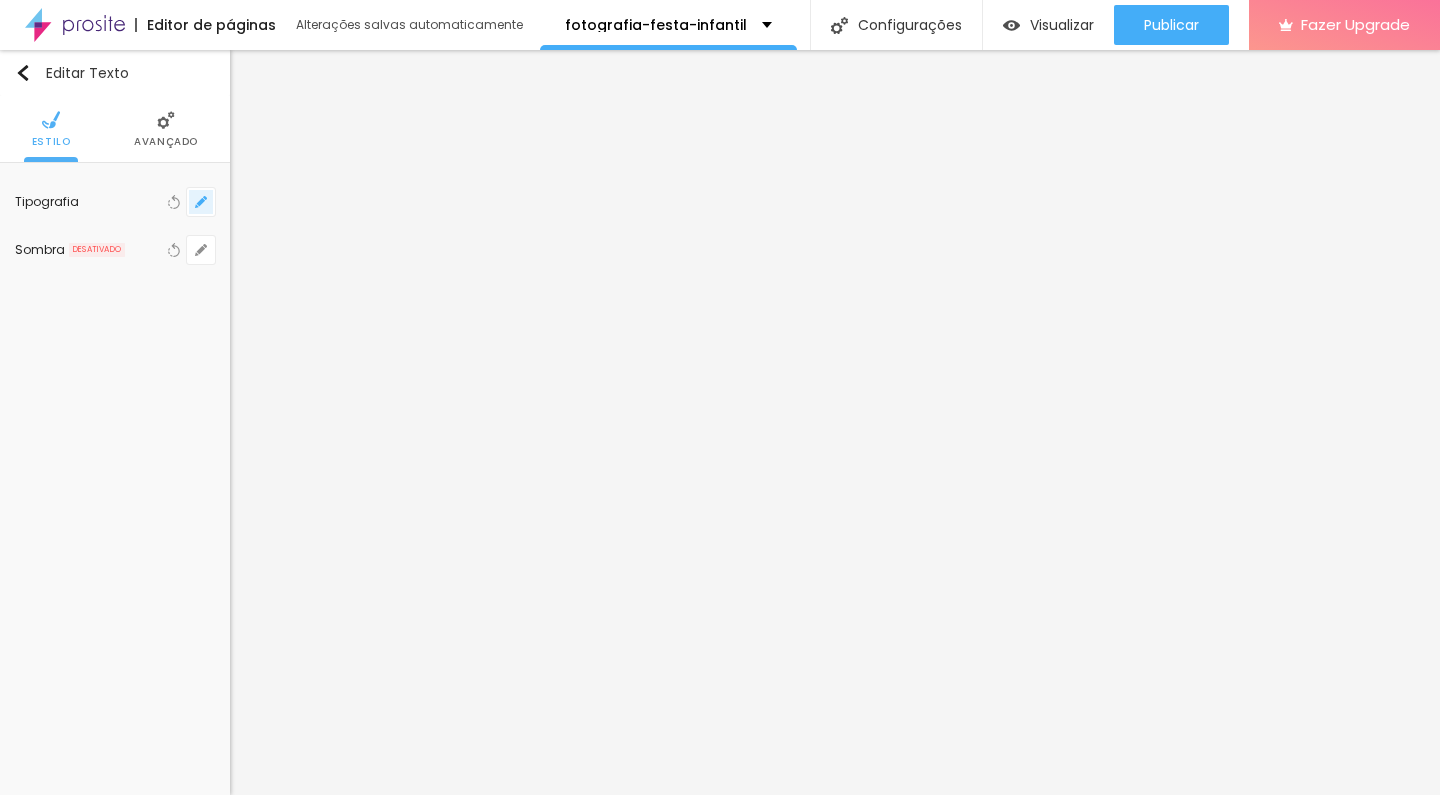 click 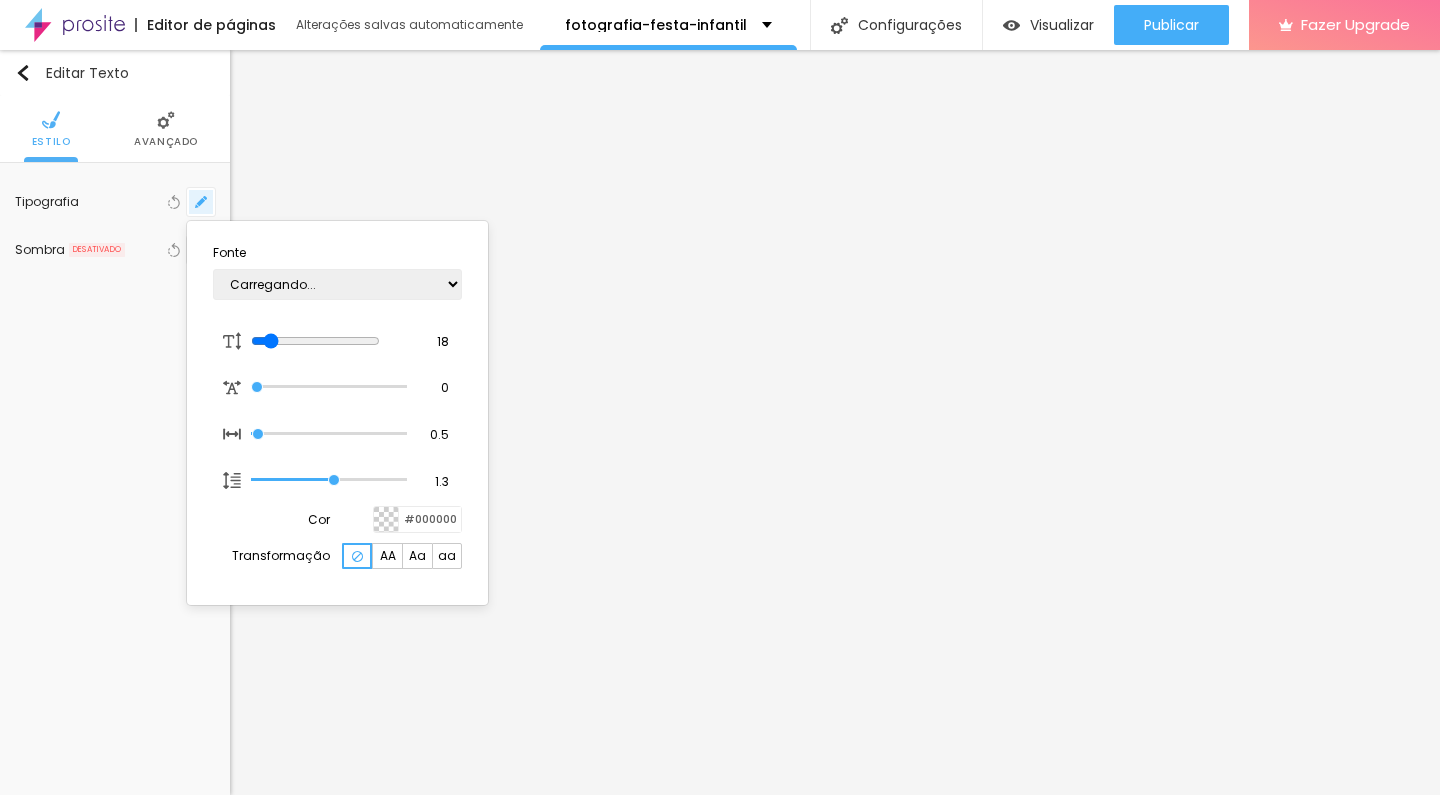 type on "1" 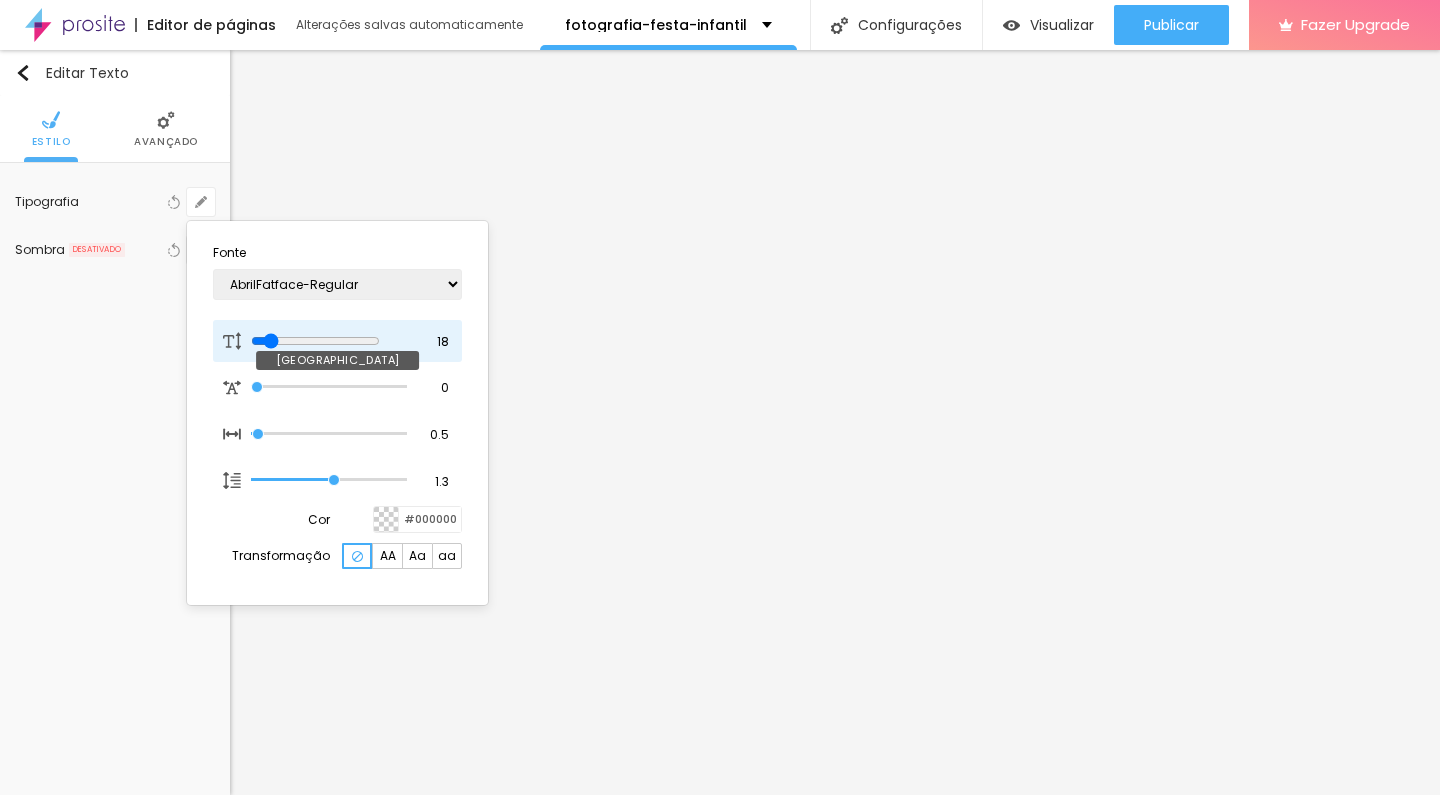 type on "16" 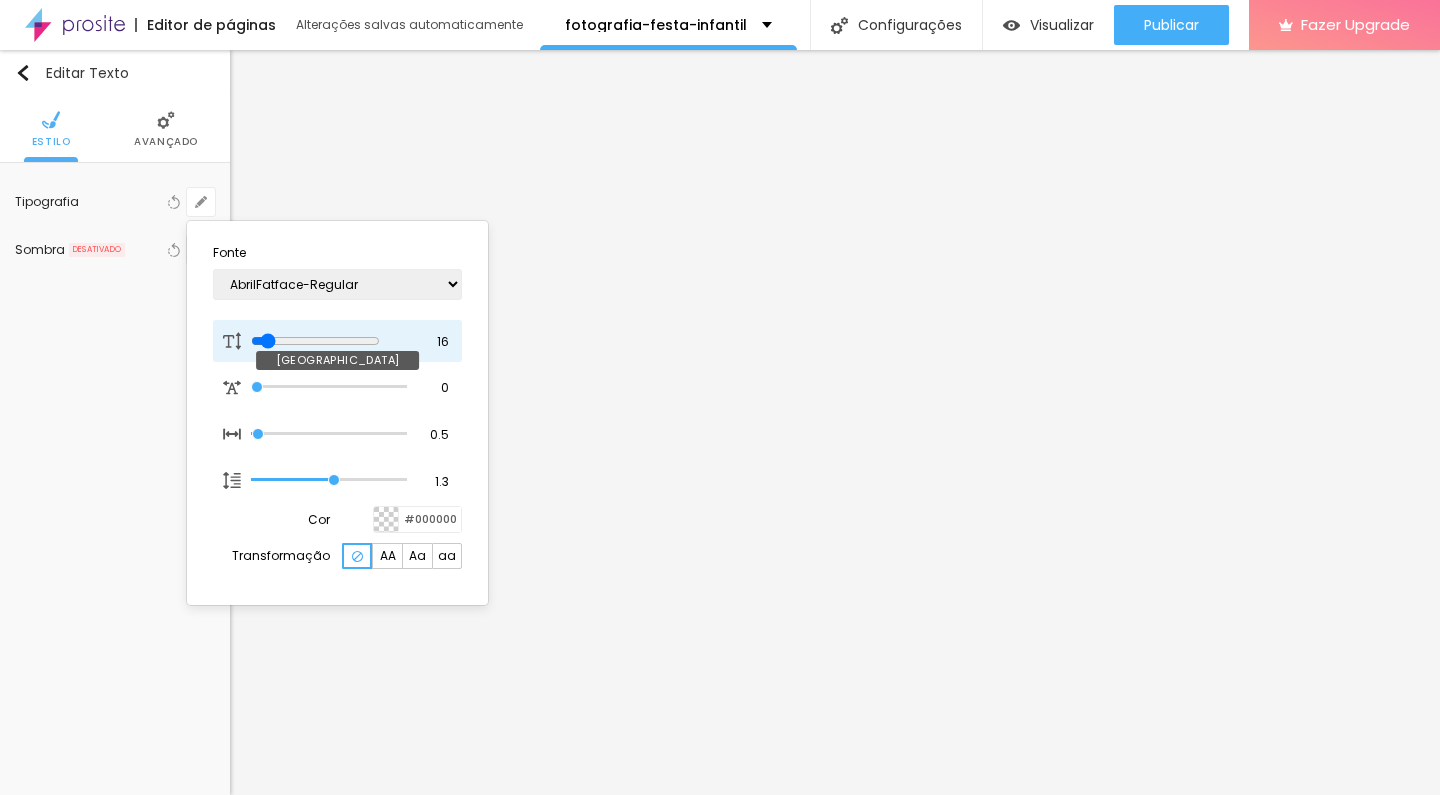 type on "15" 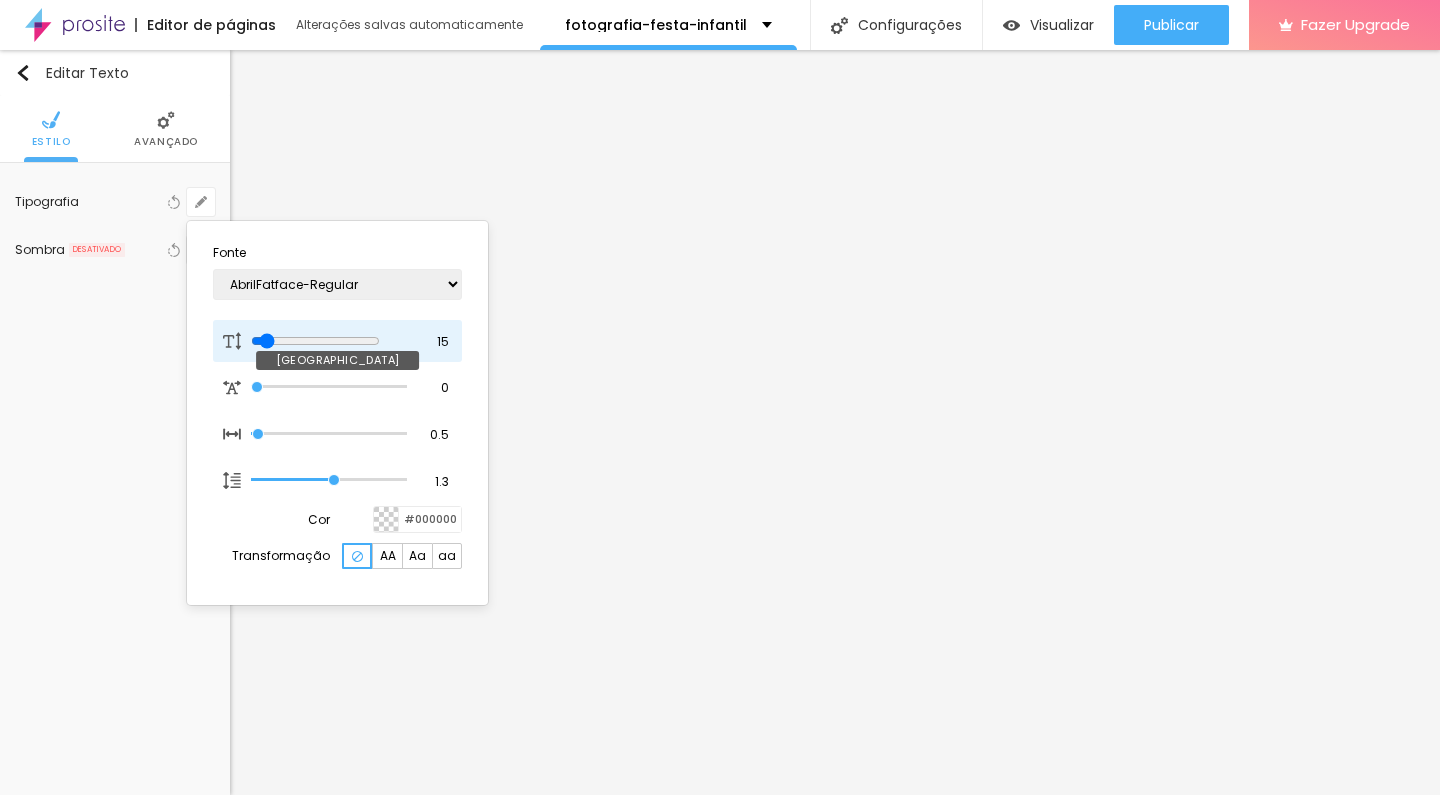 type on "16" 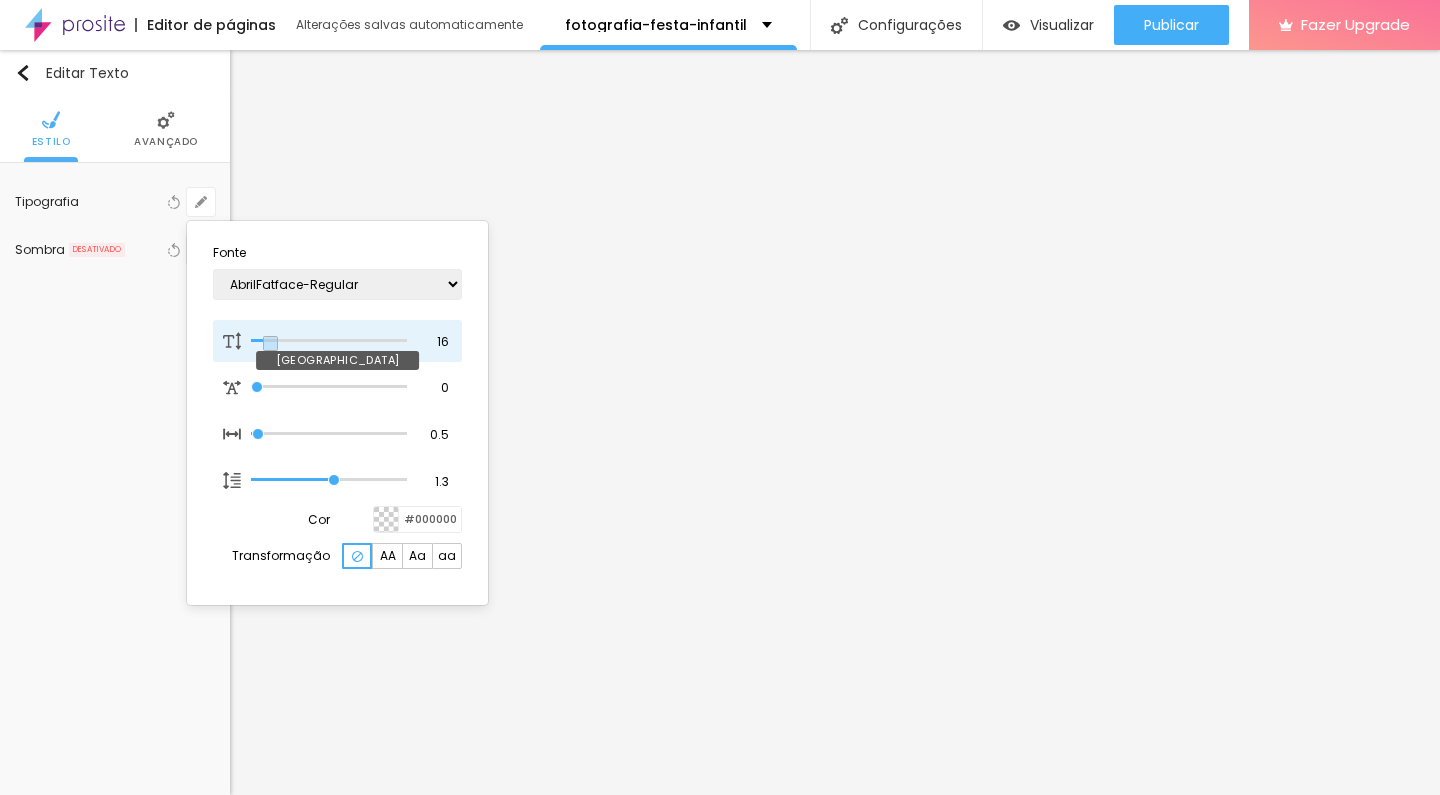 type on "16" 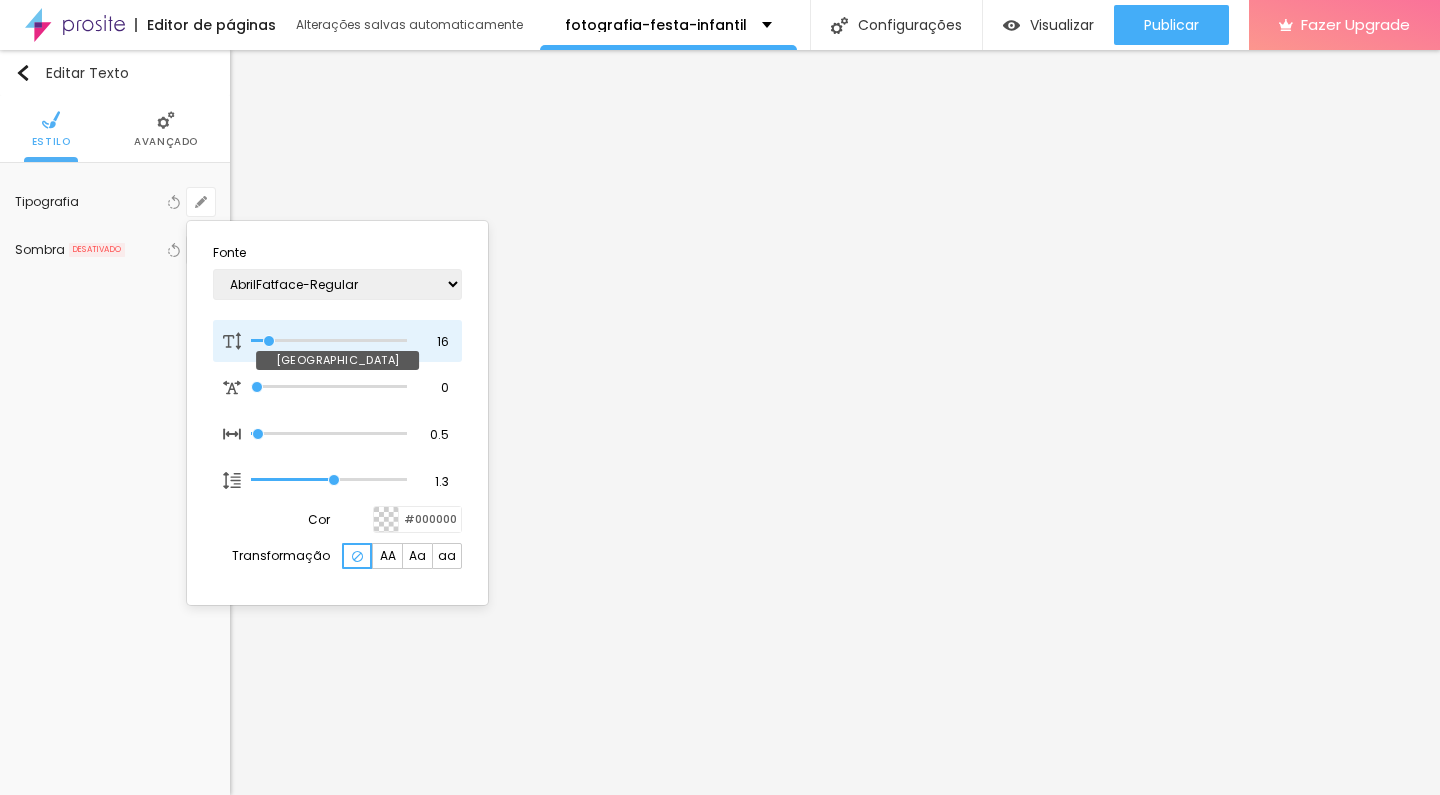 click at bounding box center (329, 341) 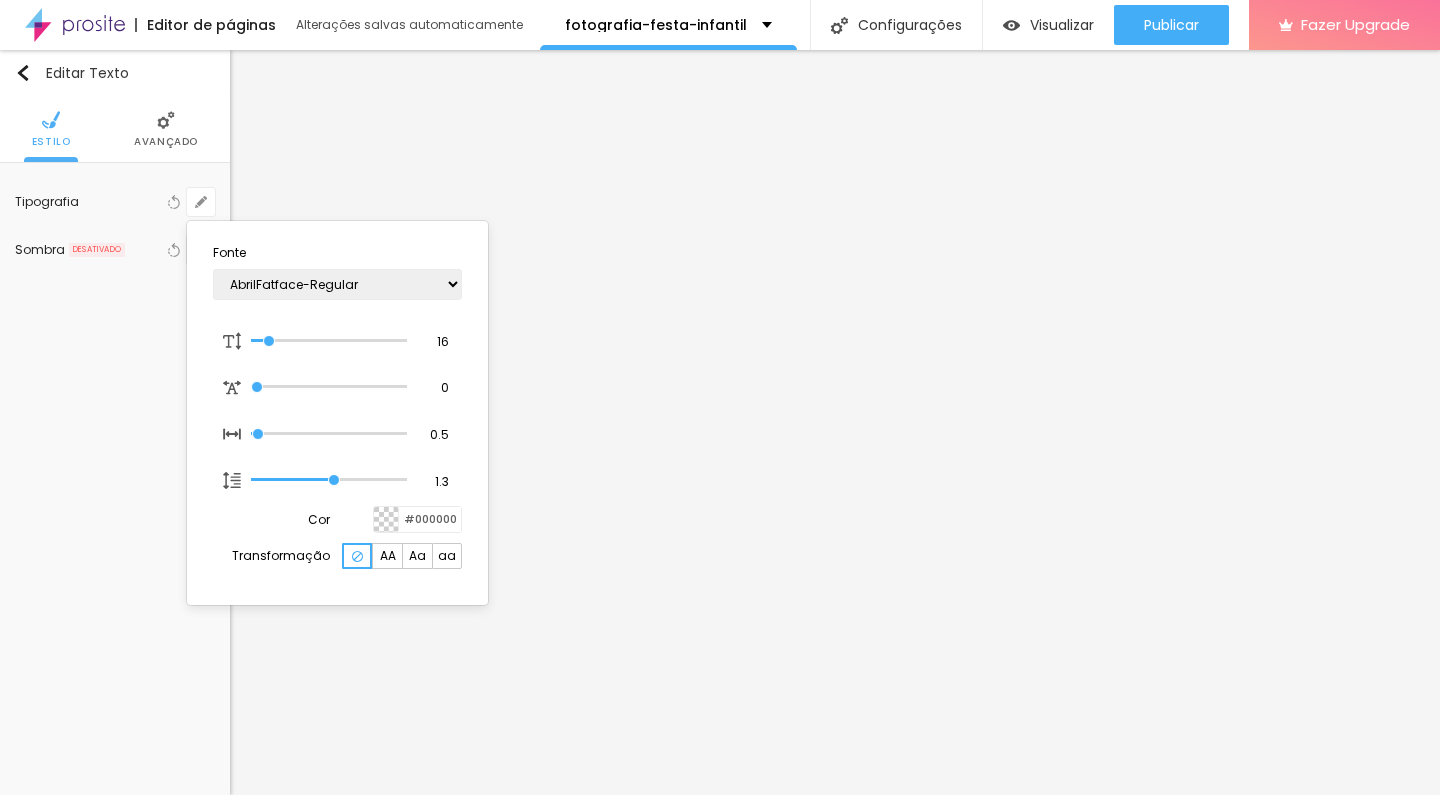 type on "1" 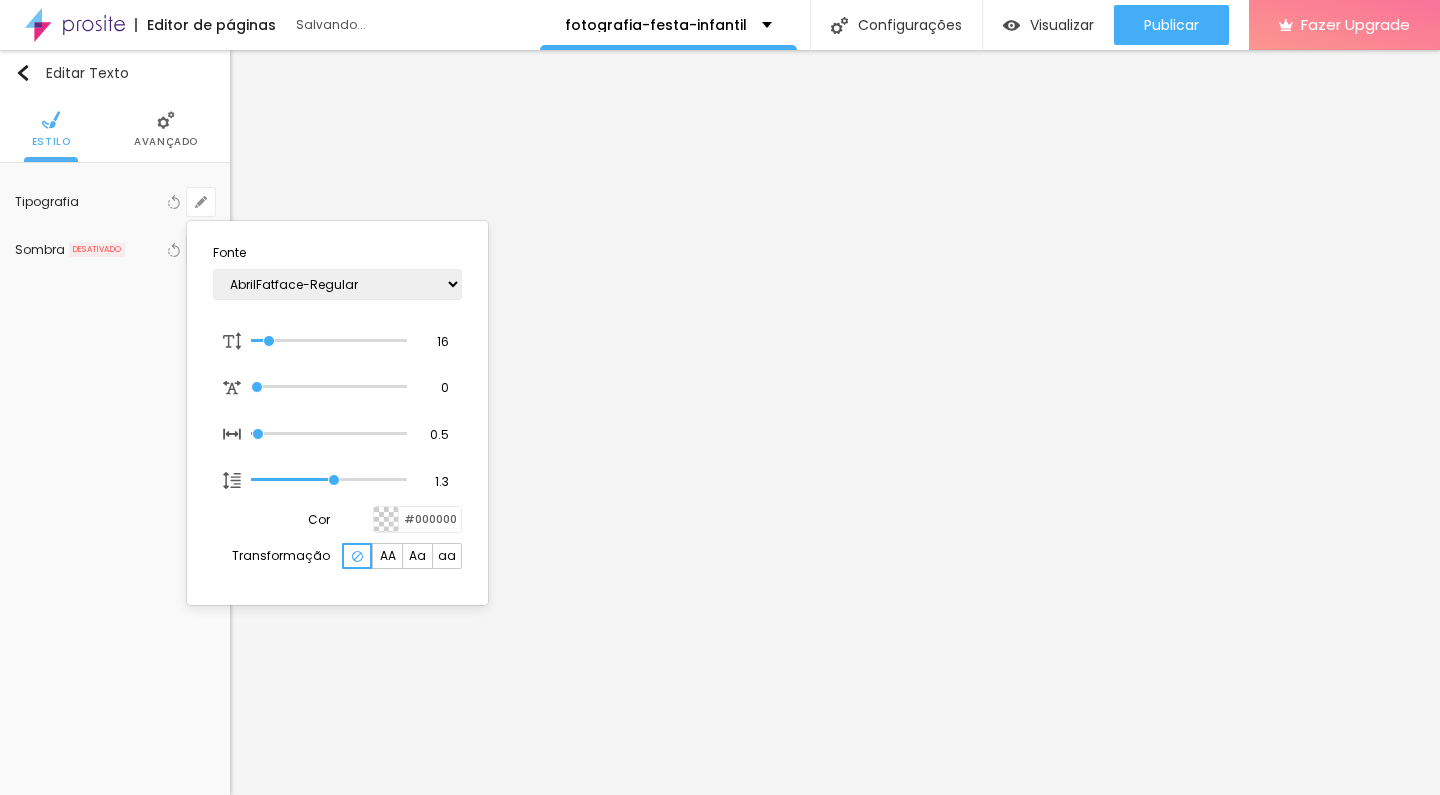 click at bounding box center [720, 397] 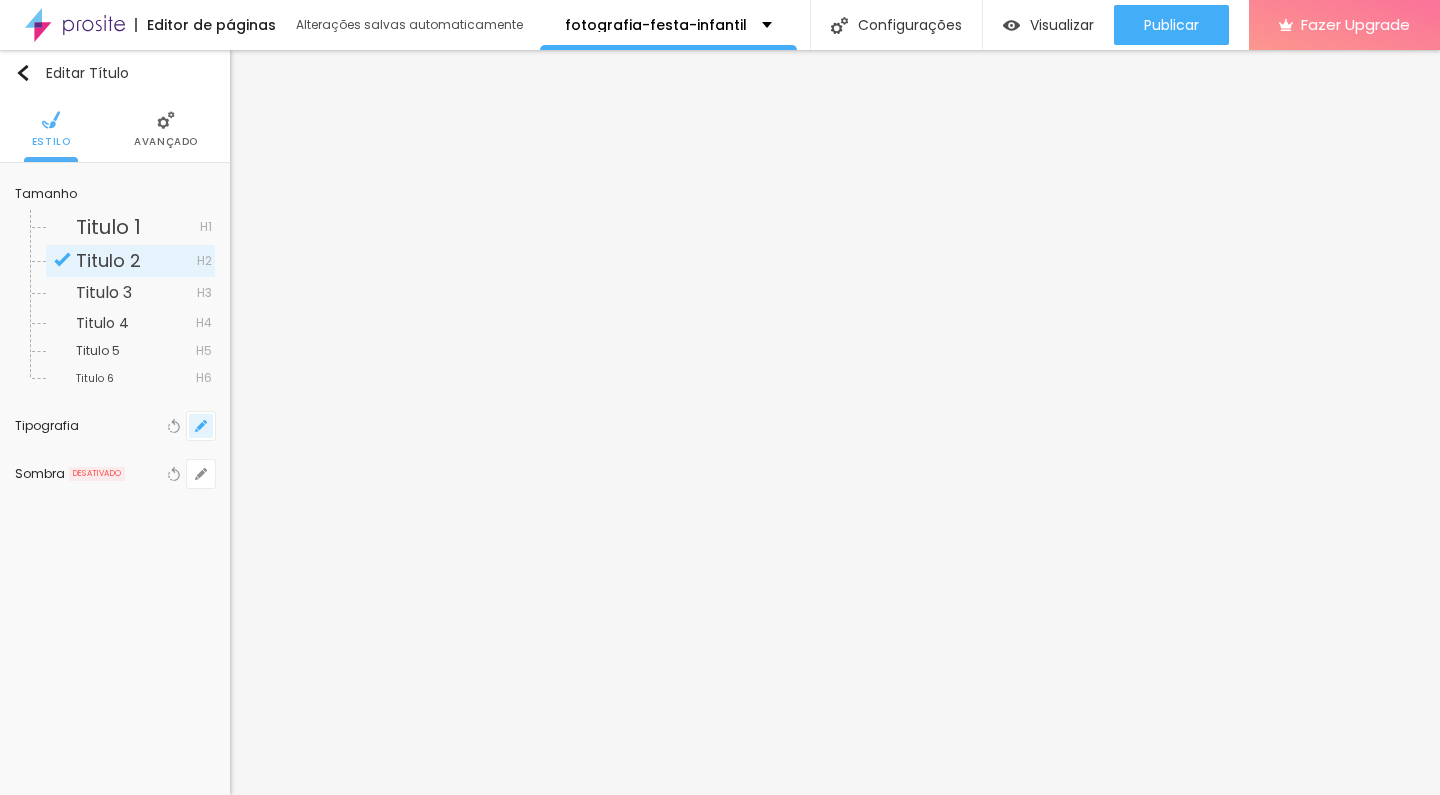 click 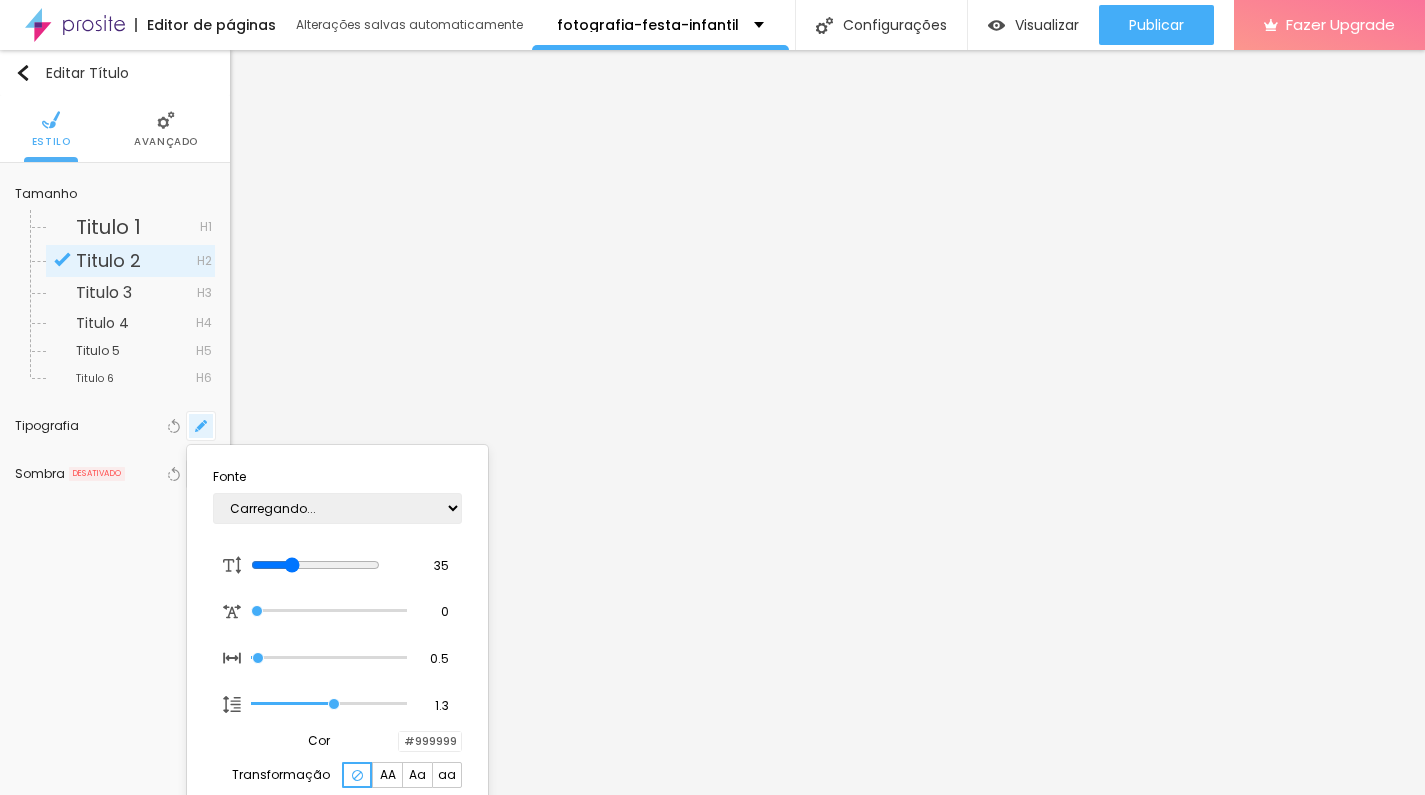 type on "1" 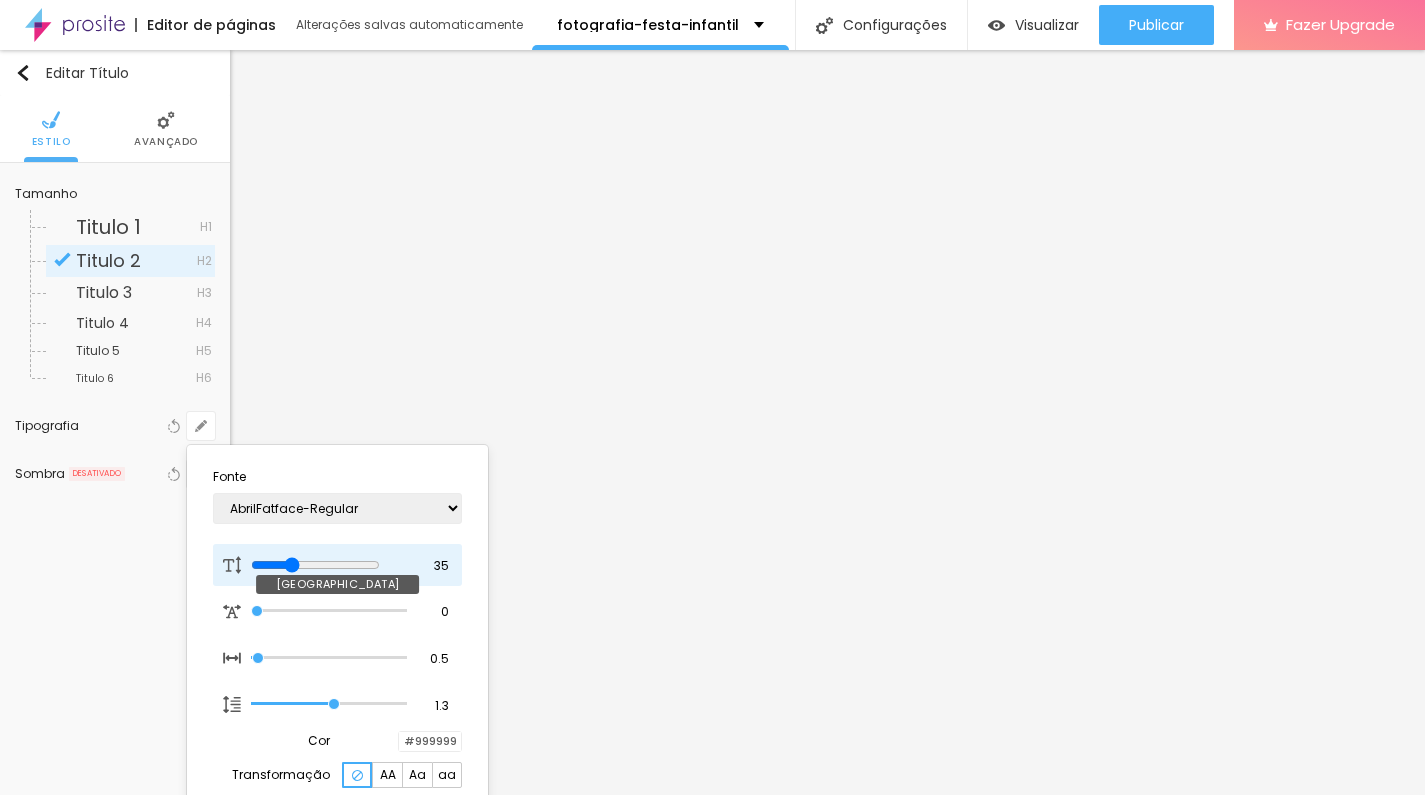 type on "32" 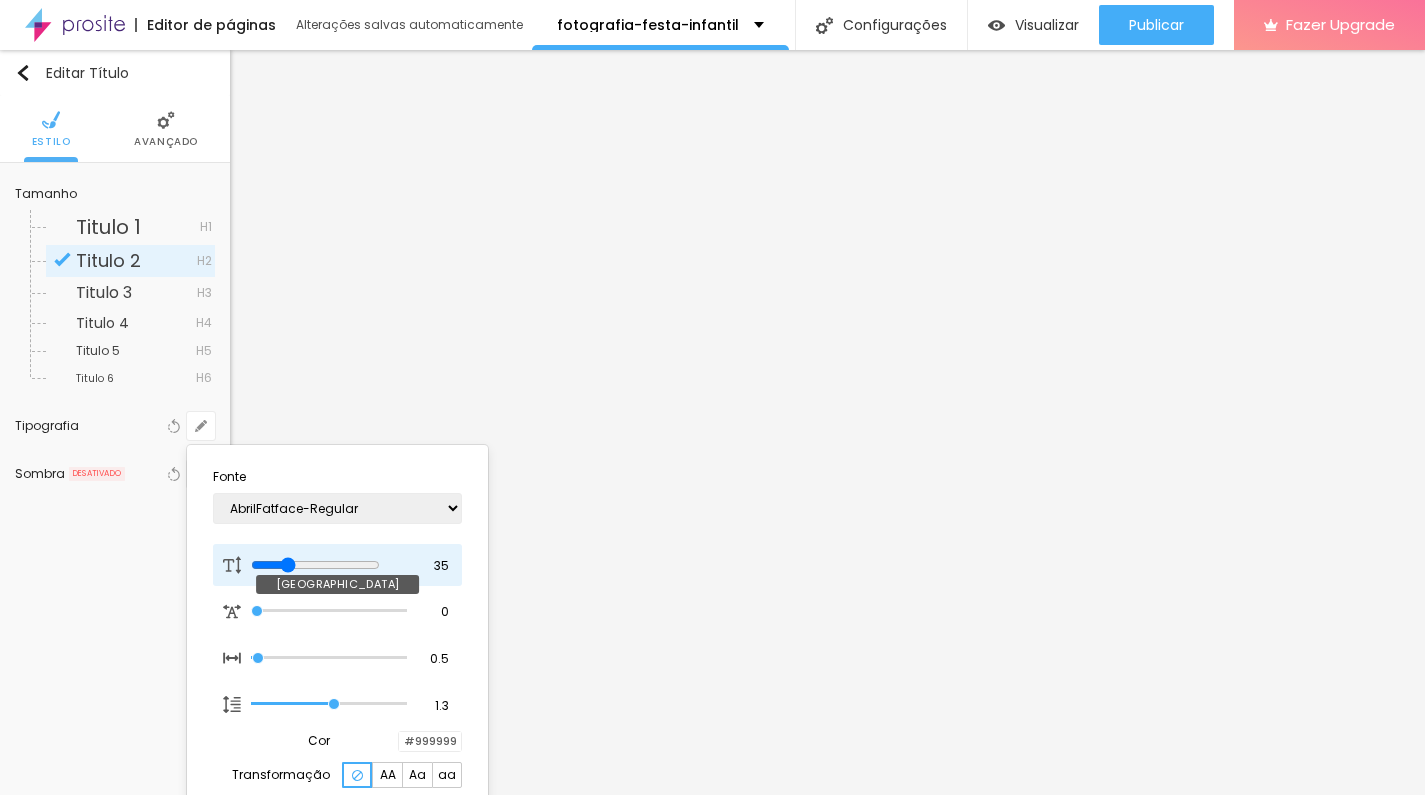type on "32" 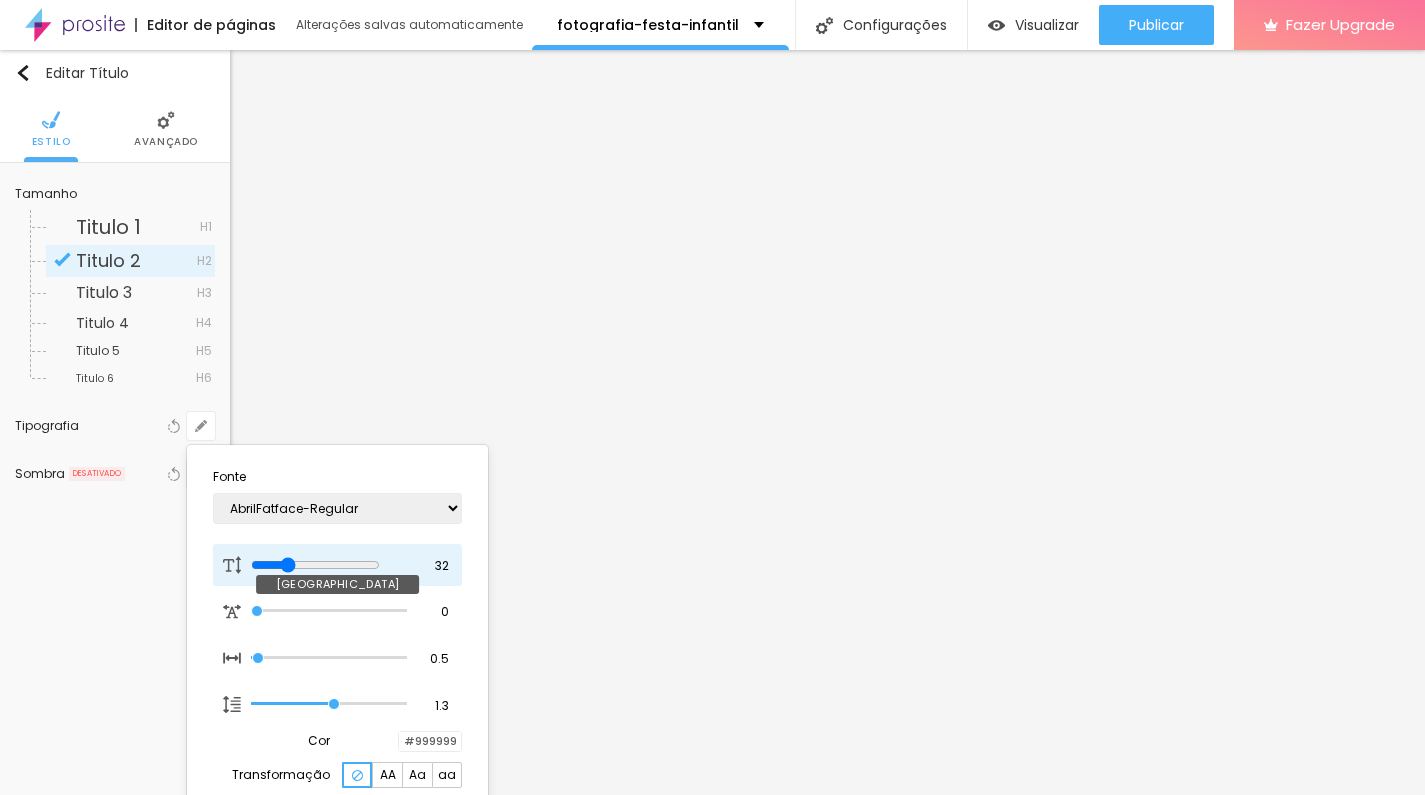 type on "31" 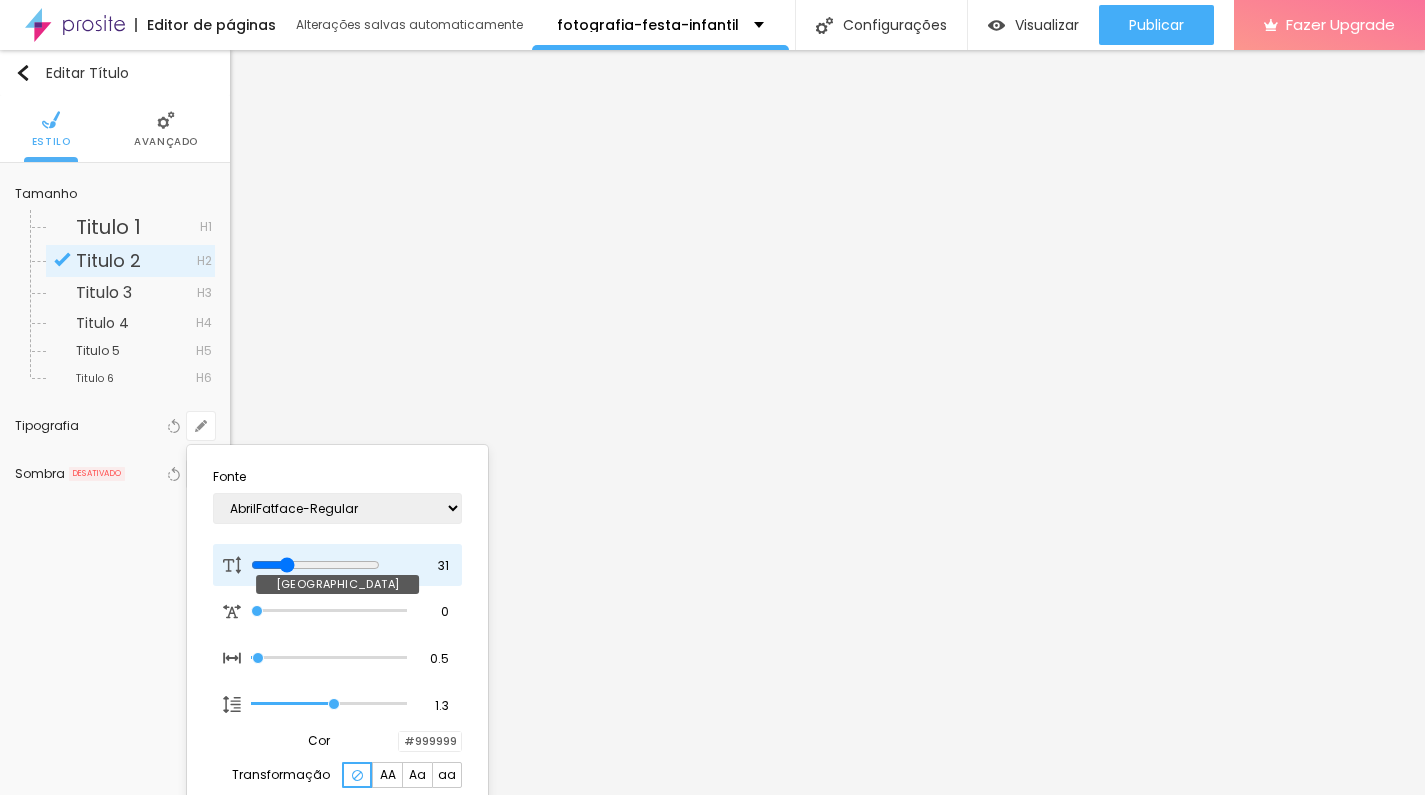 type on "1" 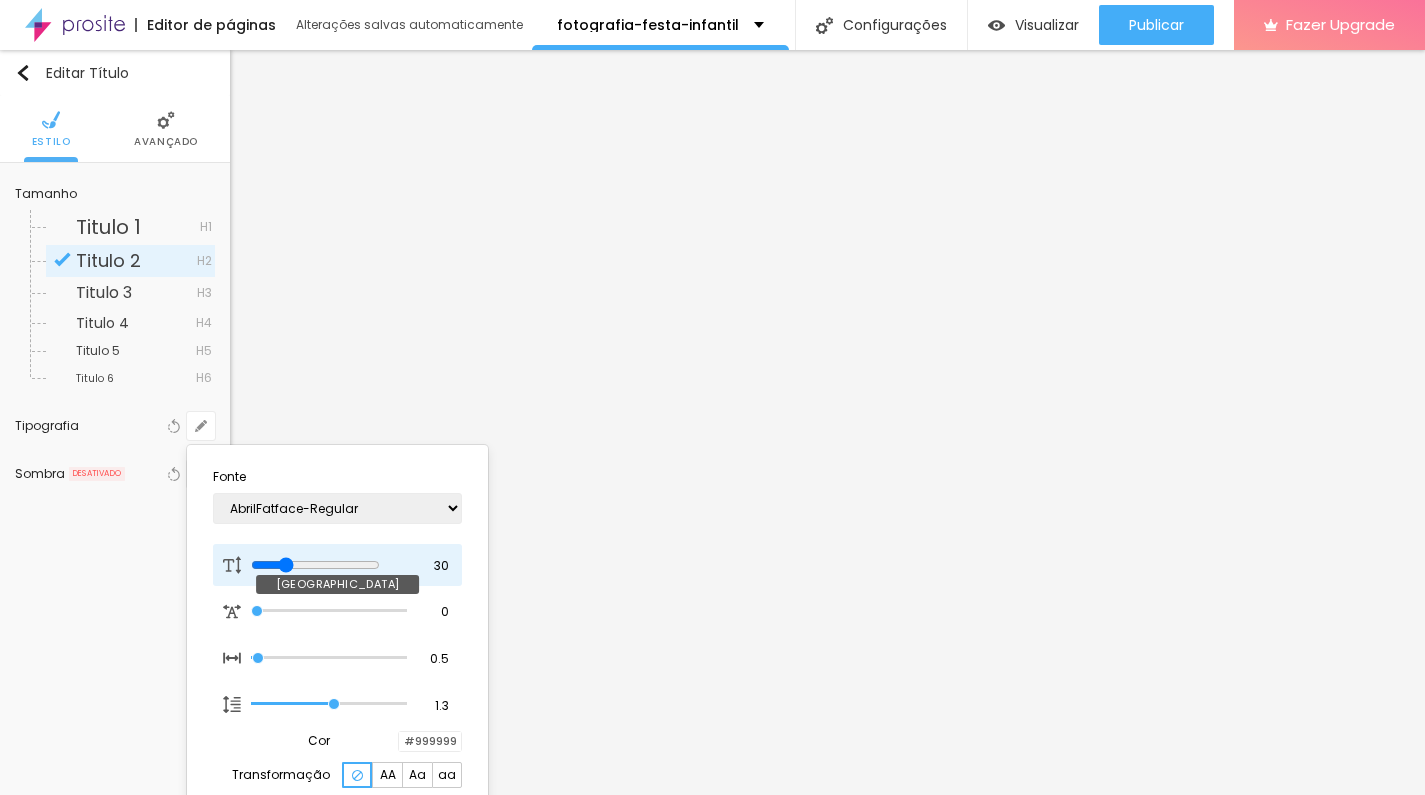 type on "29" 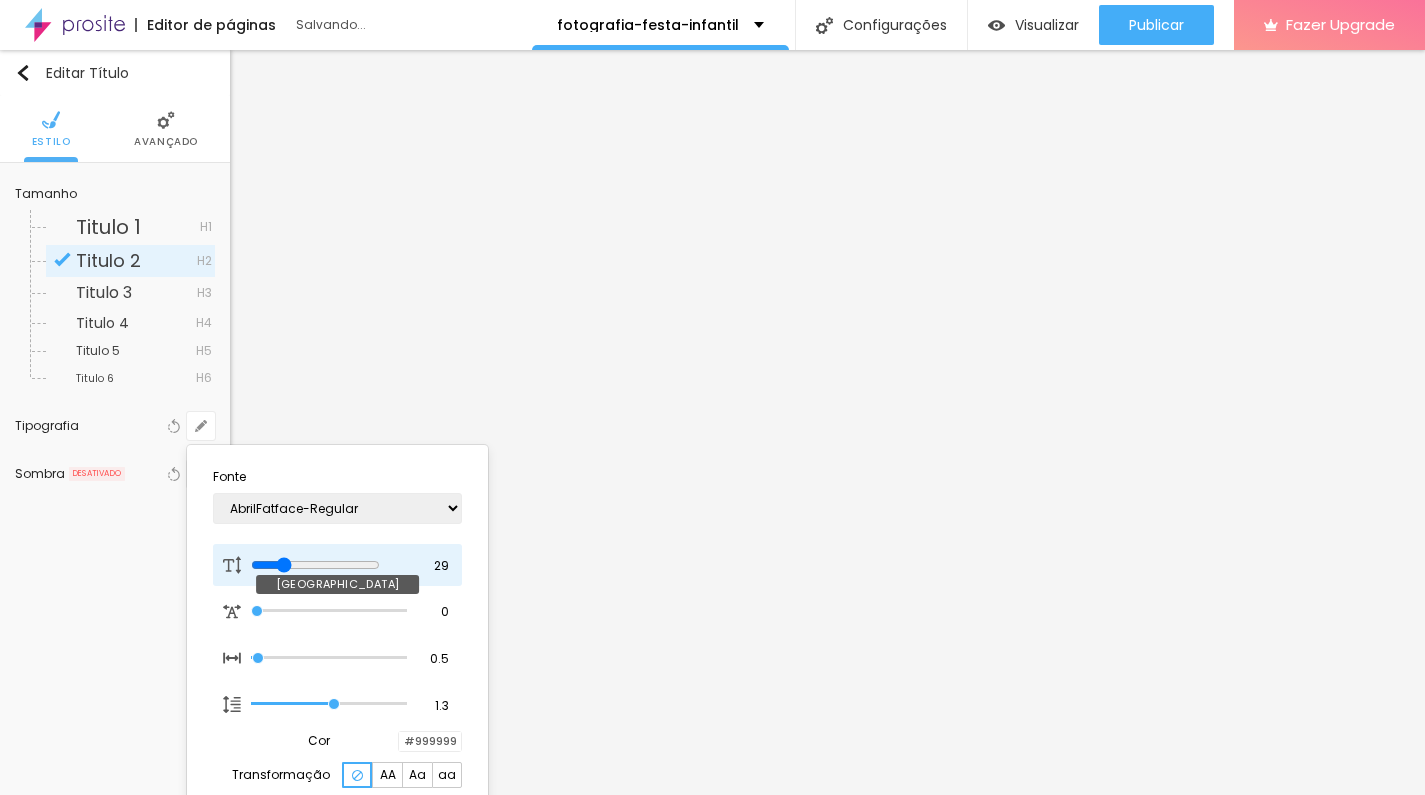 type on "28" 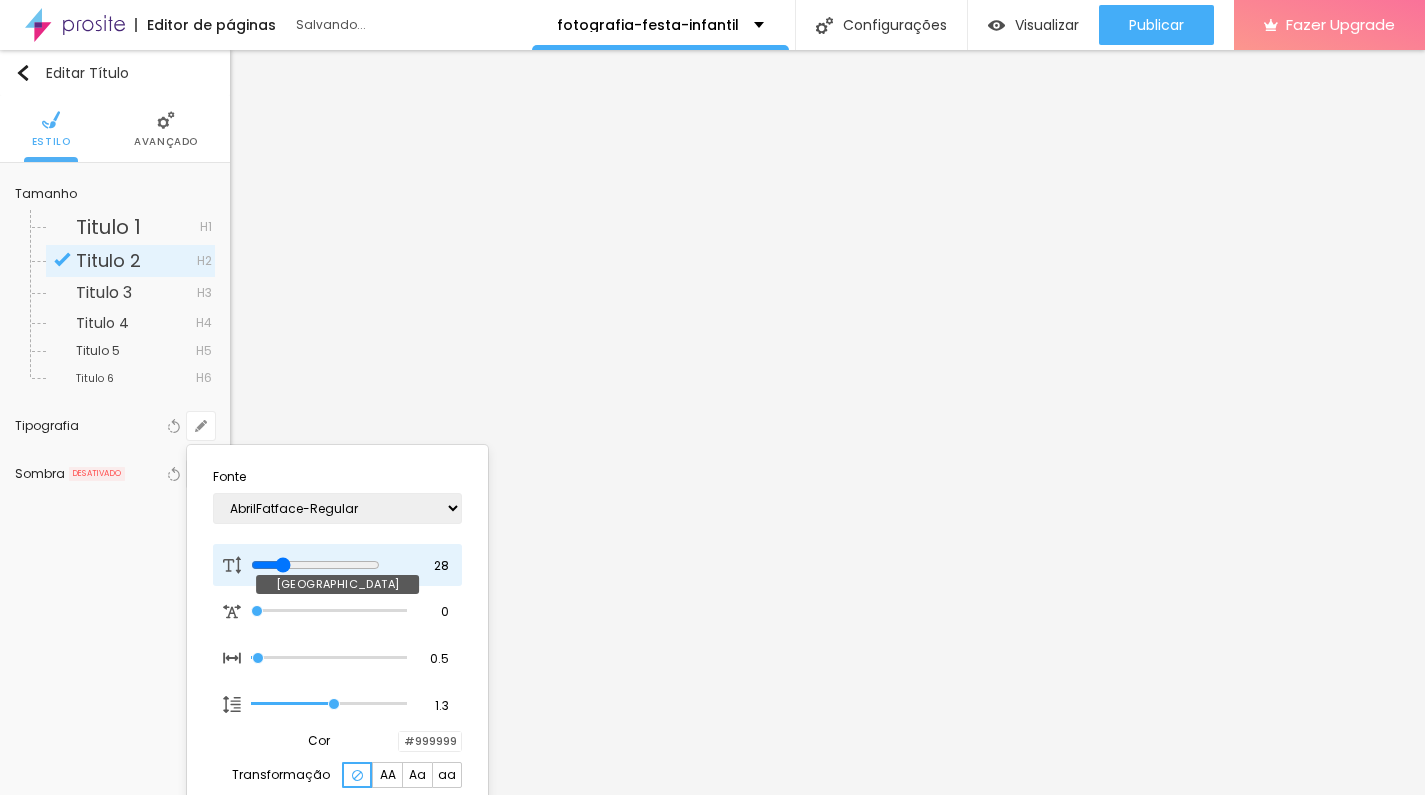 type on "27" 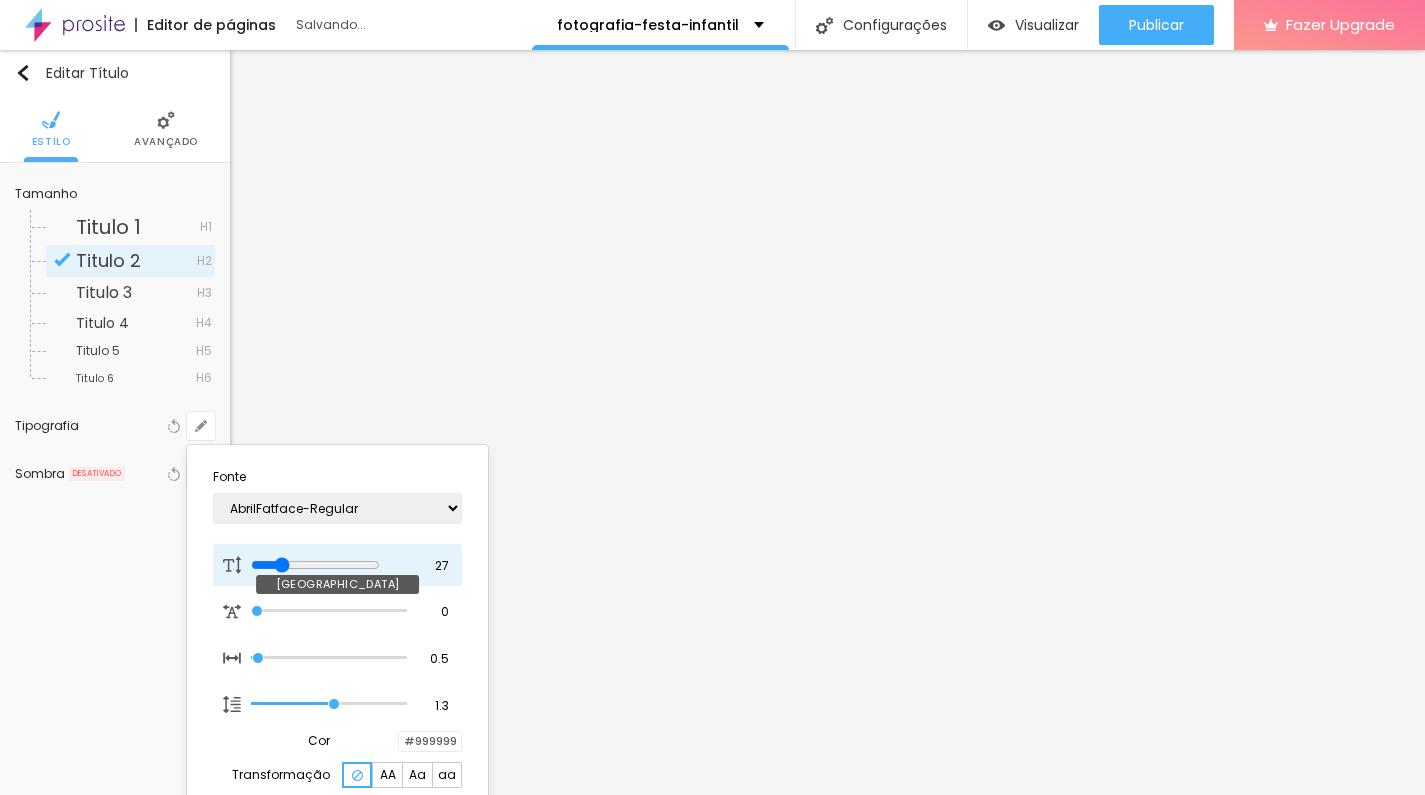 type on "1" 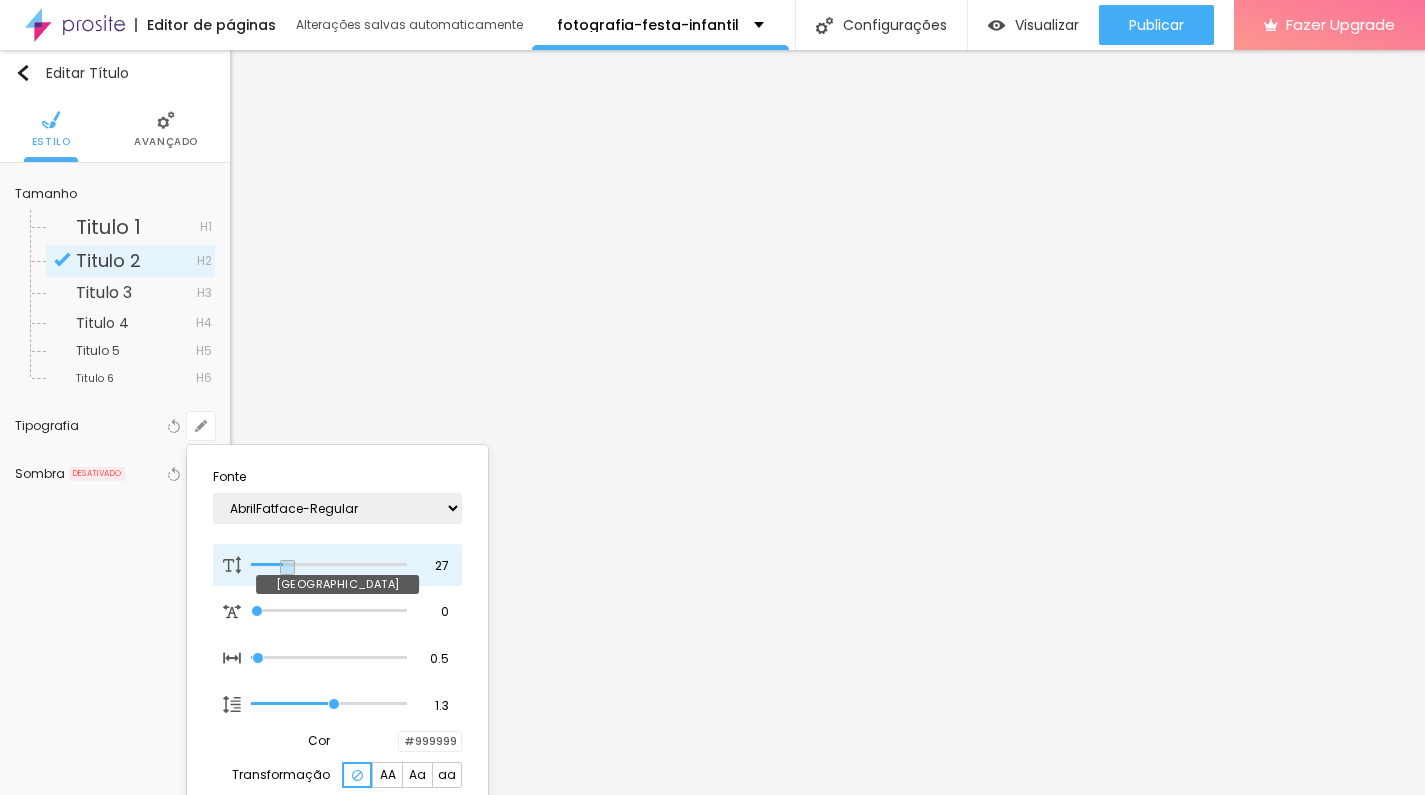 type on "26" 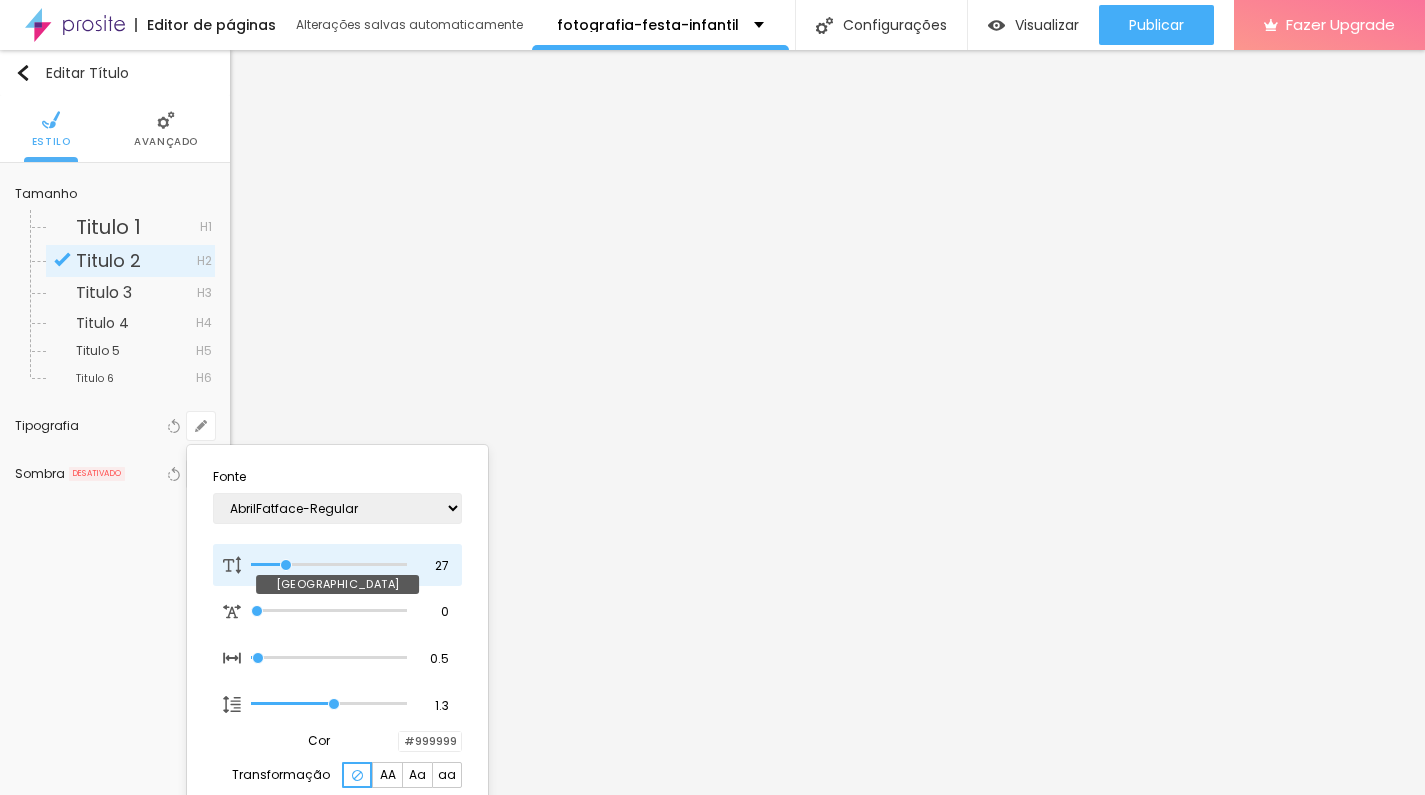 type on "26" 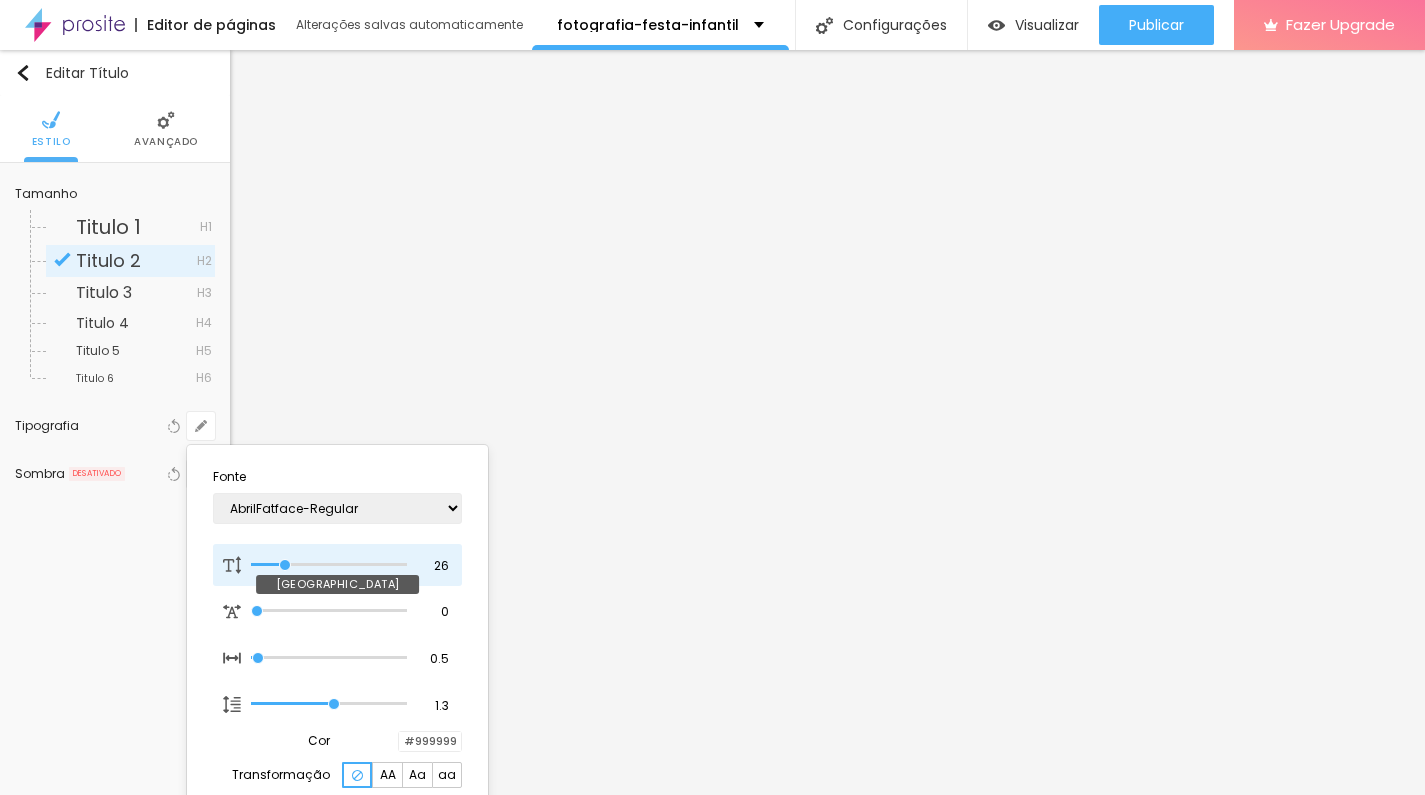 type on "1" 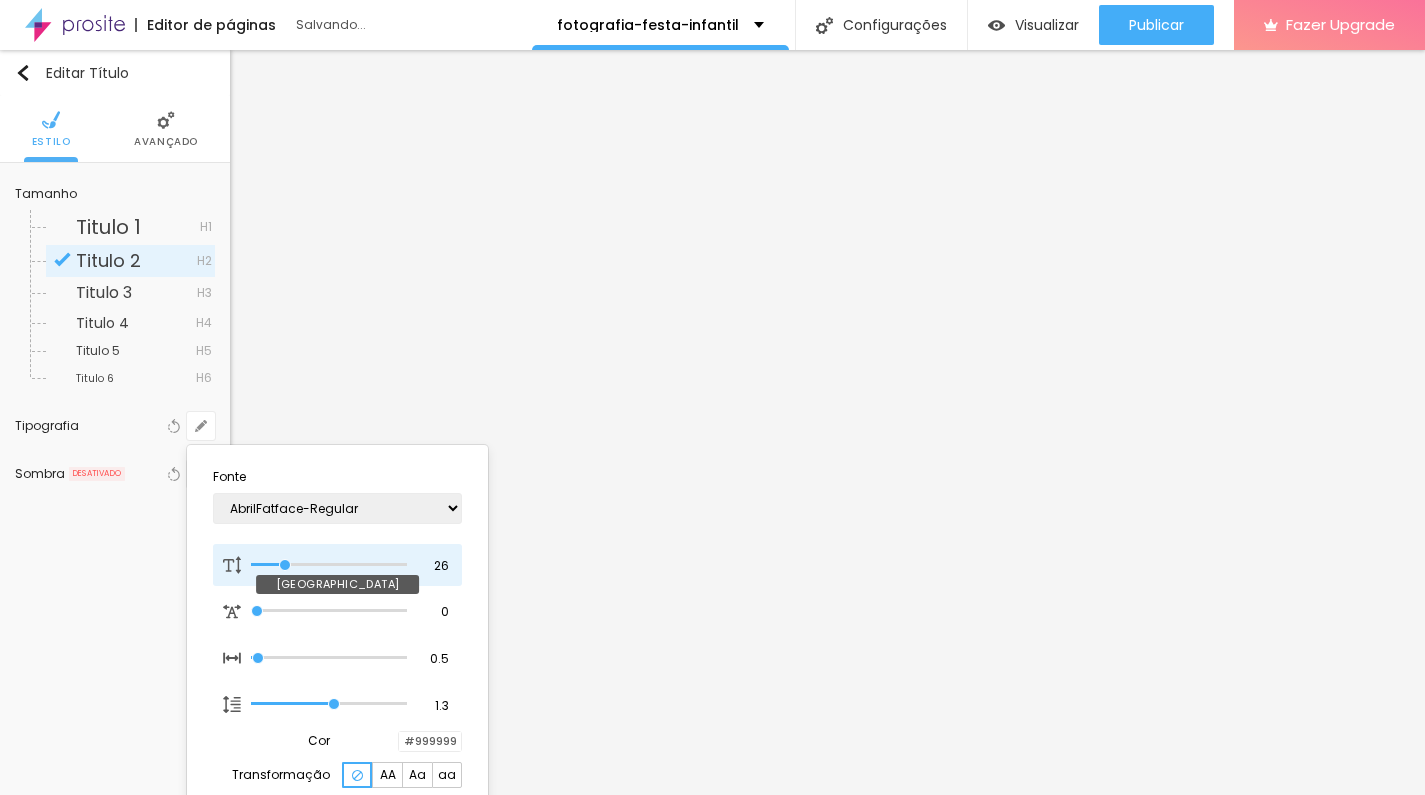 type on "26" 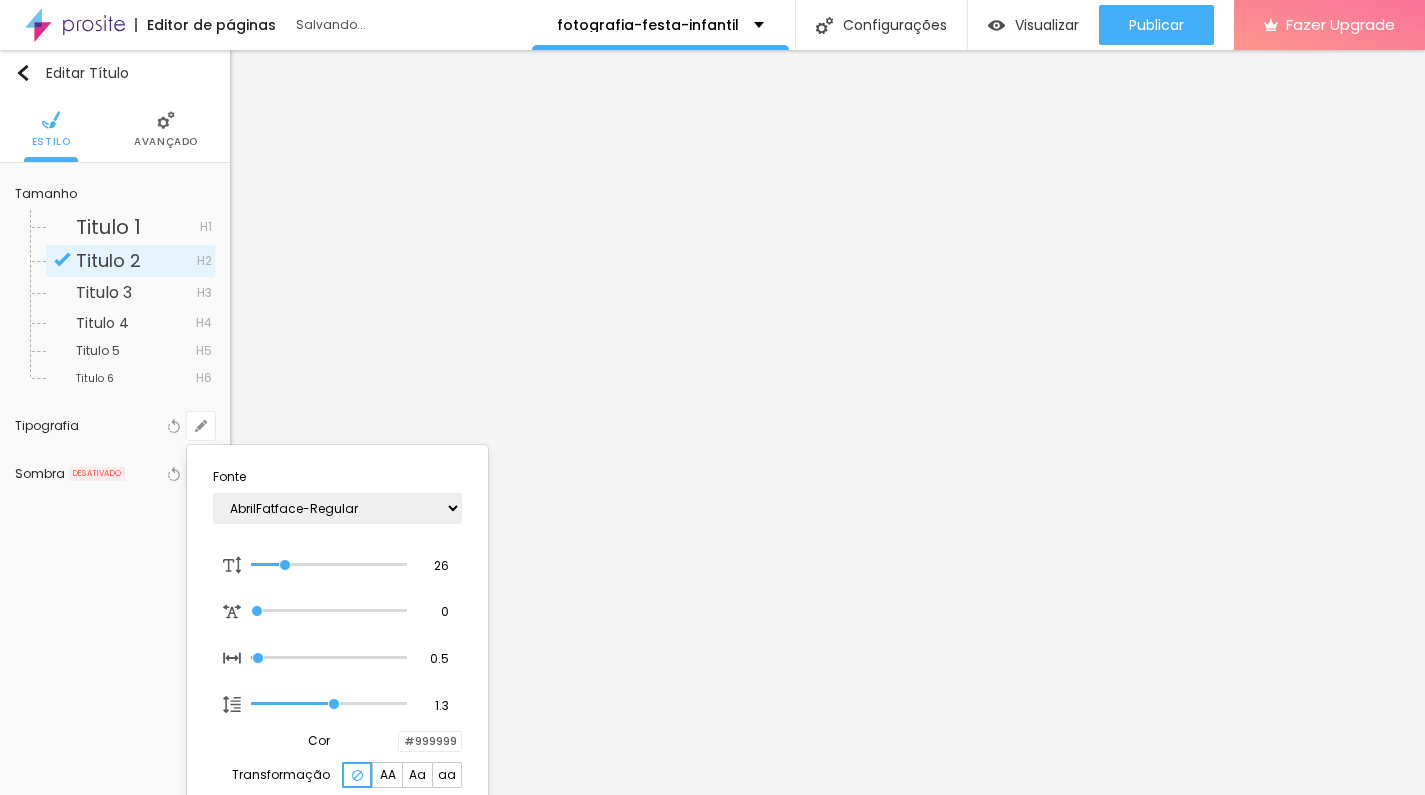 type on "1" 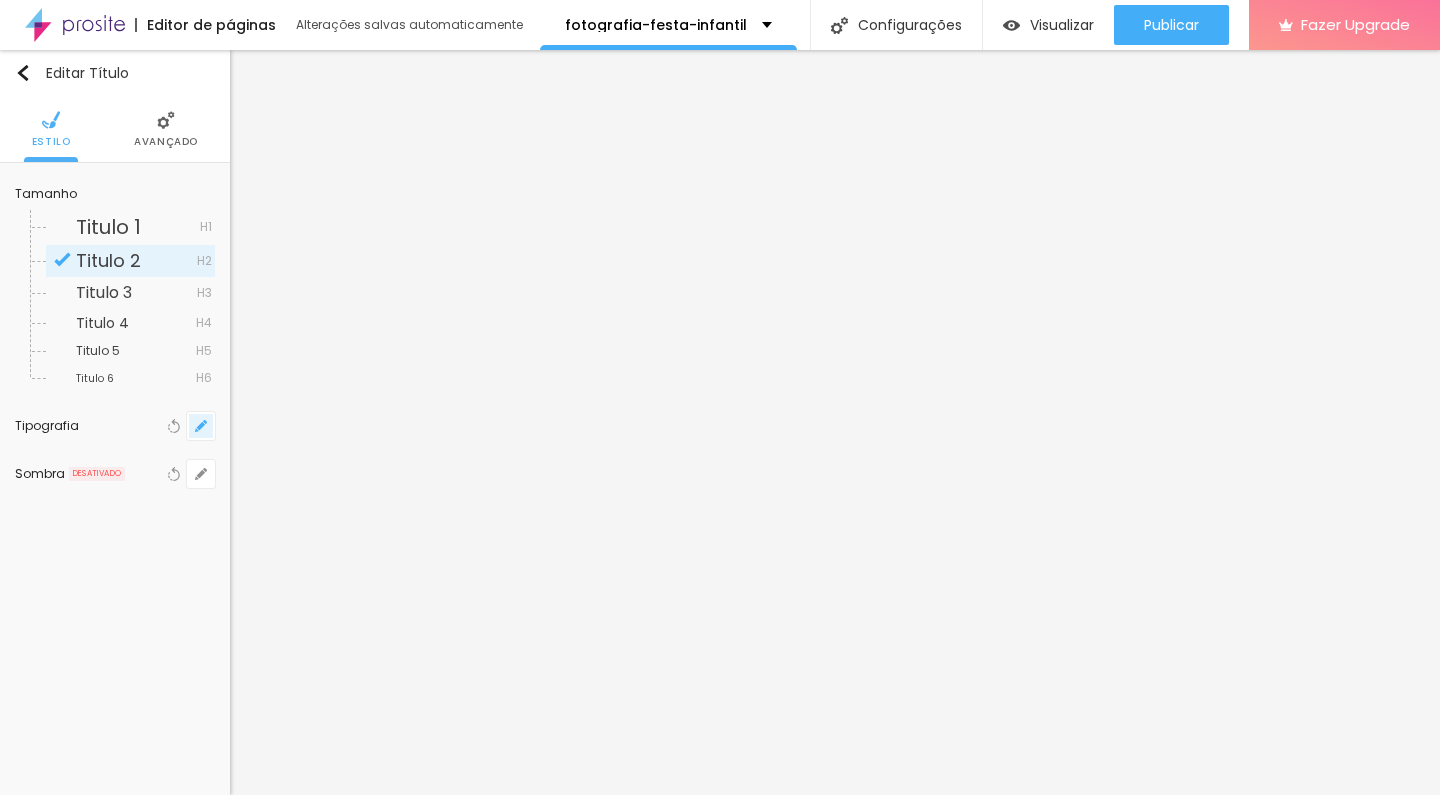 click at bounding box center (201, 426) 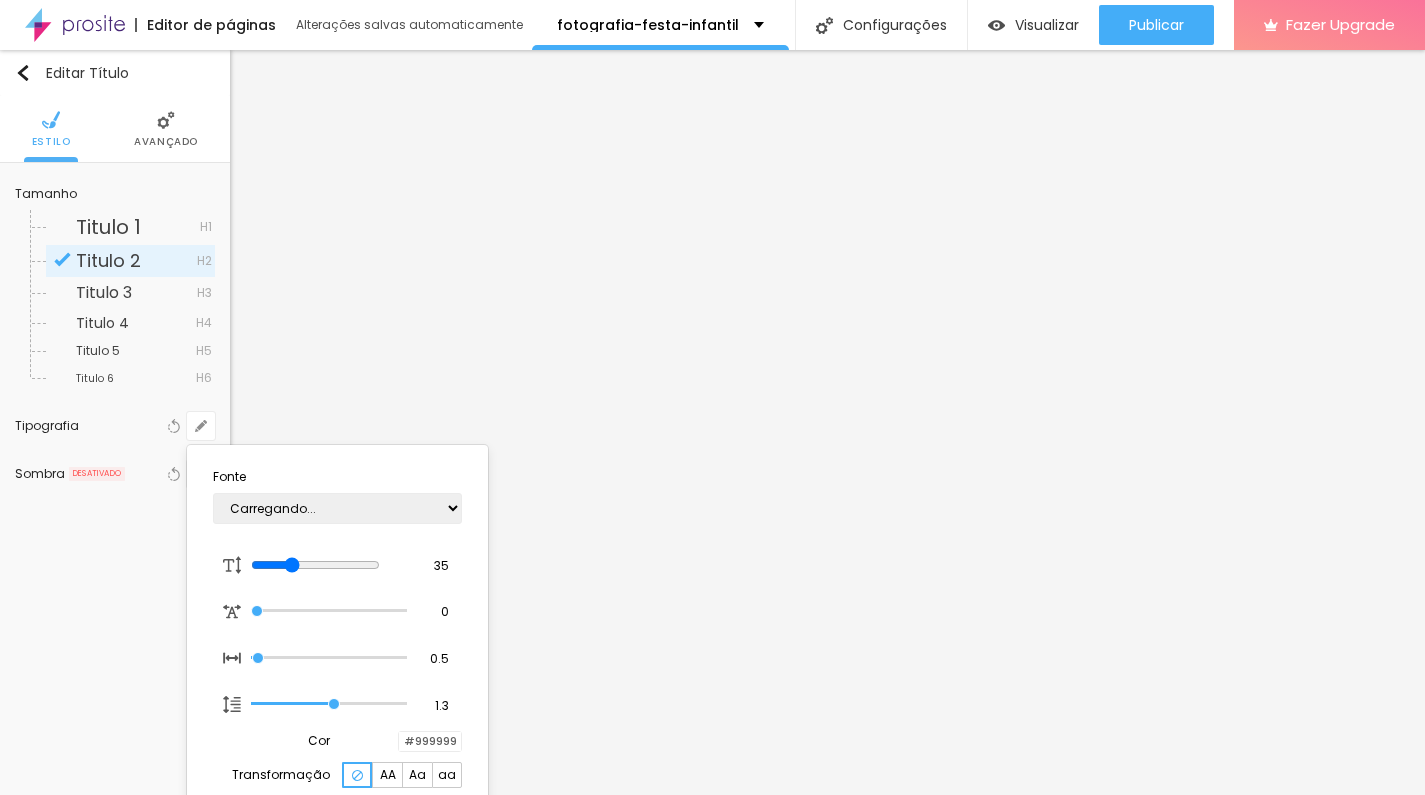 type on "1" 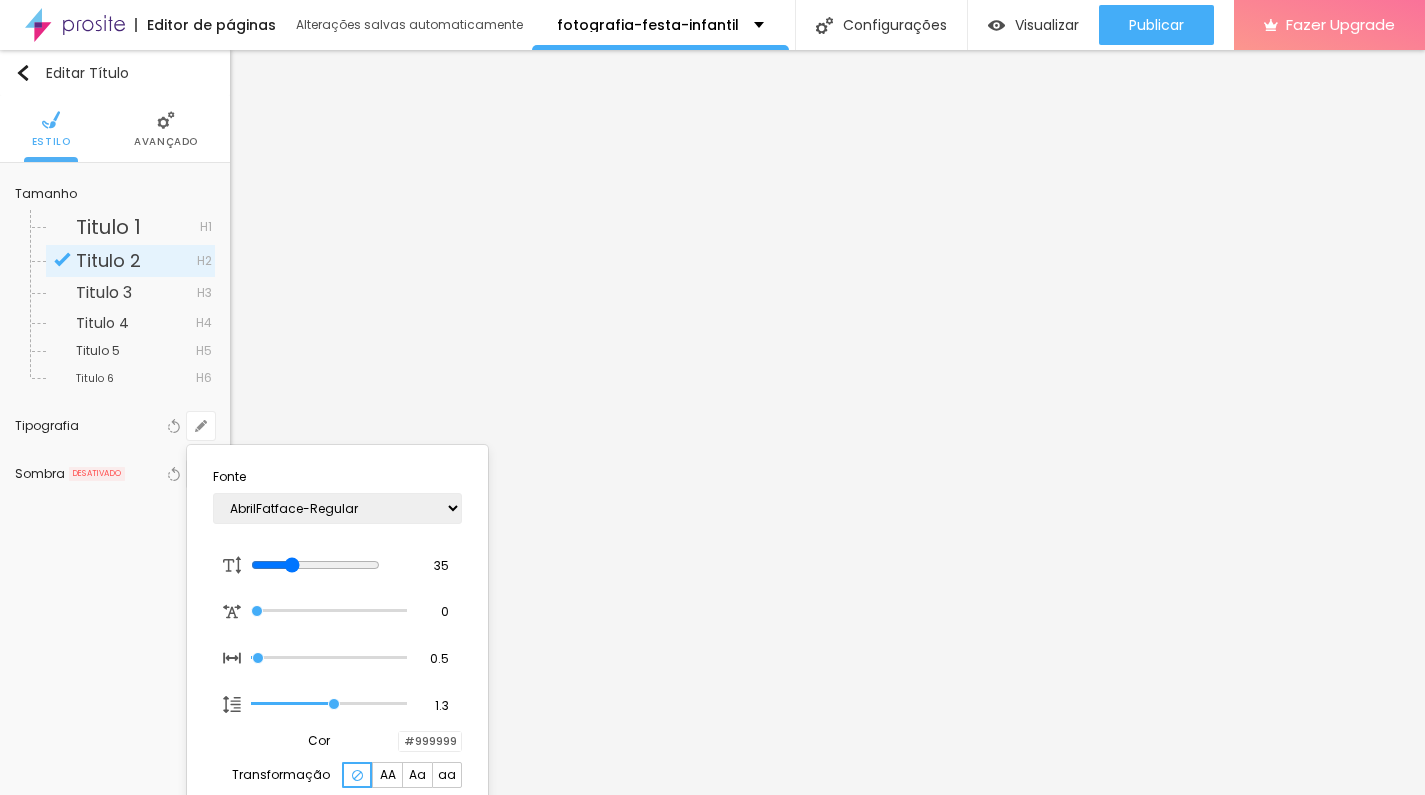 click at bounding box center (712, 397) 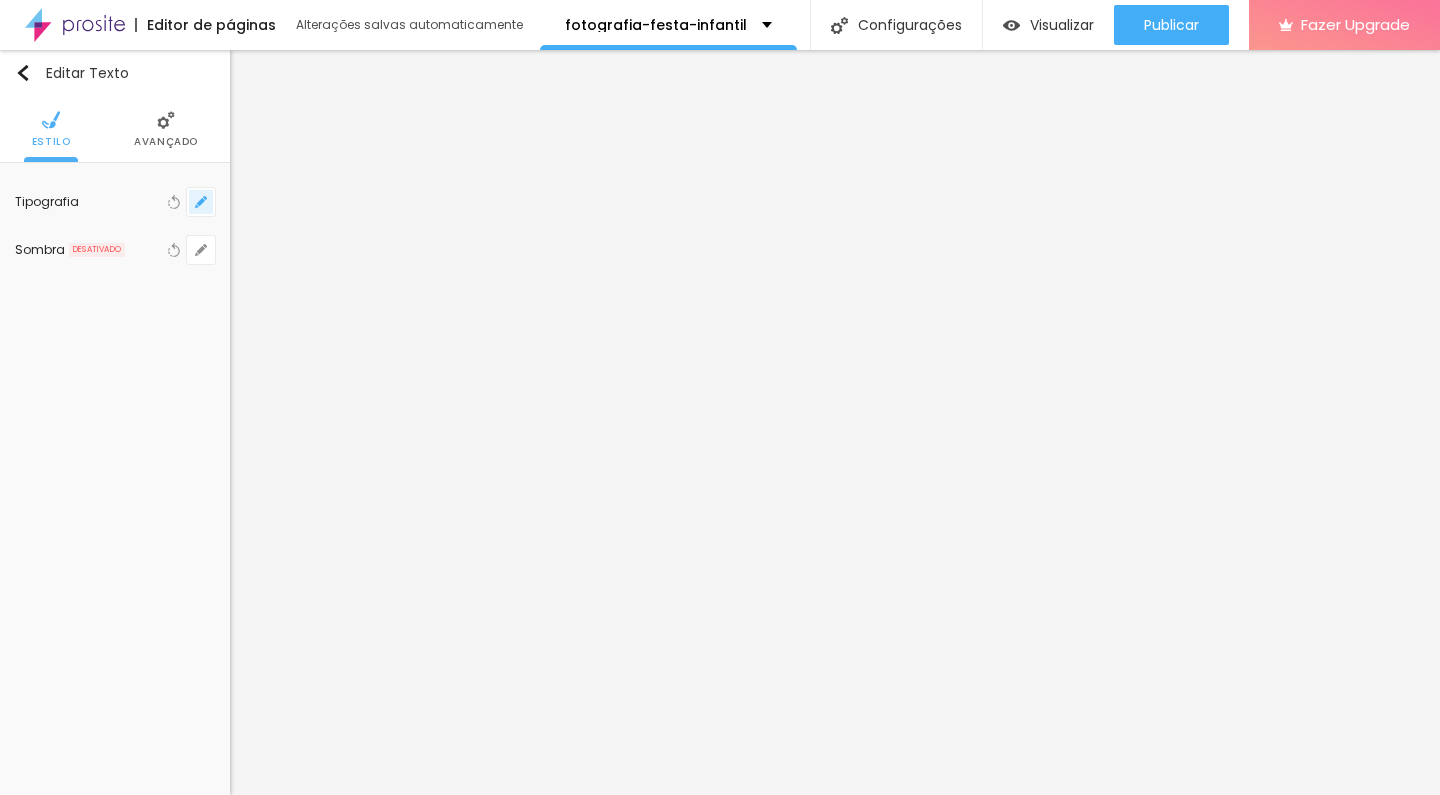 click 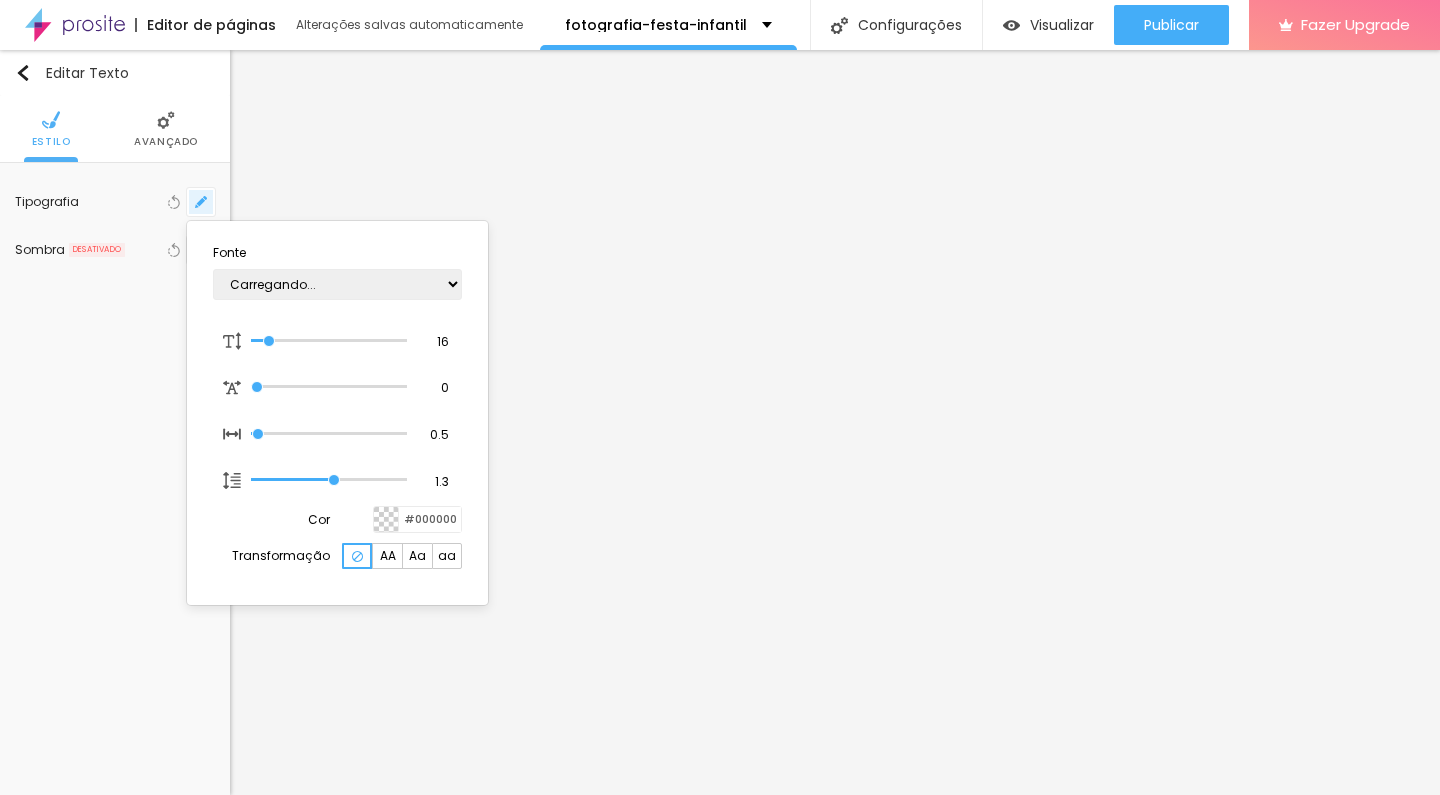 type on "1" 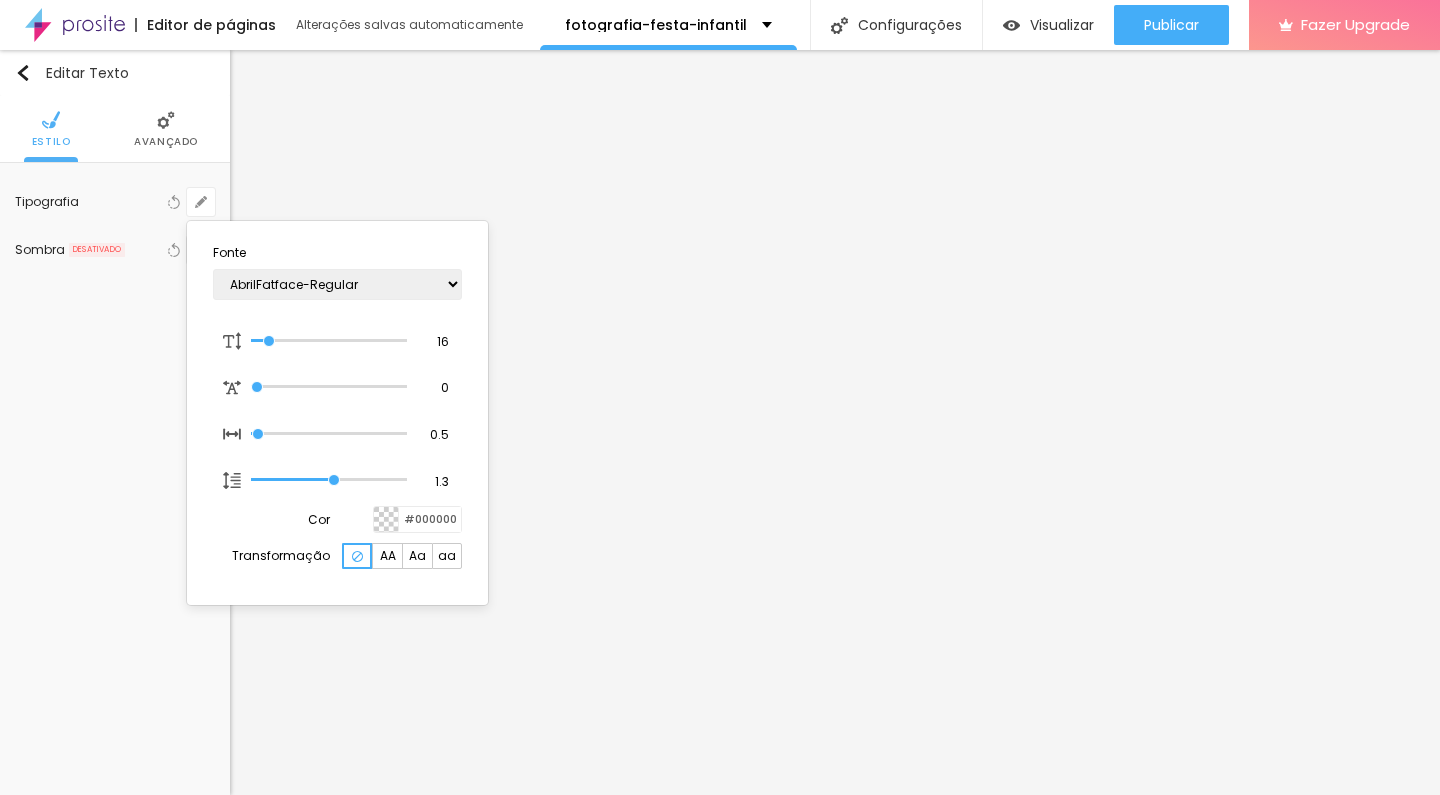 click at bounding box center (720, 397) 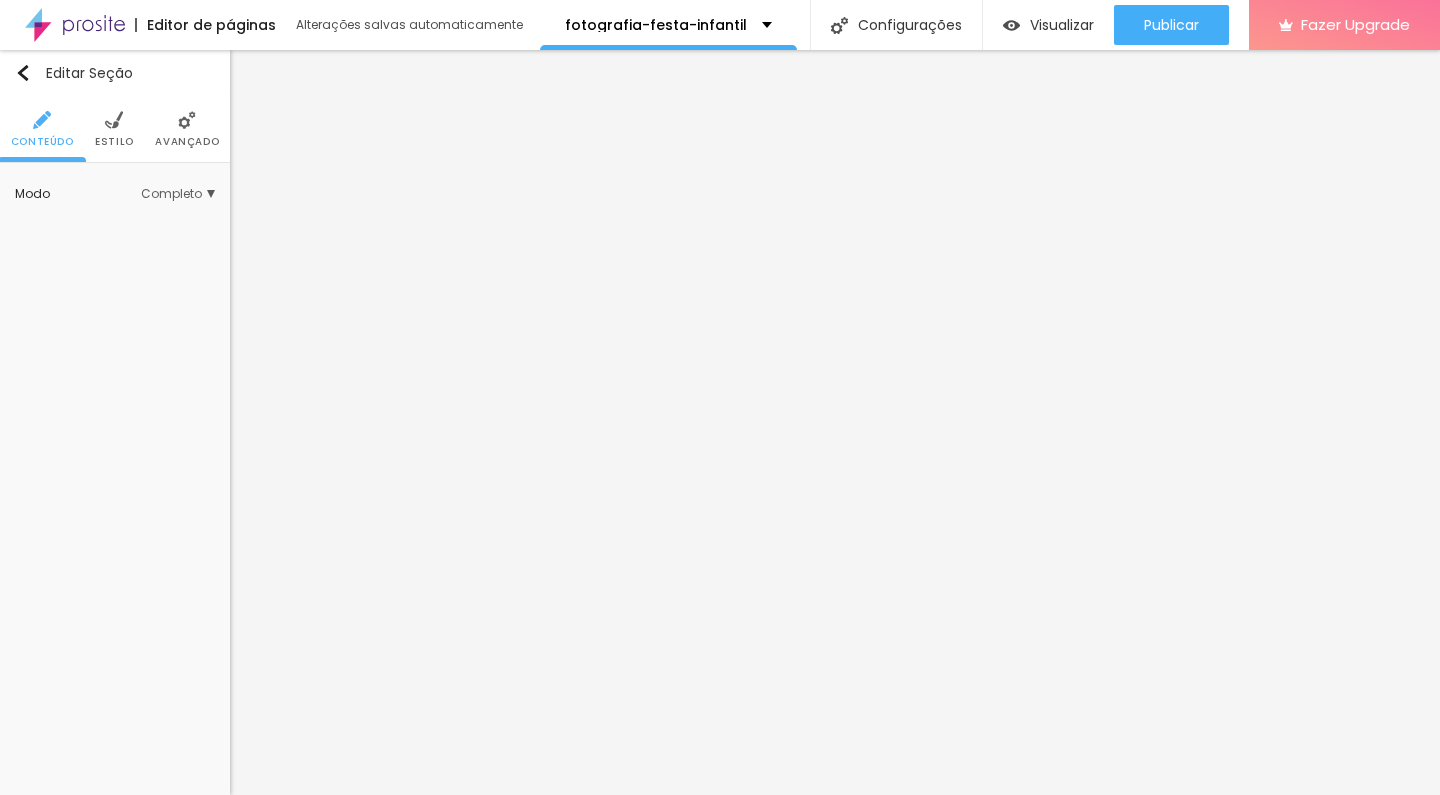 click on "Estilo" at bounding box center (114, 129) 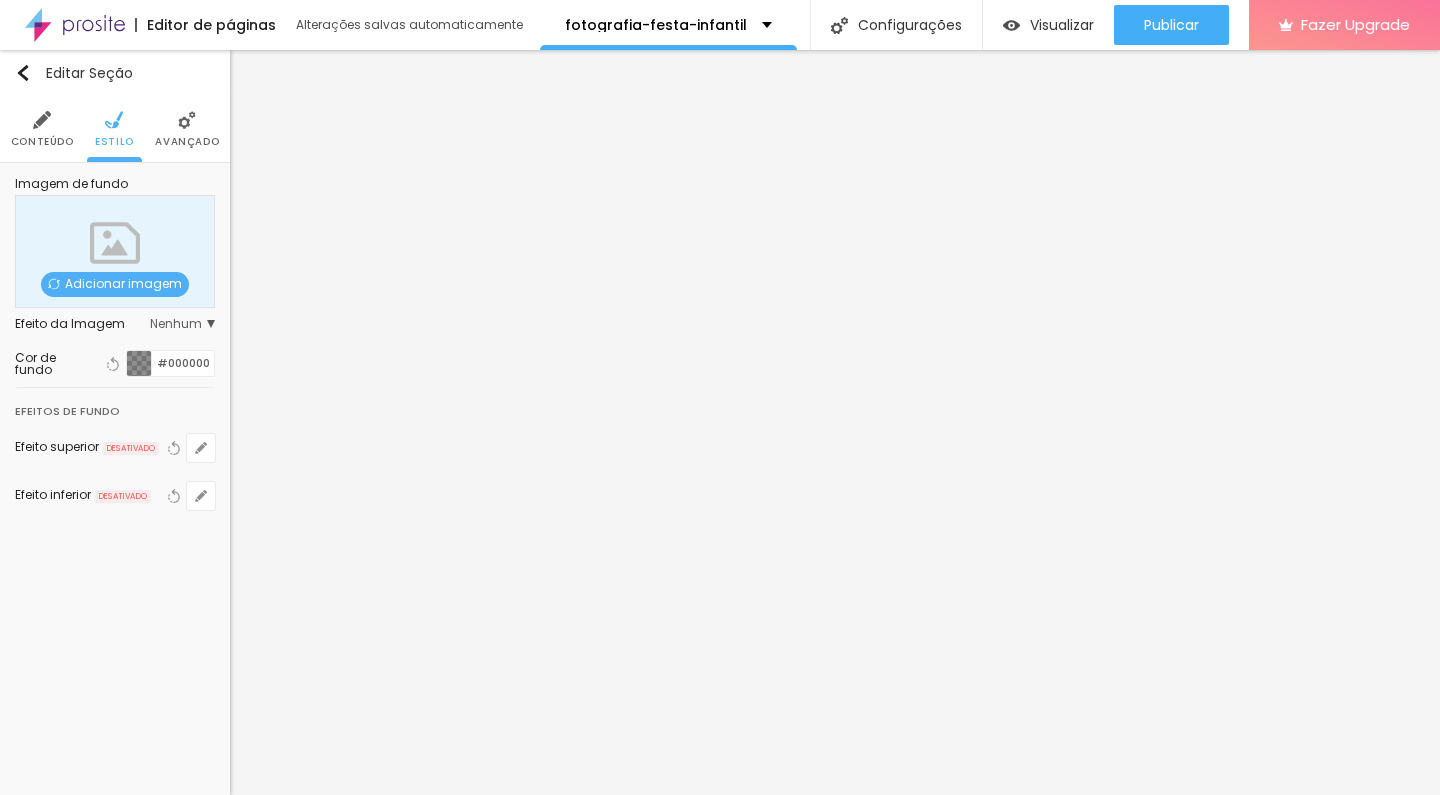 click at bounding box center [139, 363] 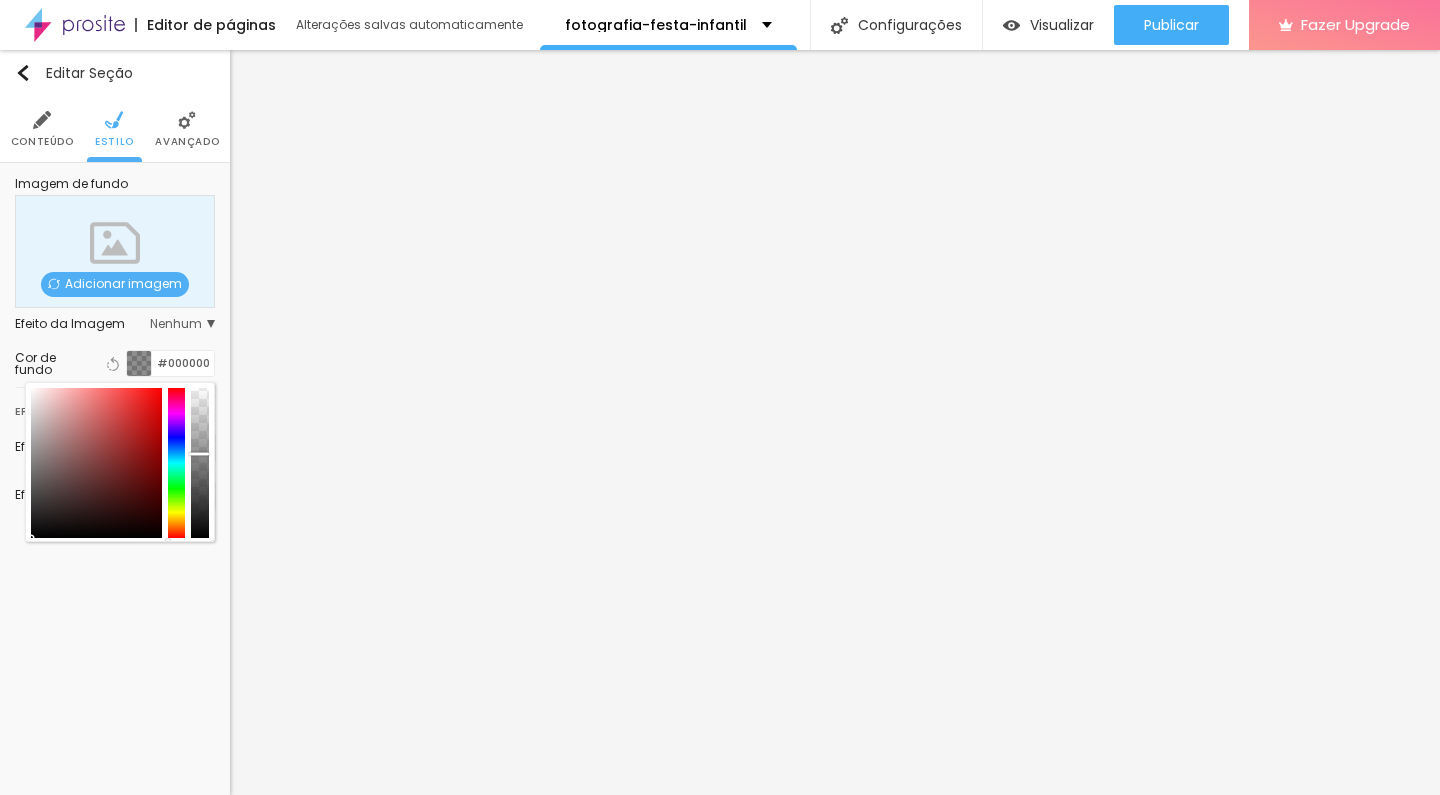 click on "Editar Seção Conteúdo Estilo Avançado Imagem de fundo Adicionar imagem Efeito da Imagem Nenhum Nenhum Parallax Cor de fundo Voltar ao padrão #000000 Efeitos de fundo Efeito superior DESATIVADO Voltar ao padrão Efeito inferior DESATIVADO Voltar ao padrão" at bounding box center (115, 422) 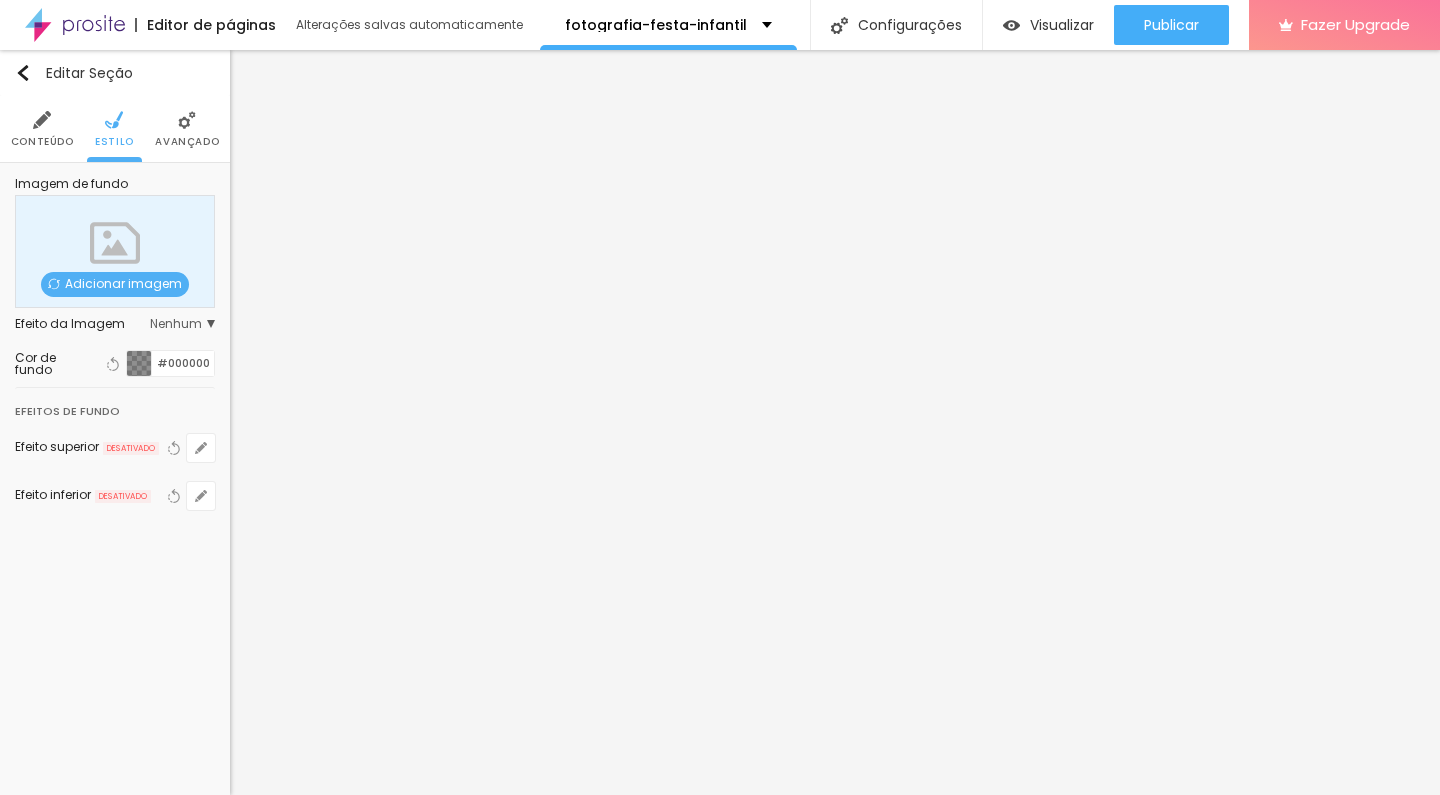 click at bounding box center (139, 363) 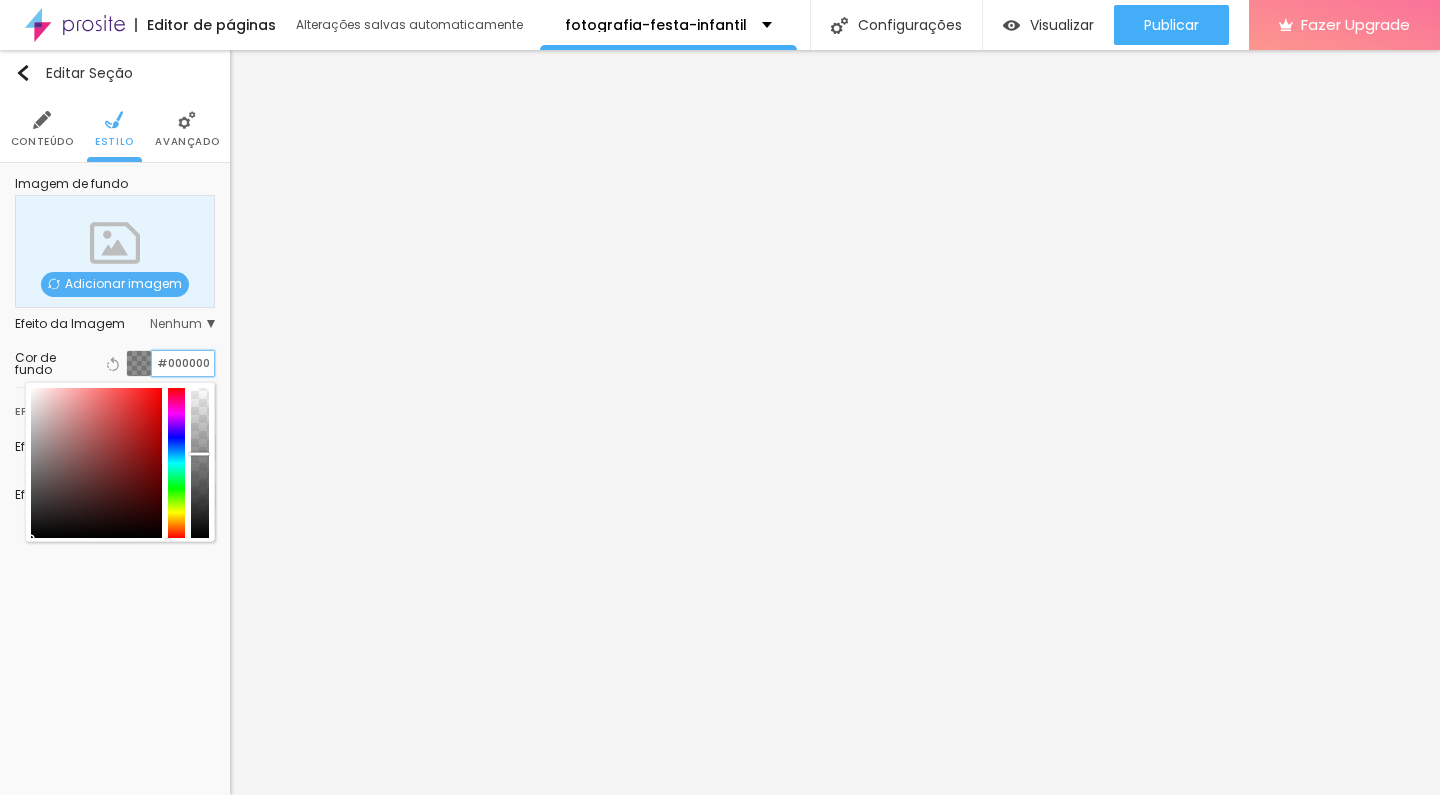 drag, startPoint x: 161, startPoint y: 362, endPoint x: 211, endPoint y: 356, distance: 50.358715 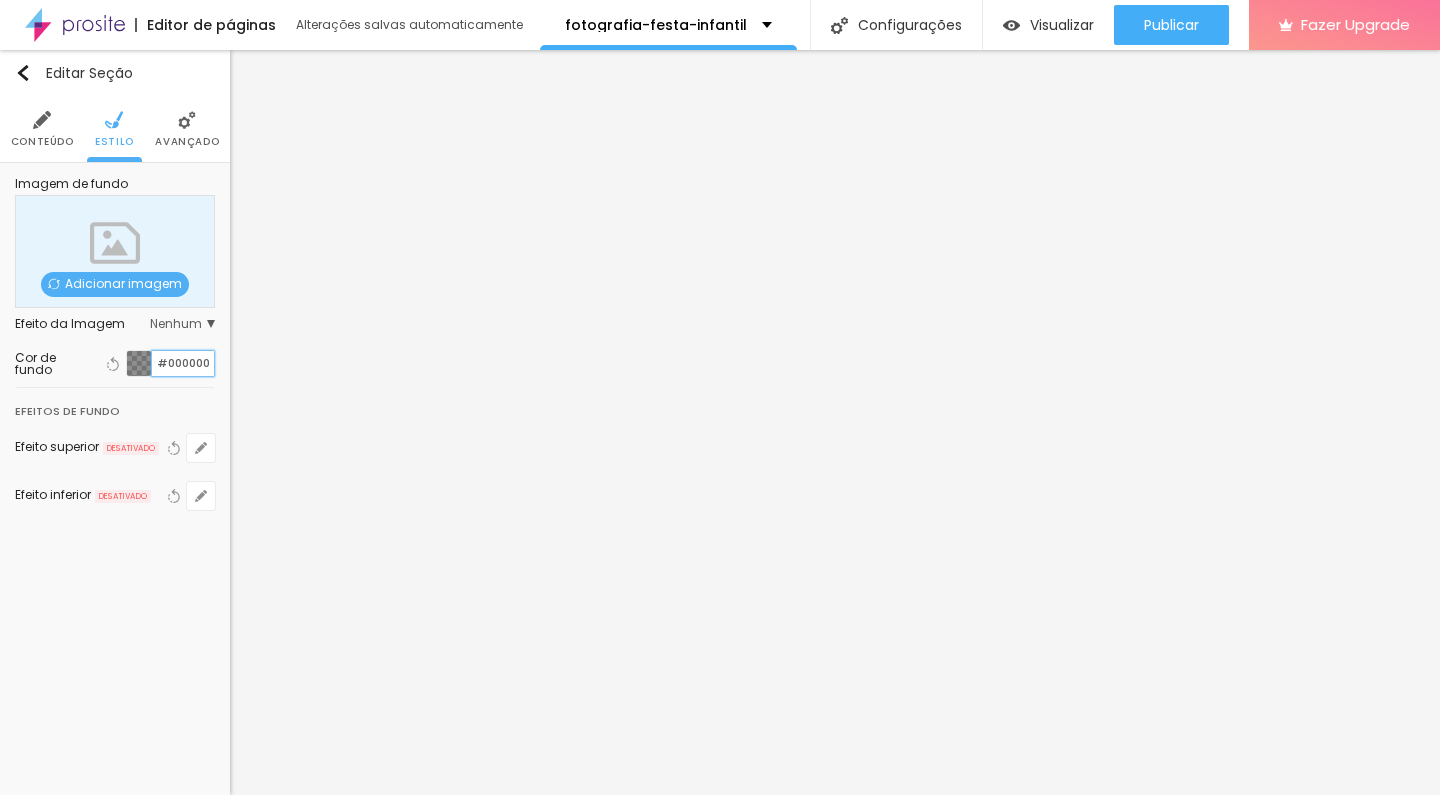 paste on "764C24" 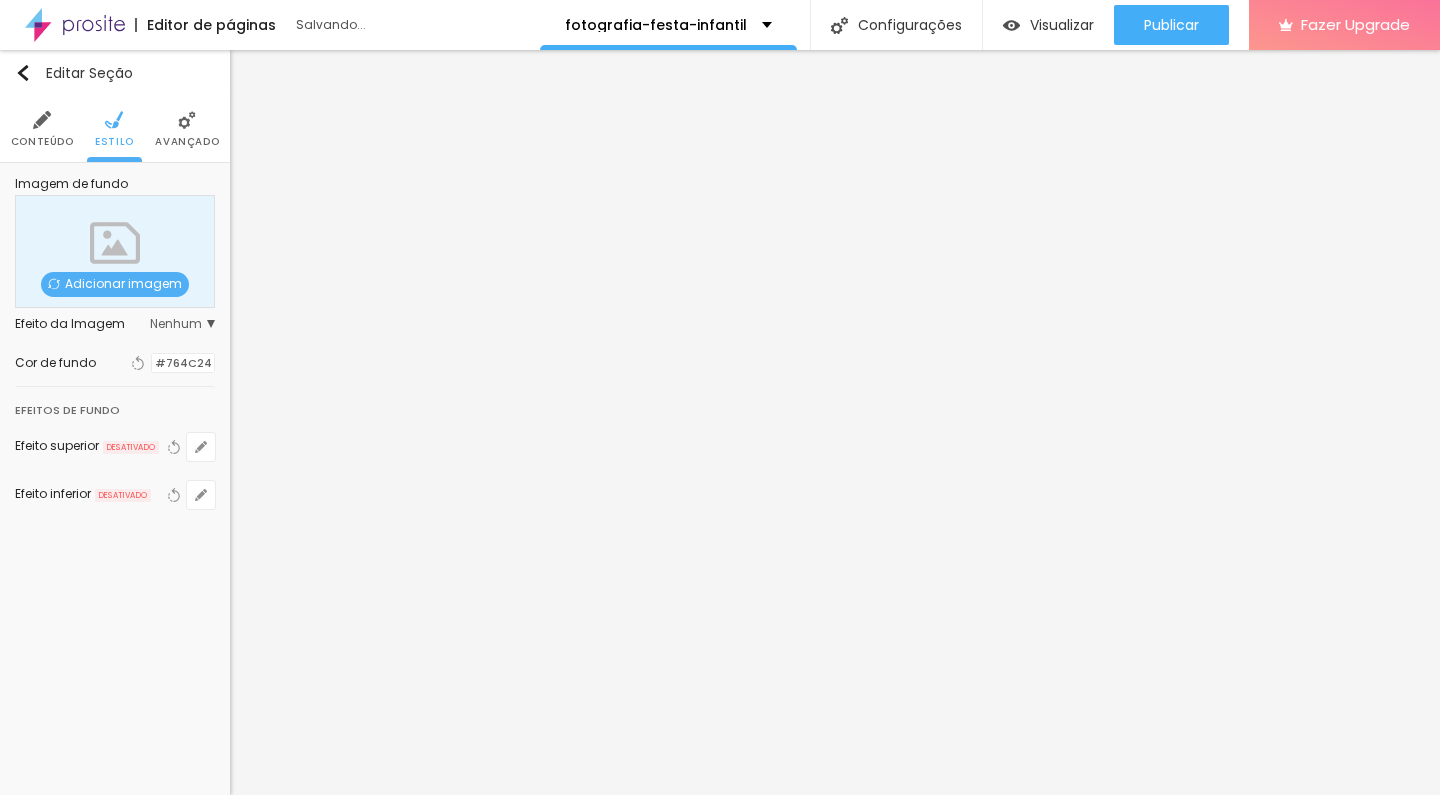 click at bounding box center [152, 363] 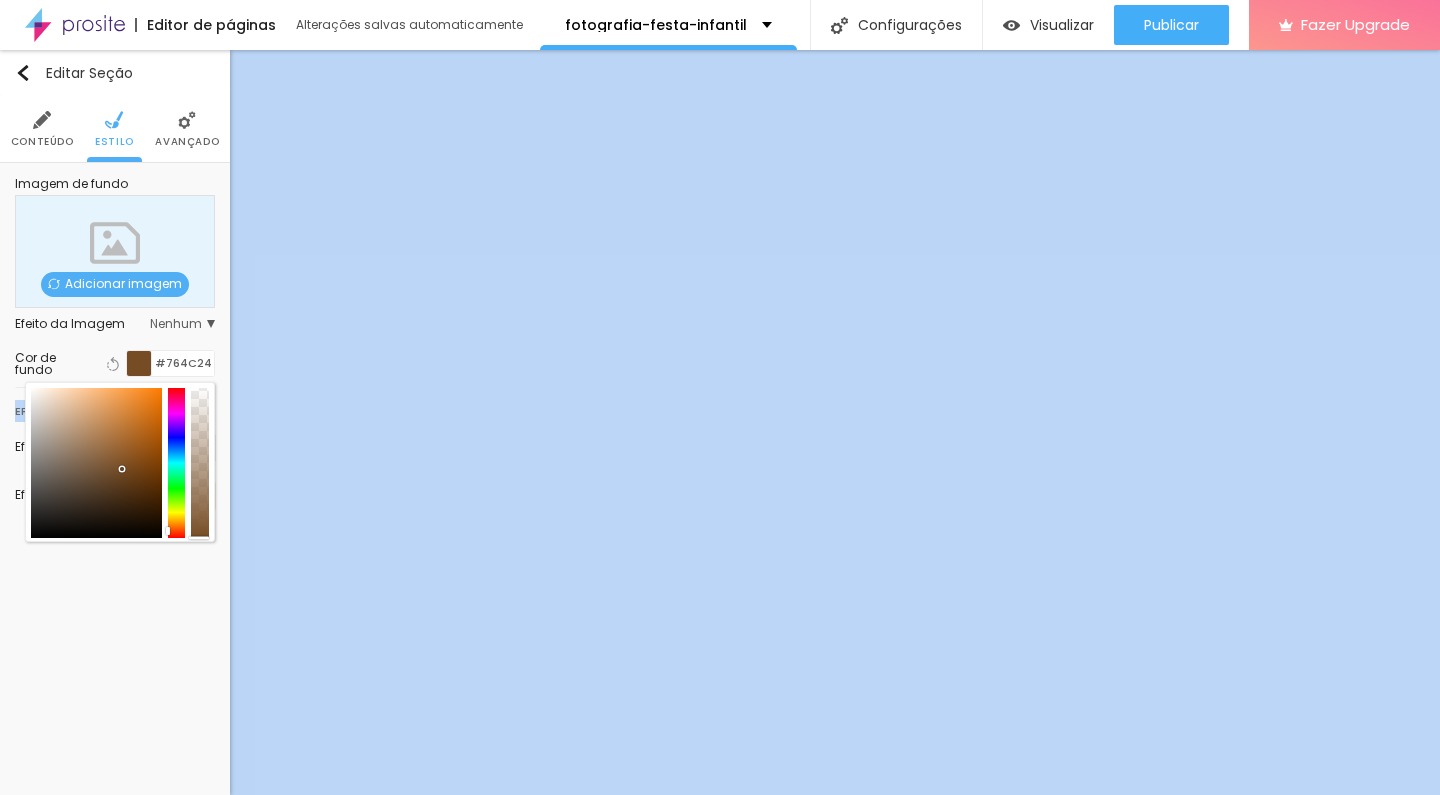 drag, startPoint x: 197, startPoint y: 524, endPoint x: 198, endPoint y: 550, distance: 26.019224 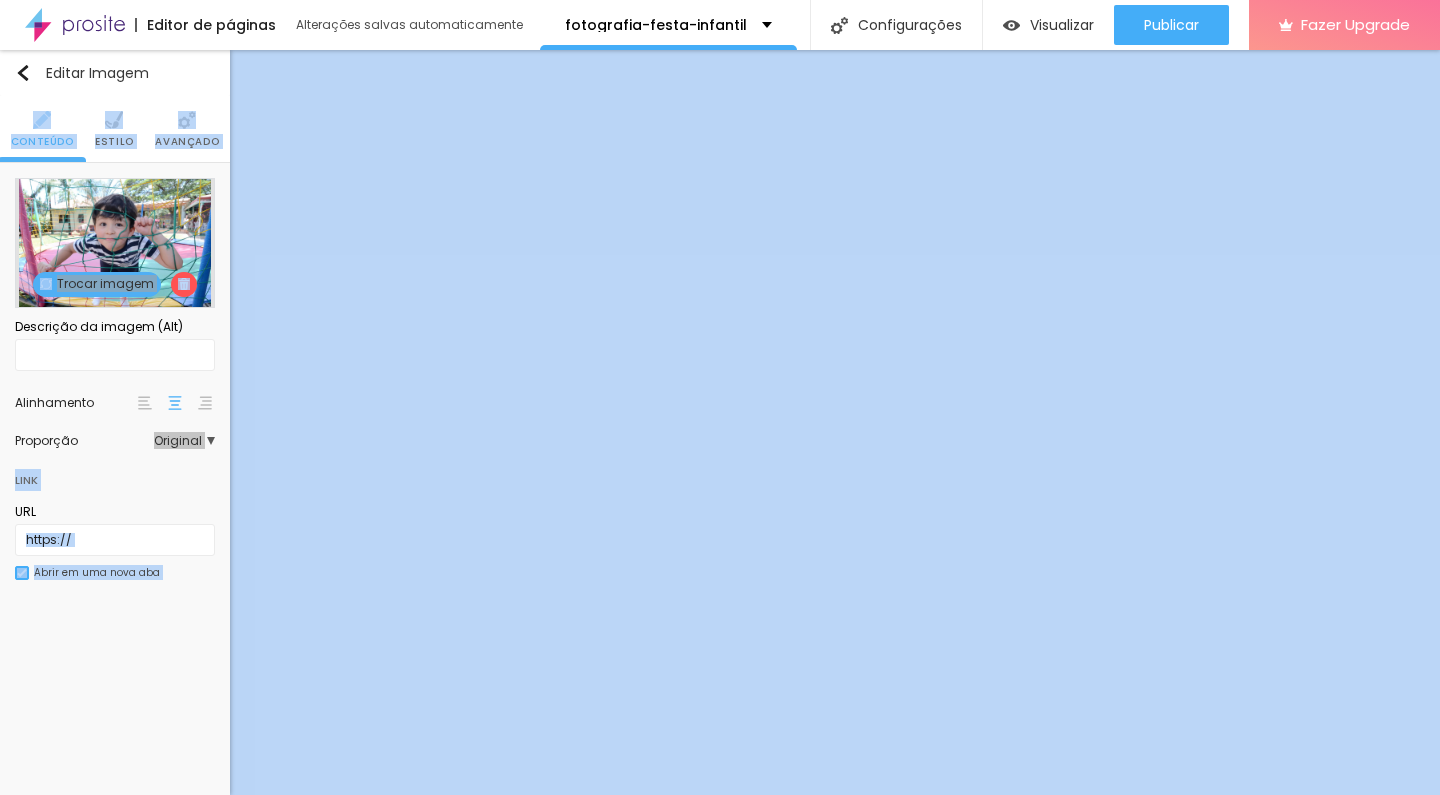click on "Estilo" at bounding box center [114, 142] 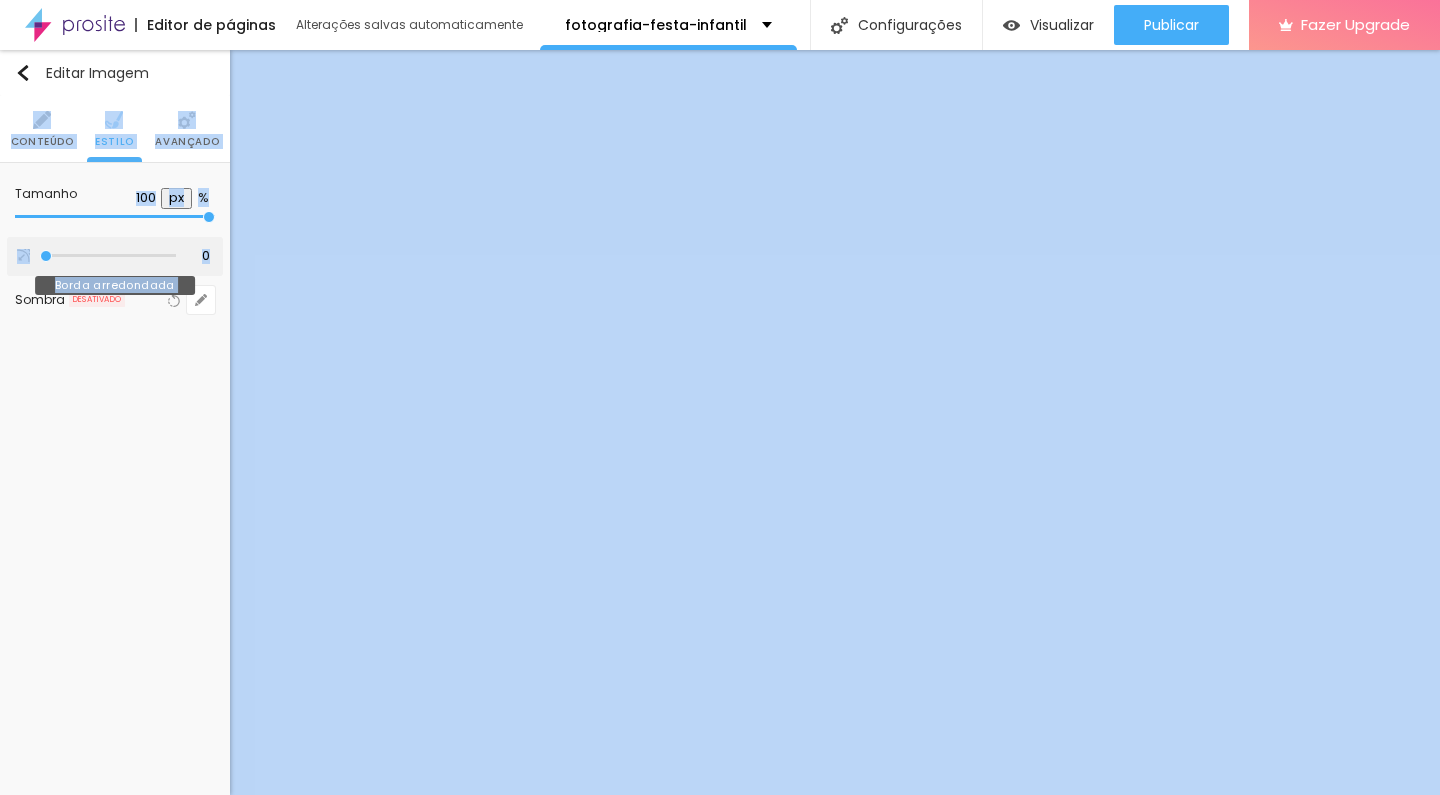 type on "110" 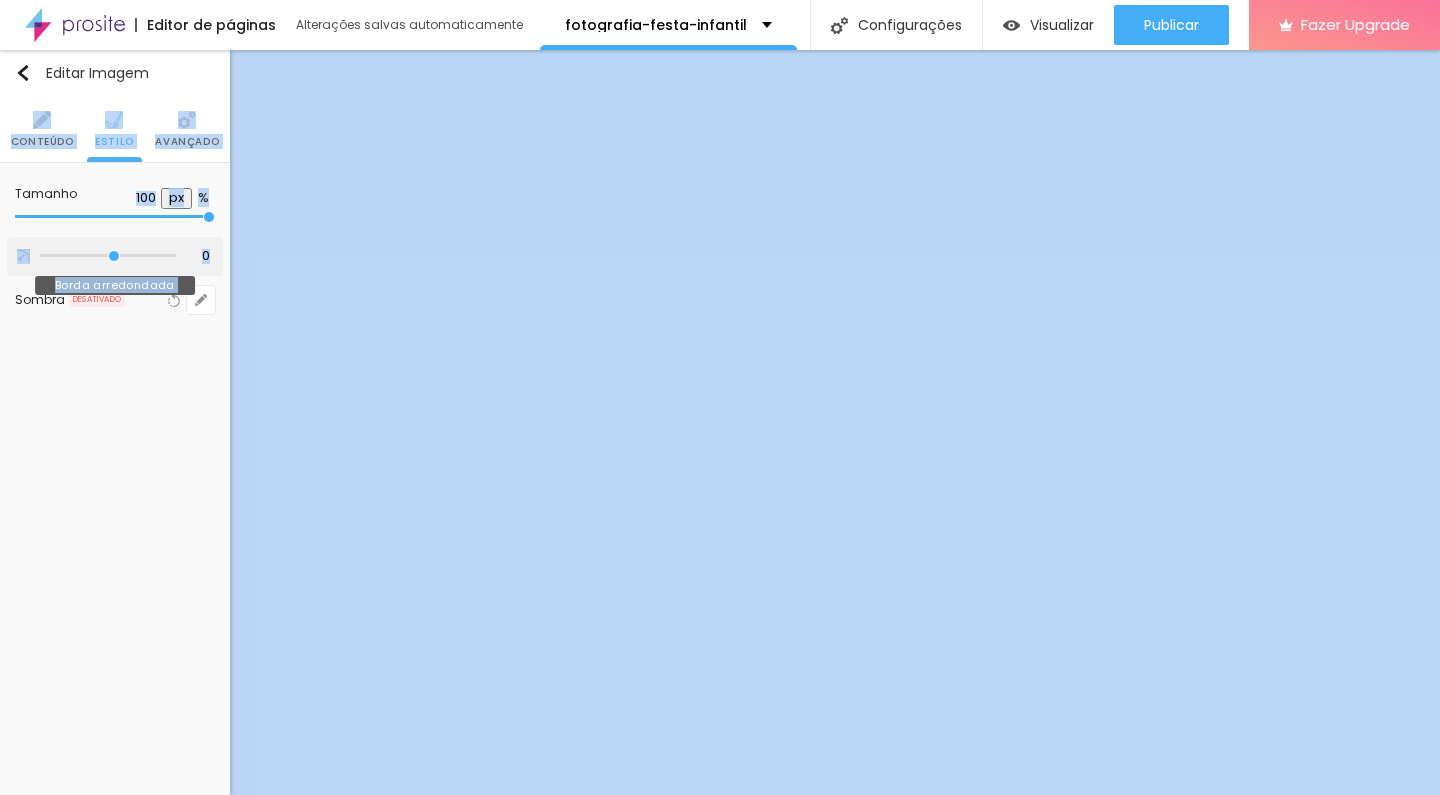 type on "110" 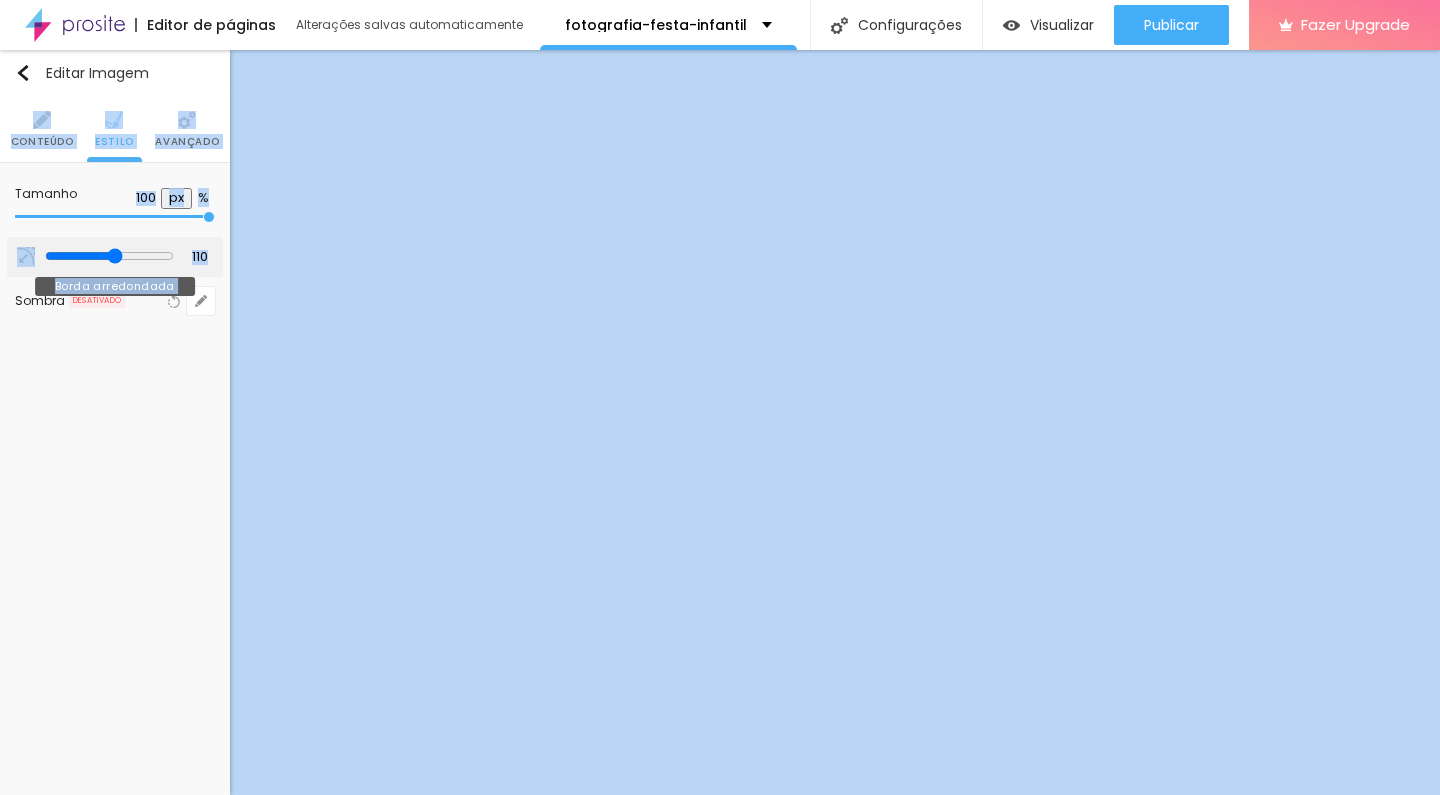 type on "200" 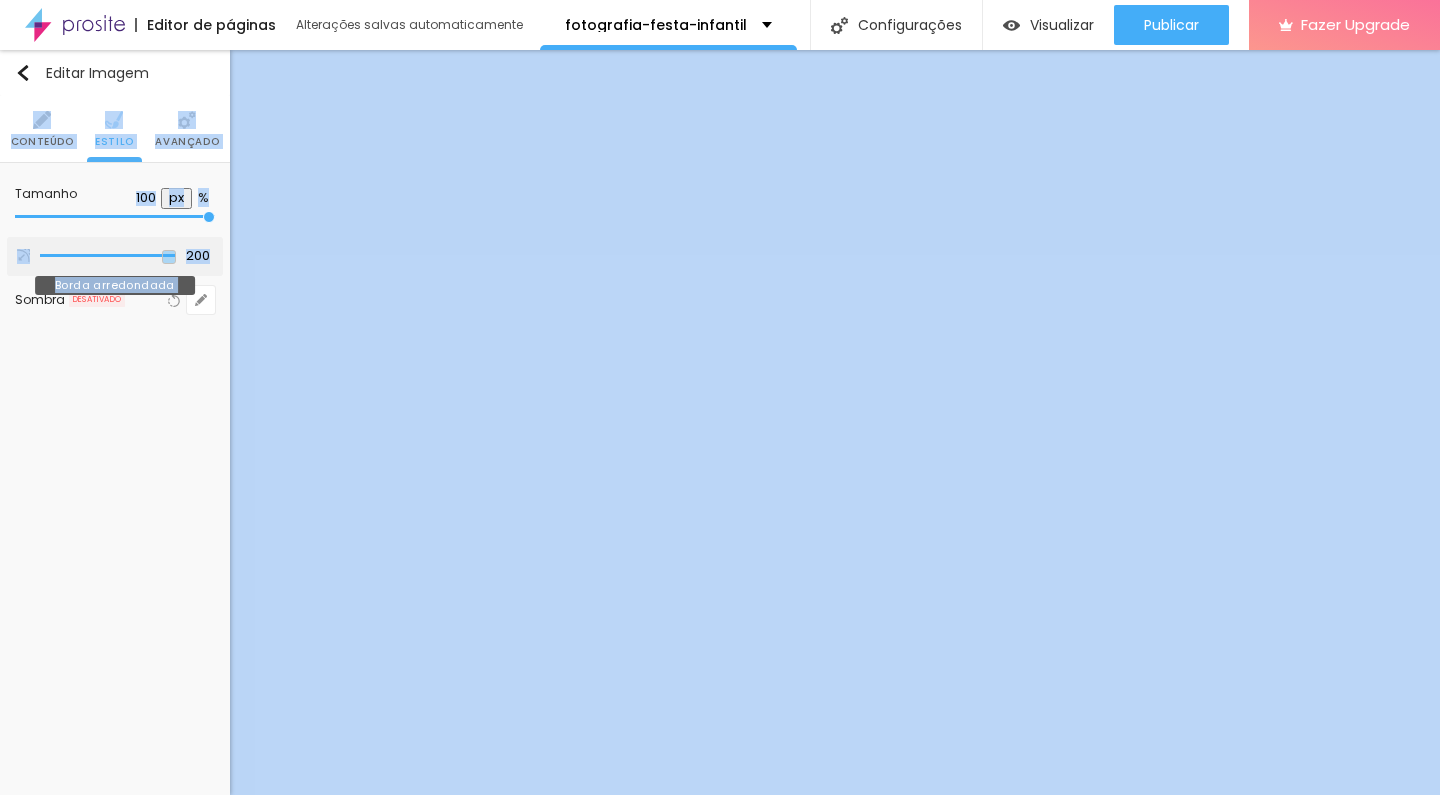 type on "189" 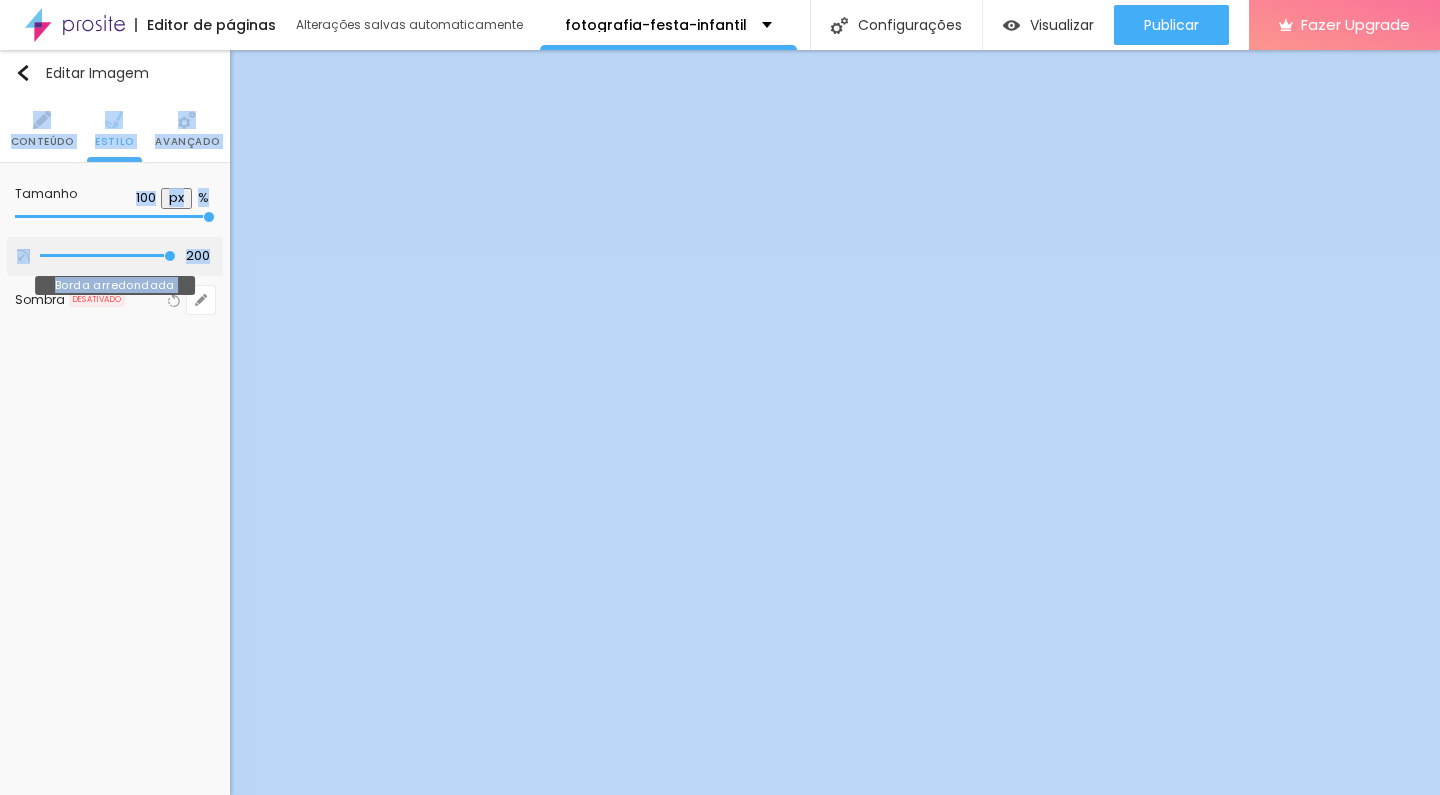 type on "189" 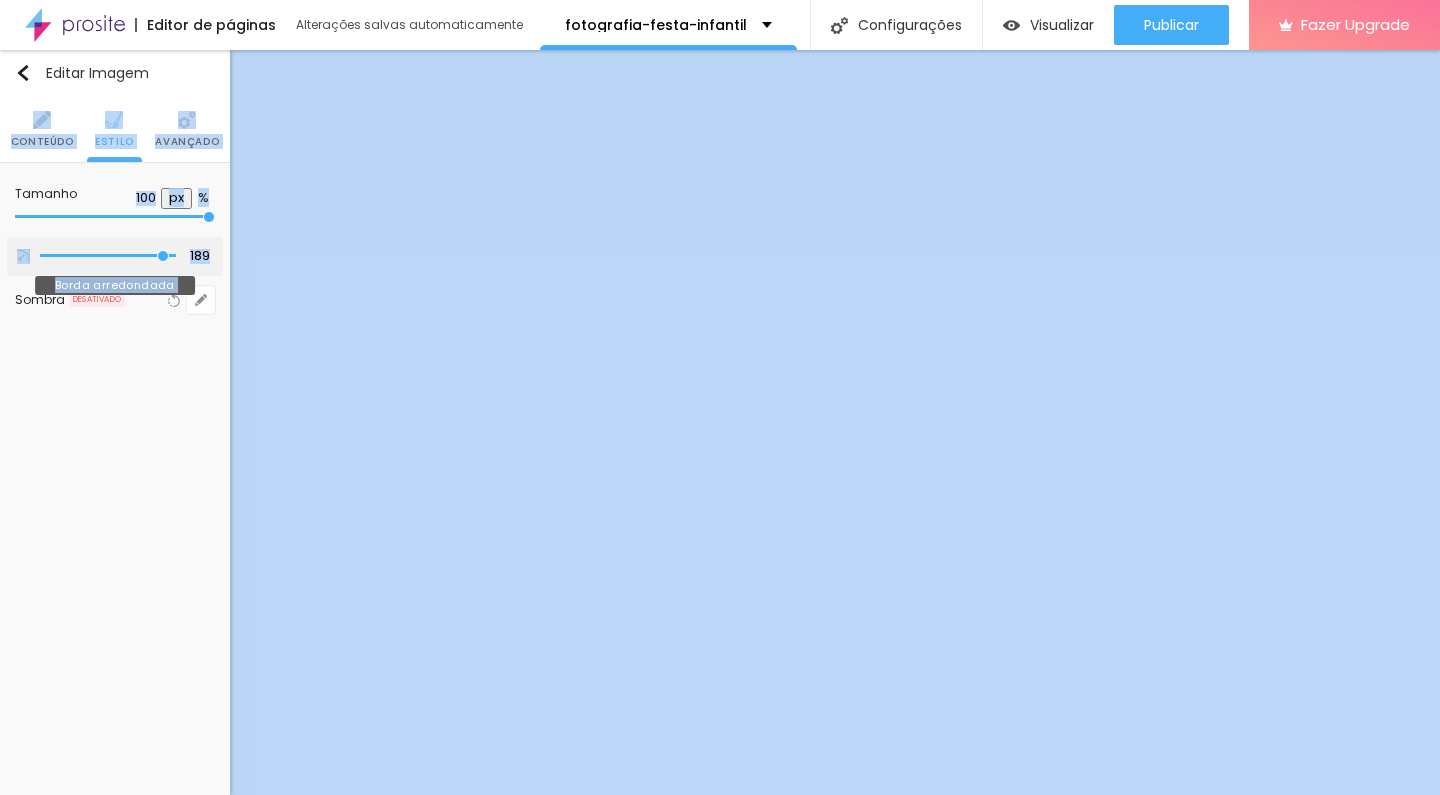 type on "79" 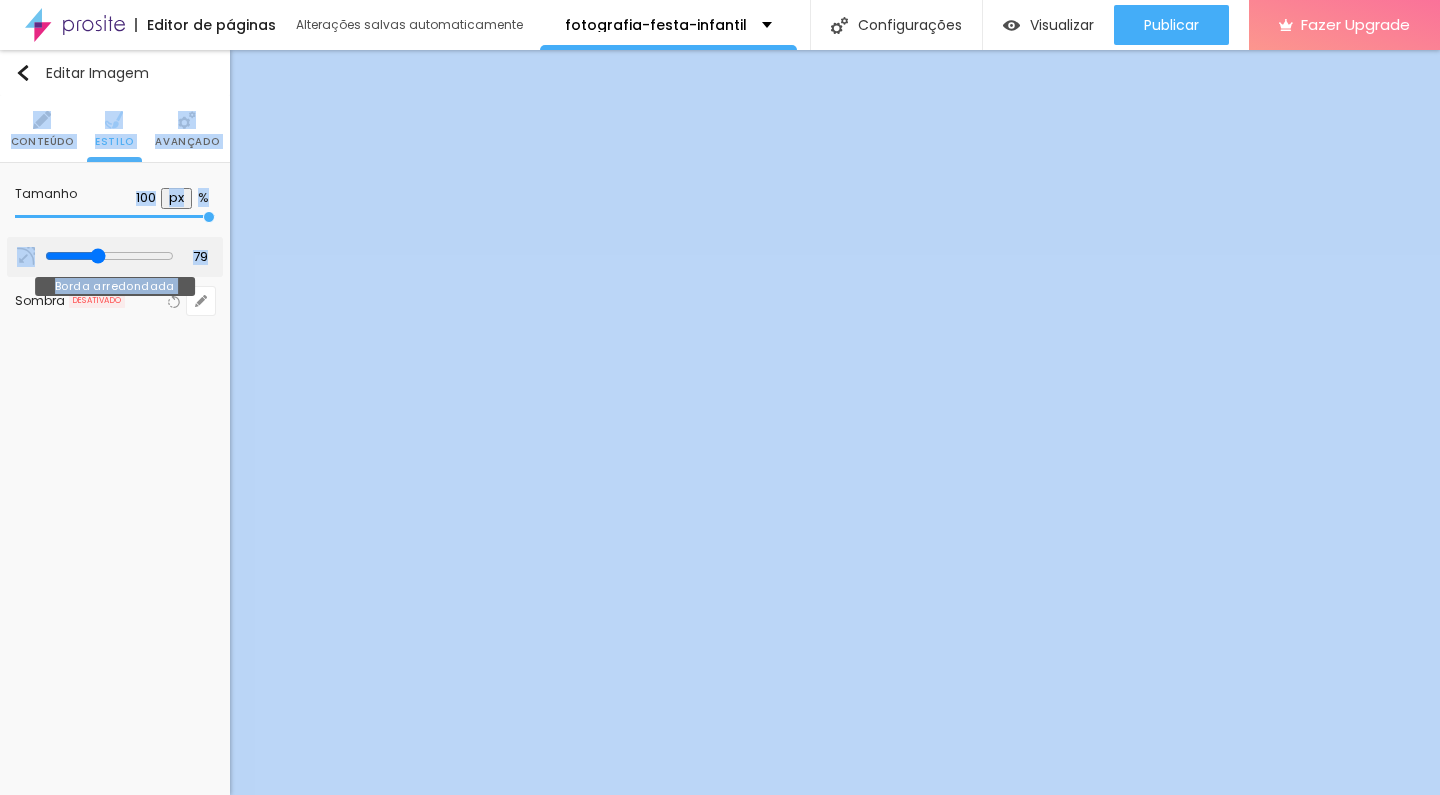 type on "0" 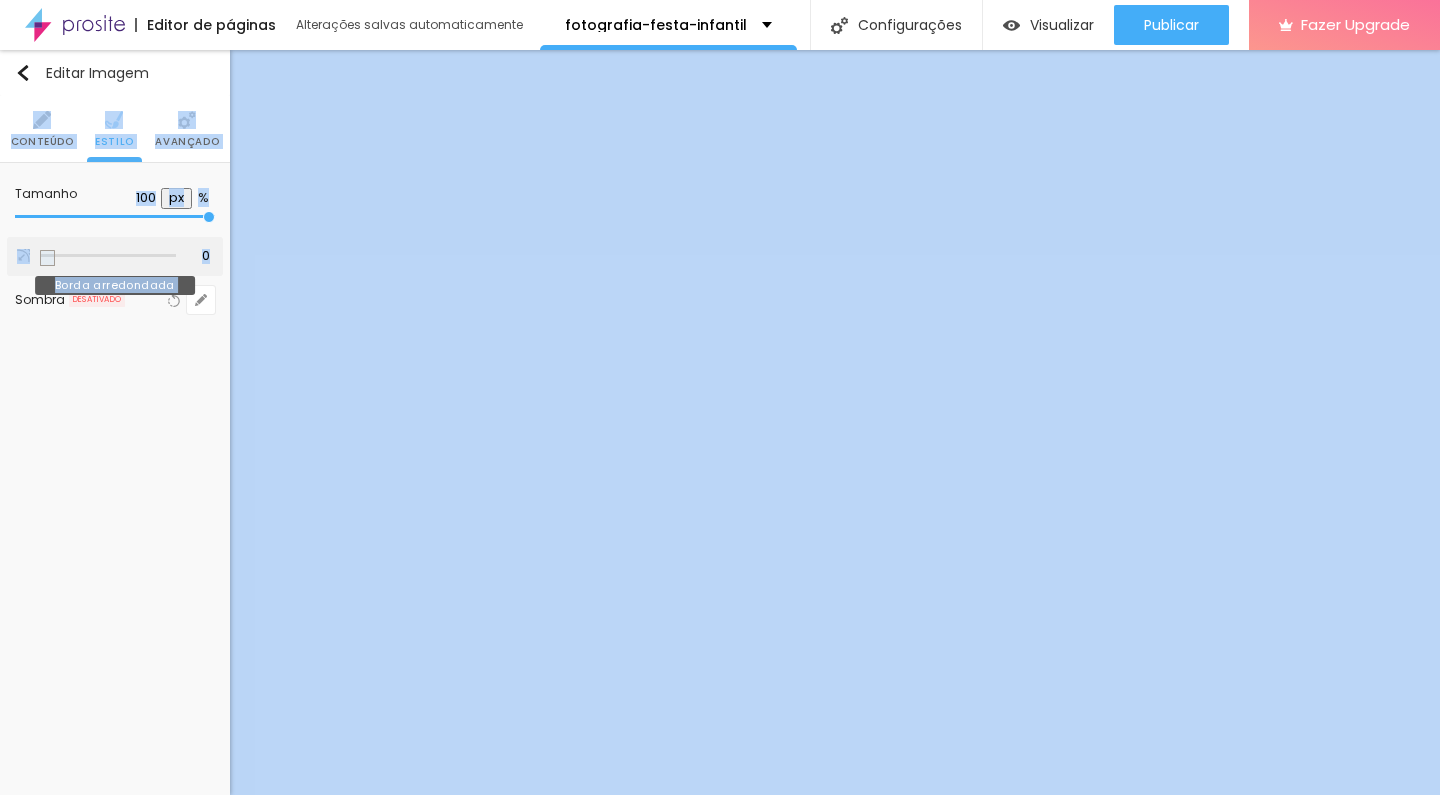 drag, startPoint x: 114, startPoint y: 264, endPoint x: -4, endPoint y: 266, distance: 118.016945 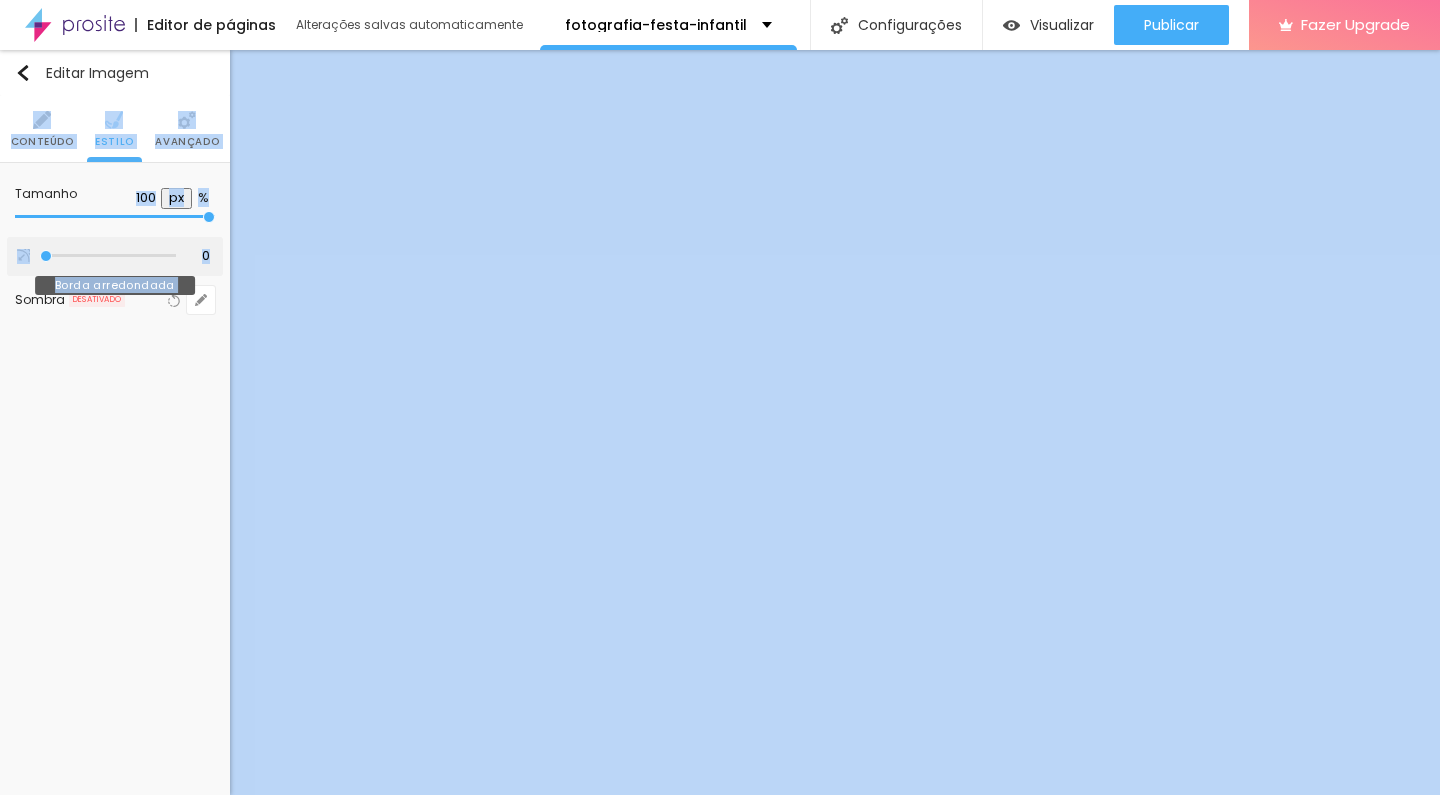 click on "Editor de páginas Alterações salvas automaticamente fotografia-festa-infantil Configurações Configurações da página Clique para editar as configurações desta página como: Informações para compartilhamento, SEO, URL e layout. Visualizar Pre-visualização Clique para visualizar esta página antes de publicar. Publicar Publicar alterações Clique para publicar as ultimas alterações reaizadas Visualizar página   Fazer Upgrade Título Texto Imagem Vídeo Botão Mapa Divisor Espaçador   PREMIUM Código HTML Redes Sociais Formulário Ícone Perguntas frequentes Timer Botão de pagamento Botão do WhatsApp Novo Google Reviews Outros CRM Comentários do Facebook Antes/Depois Editar Imagem Conteúdo Estilo Avançado Tamanho 100 px % 0 Borda arredondada Sombra DESATIVADO Voltar ao padrão" at bounding box center [720, 397] 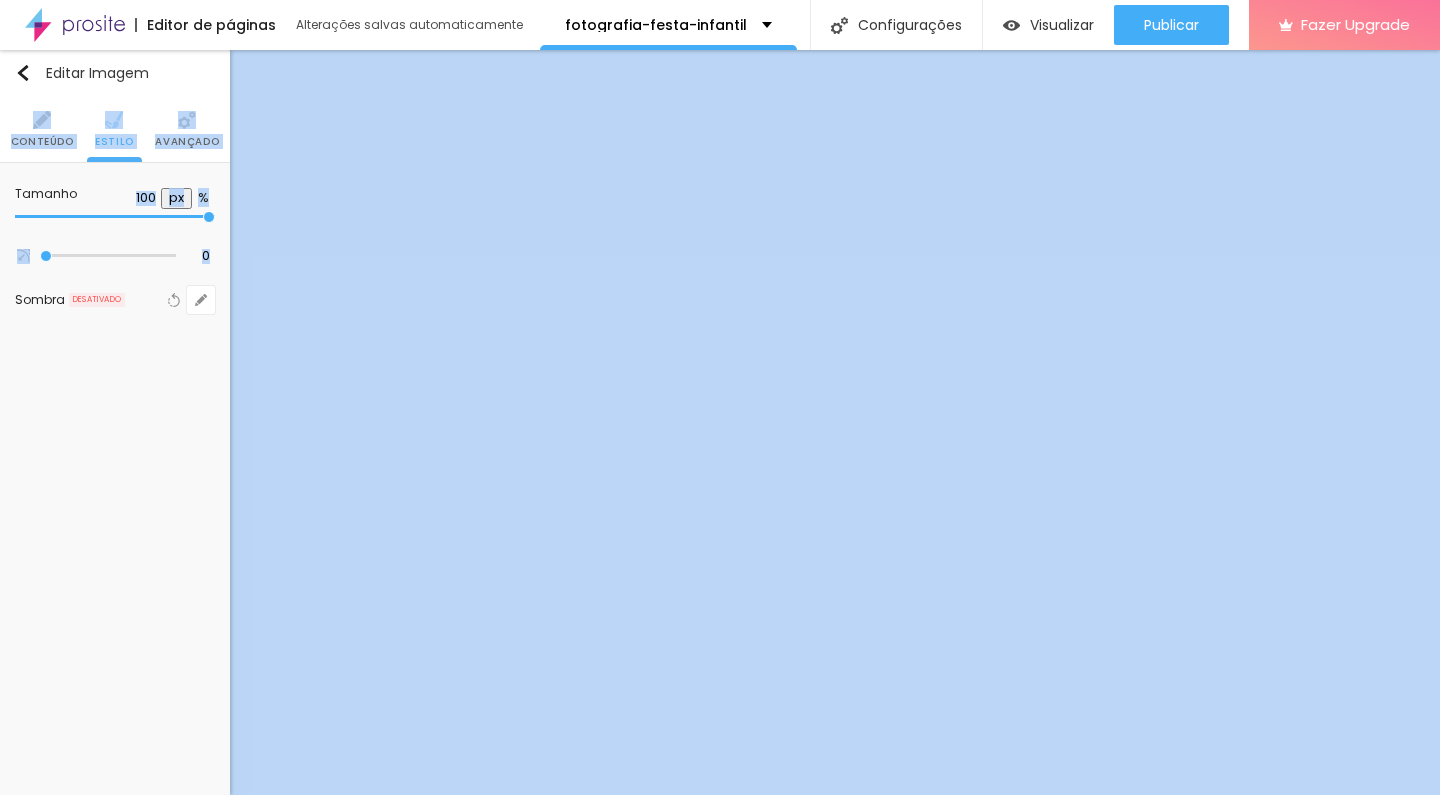 click on "Avançado" at bounding box center [187, 142] 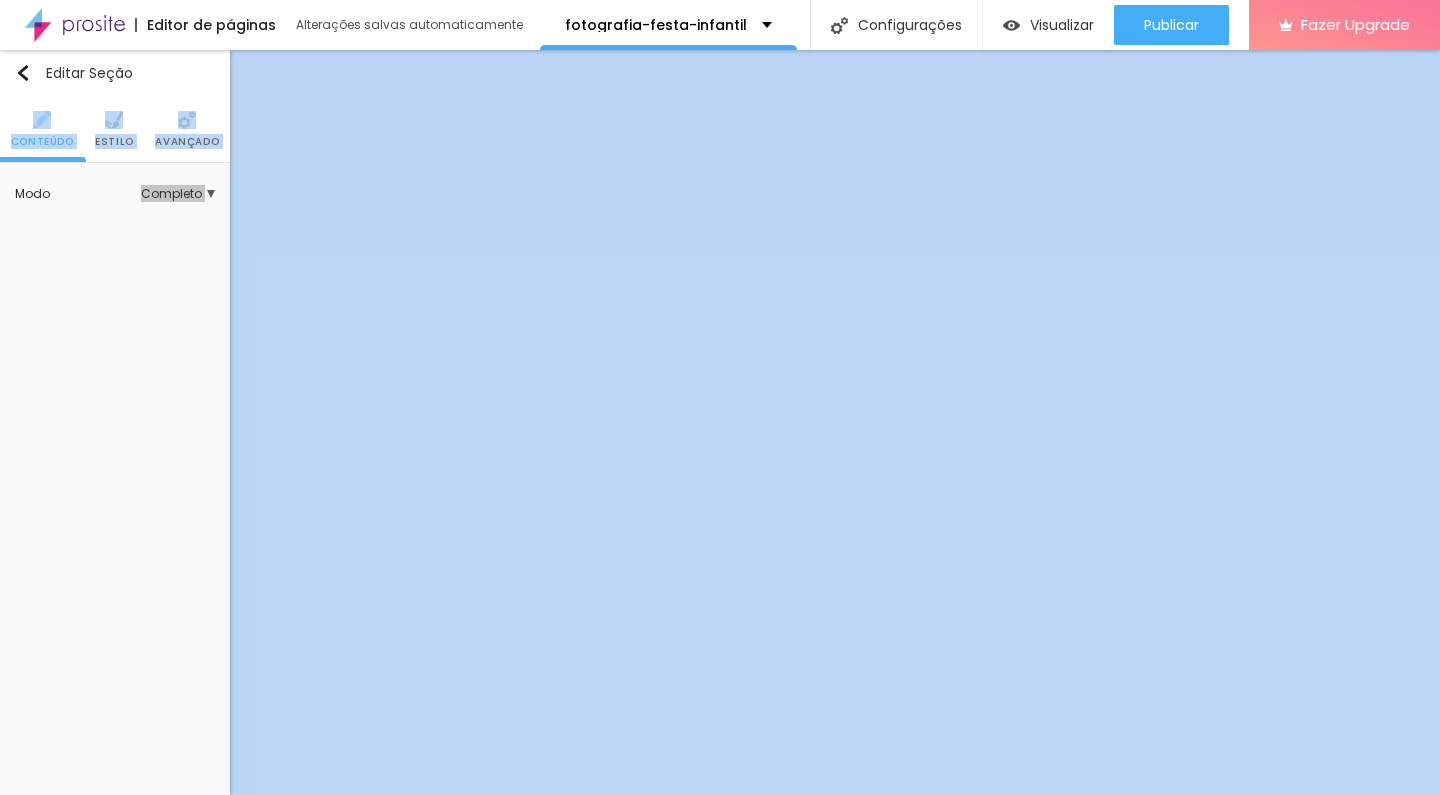 click on "Estilo" at bounding box center (114, 129) 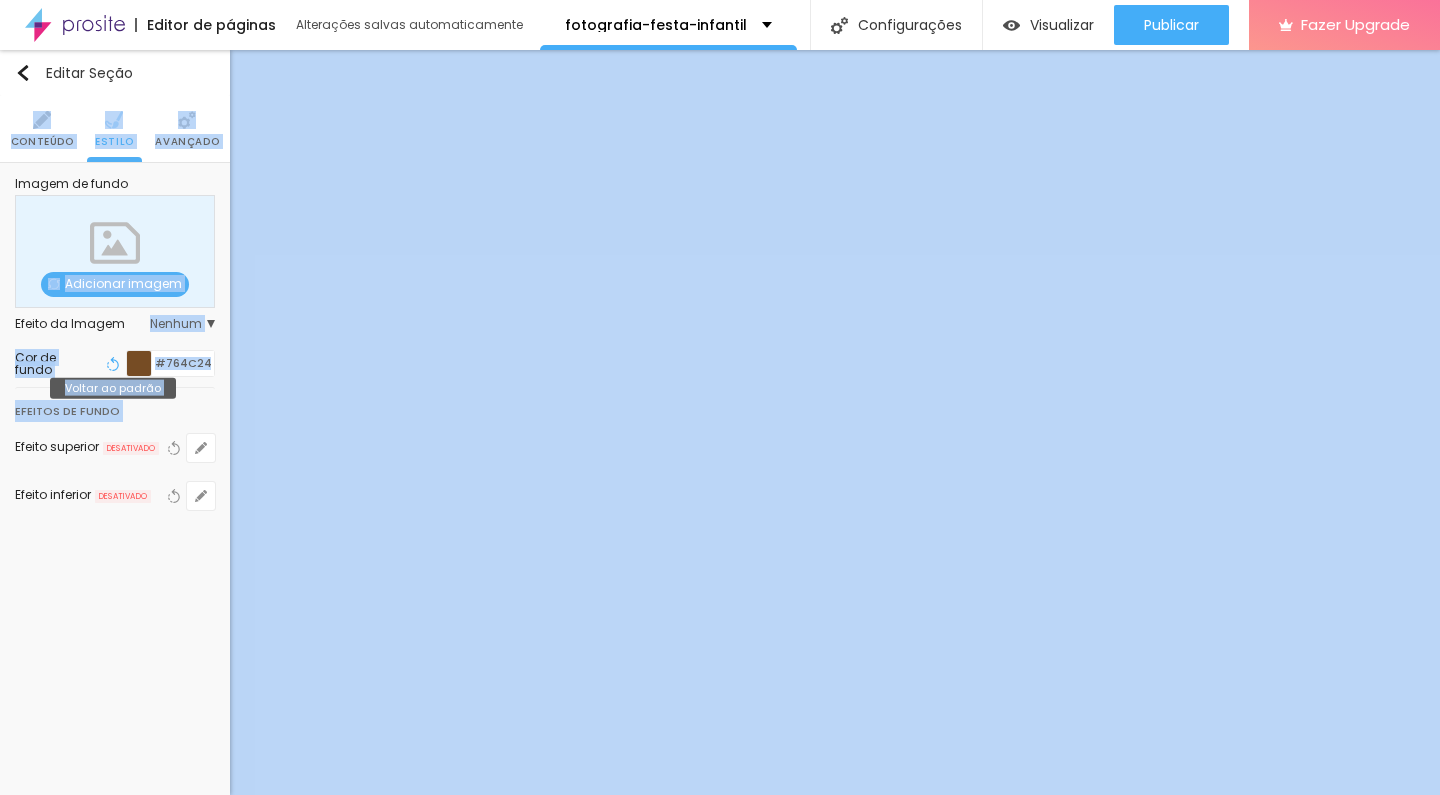 click 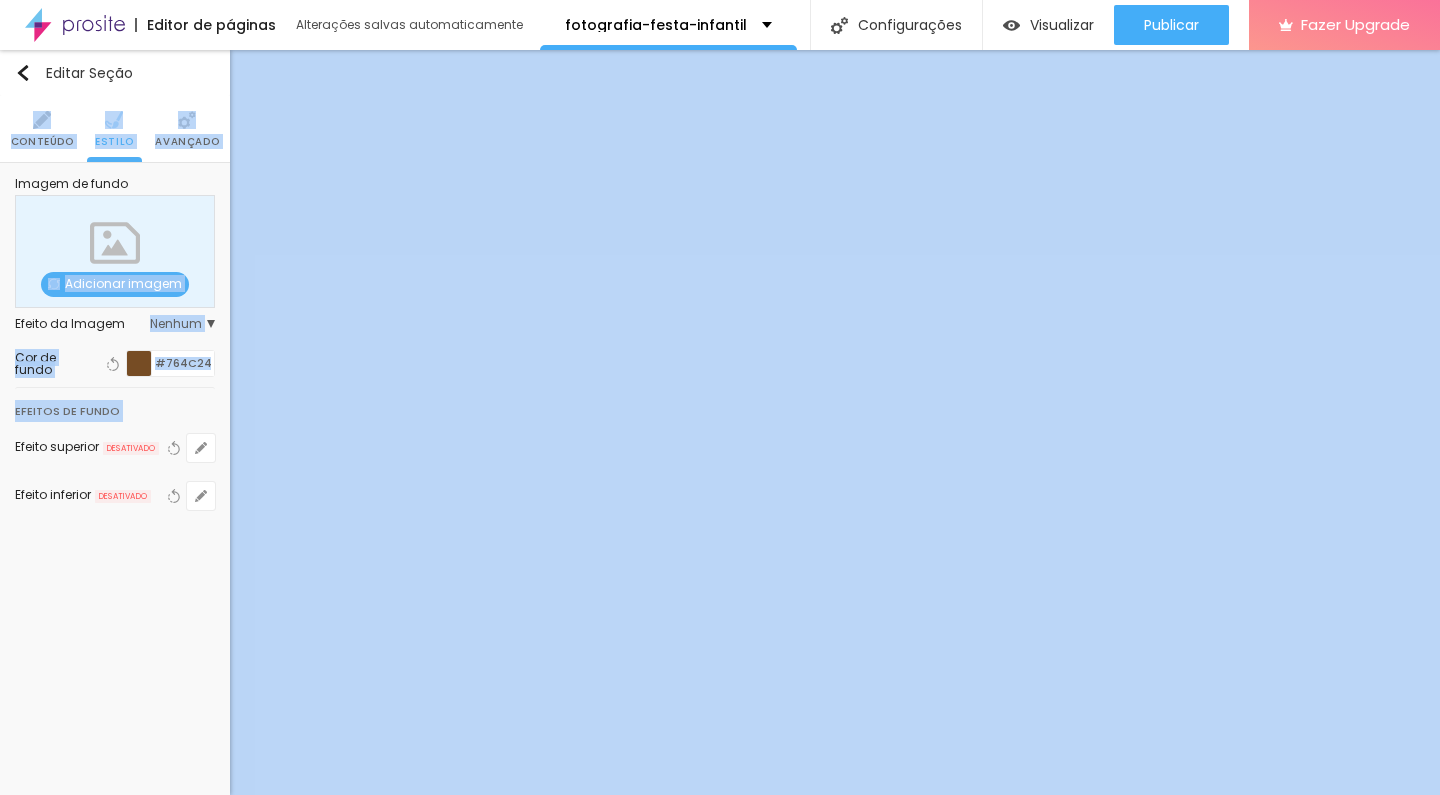 click at bounding box center [139, 363] 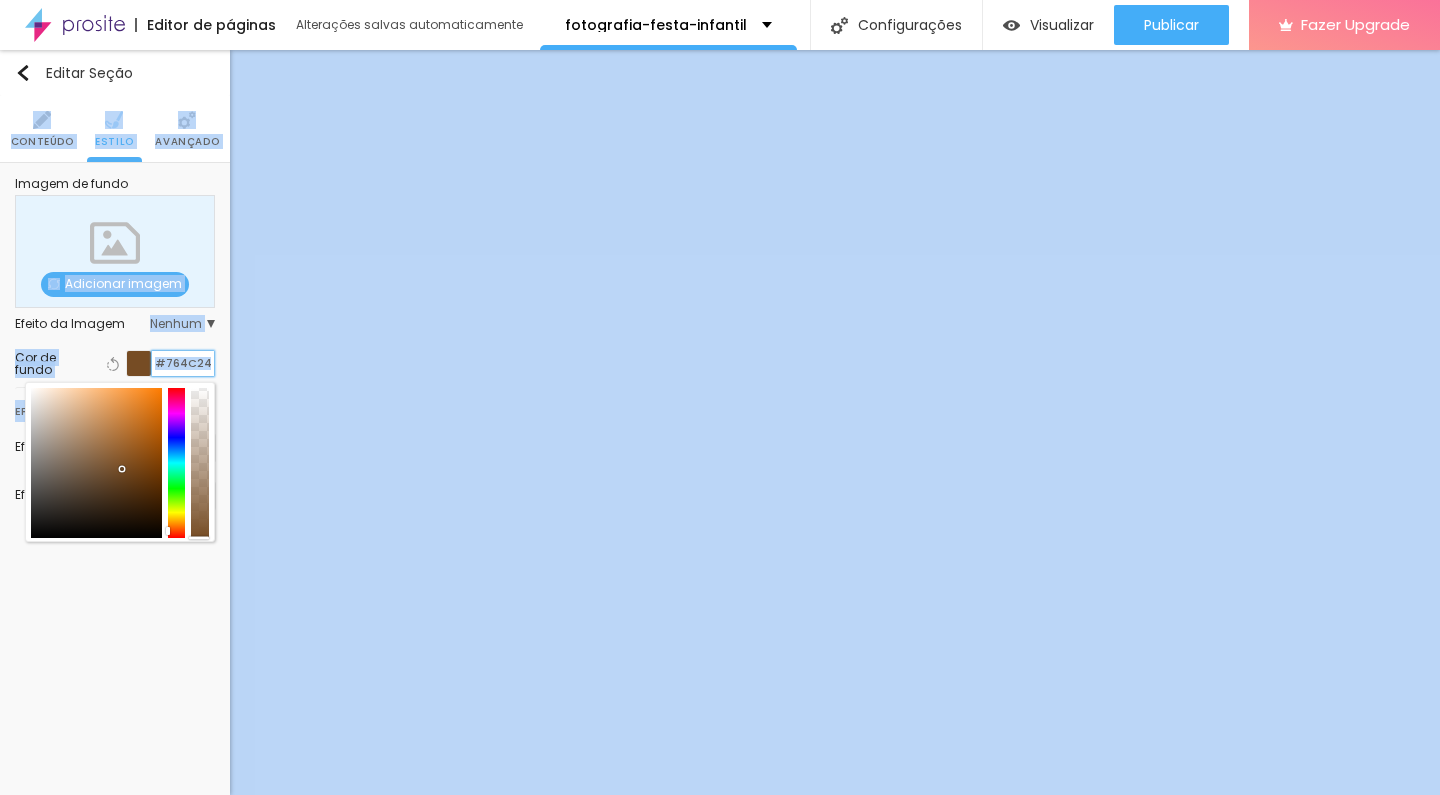 click on "#764C24" at bounding box center (183, 363) 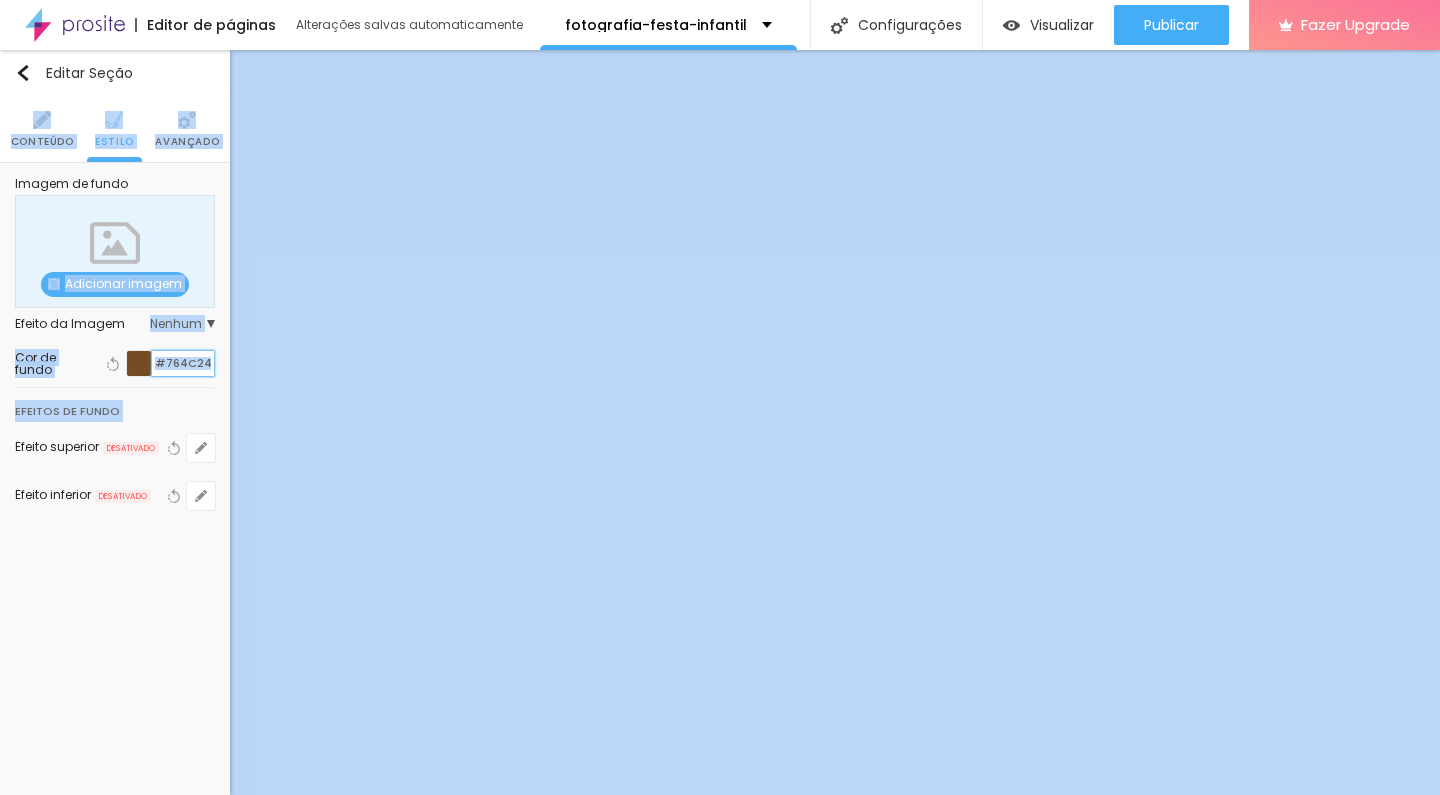click on "#764C24" at bounding box center (183, 363) 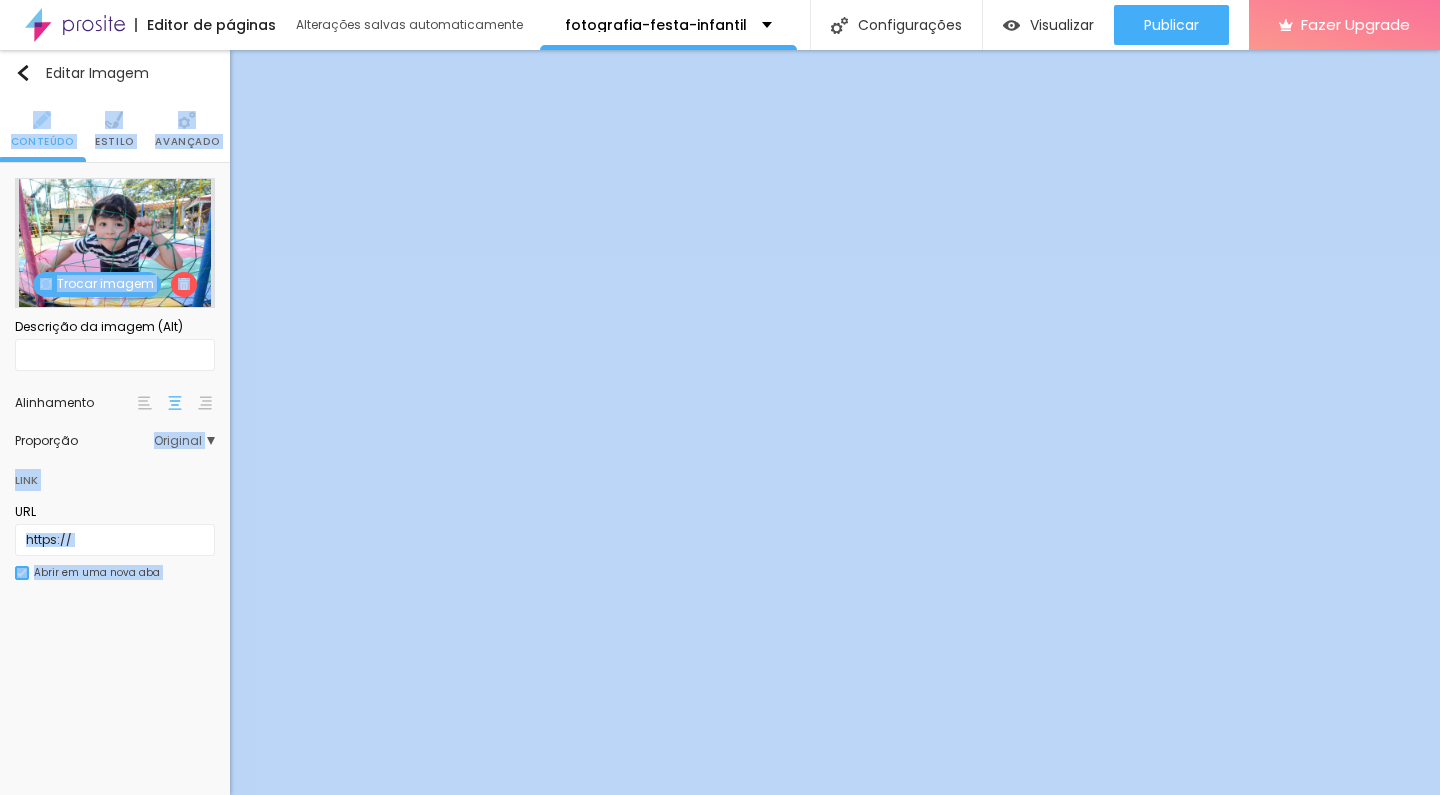 click on "Estilo" at bounding box center [114, 129] 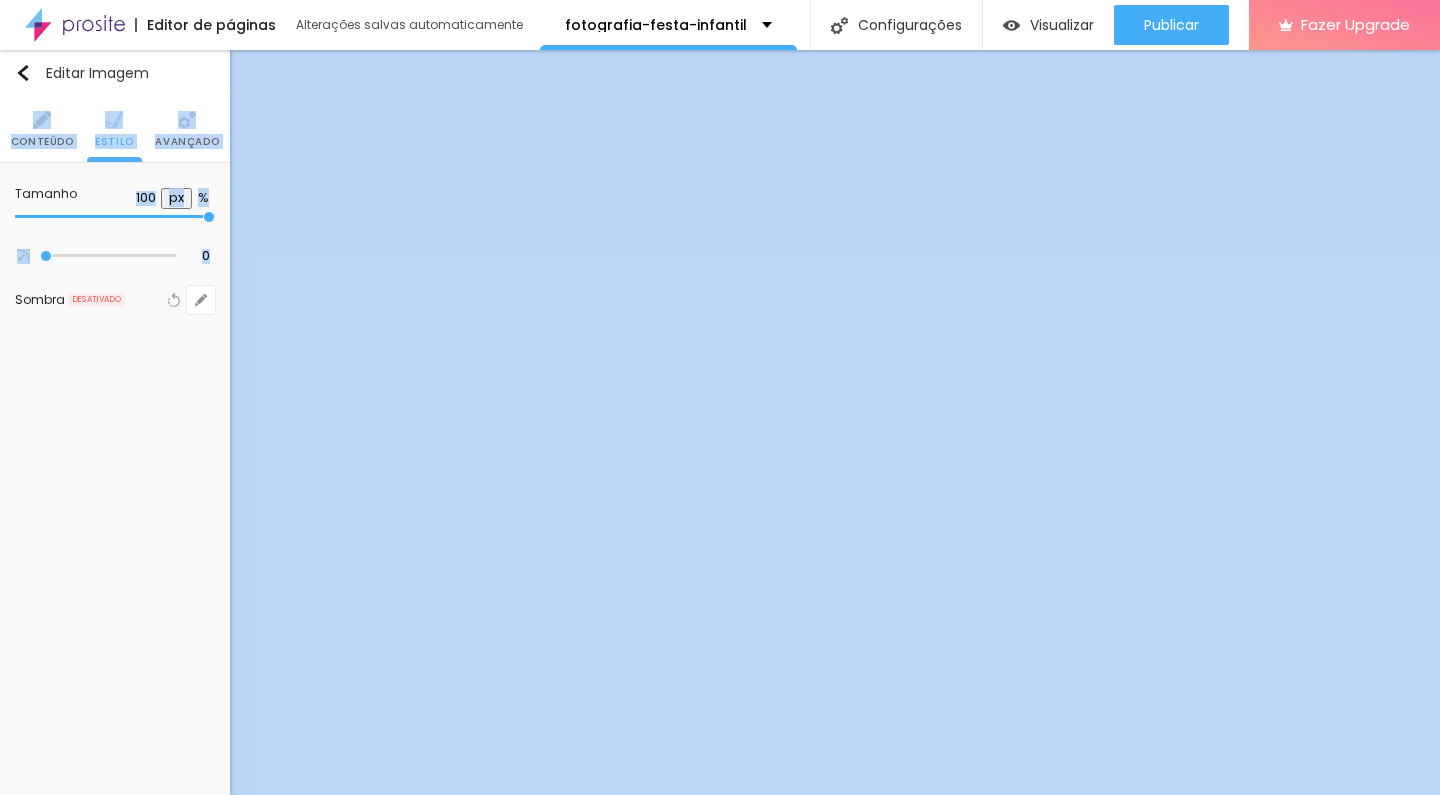 click on "Avançado" at bounding box center (187, 129) 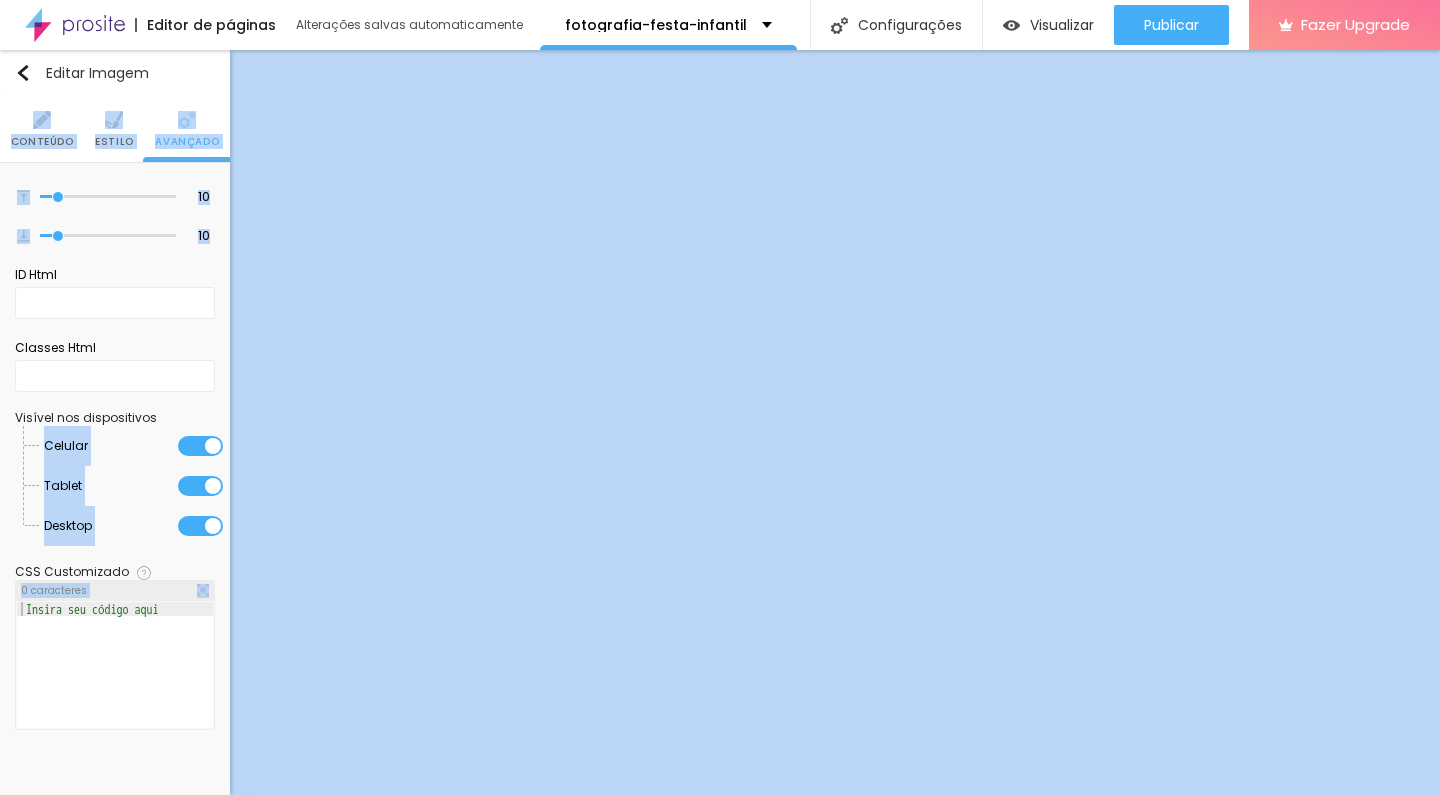 click on "Estilo" at bounding box center [114, 129] 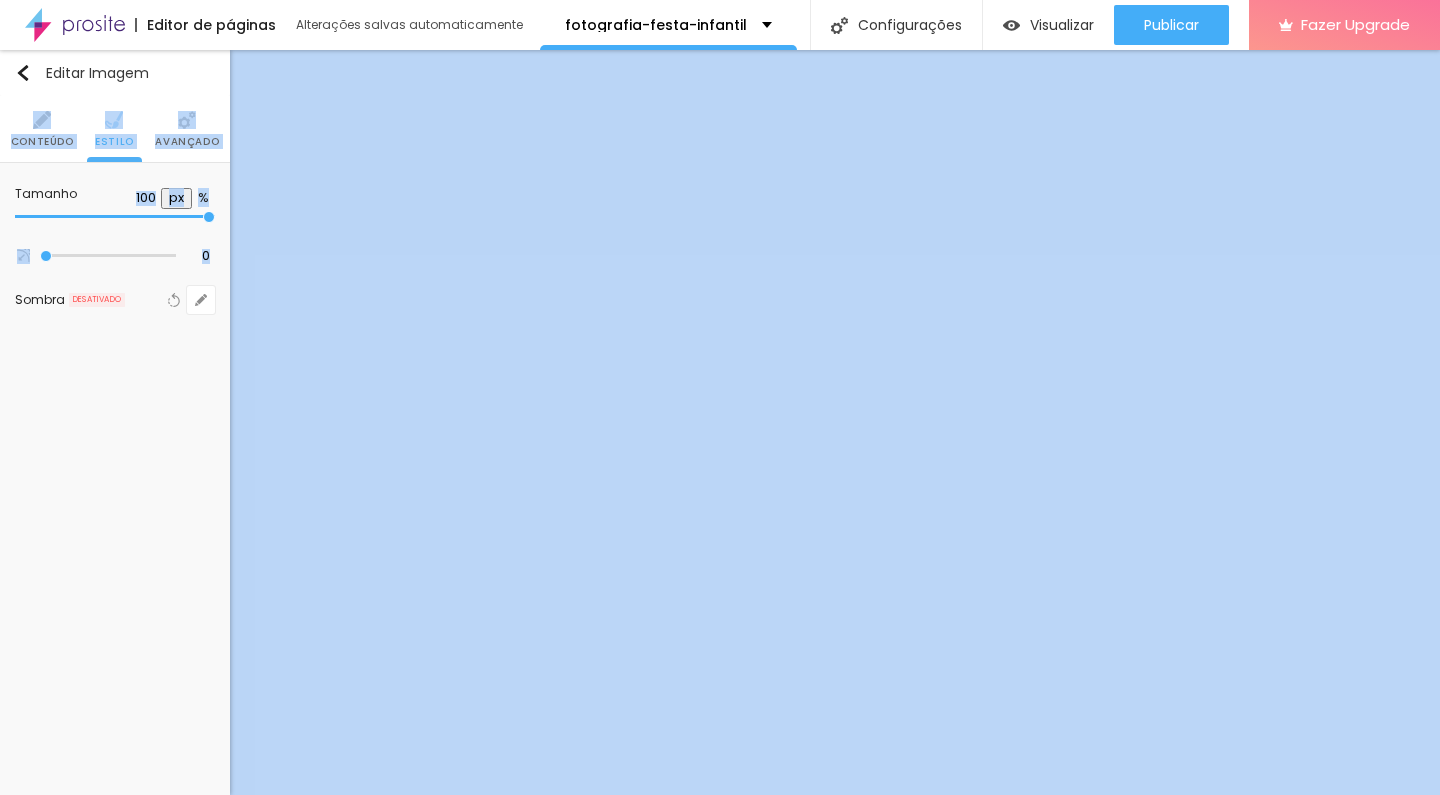 click on "Avançado" at bounding box center (187, 129) 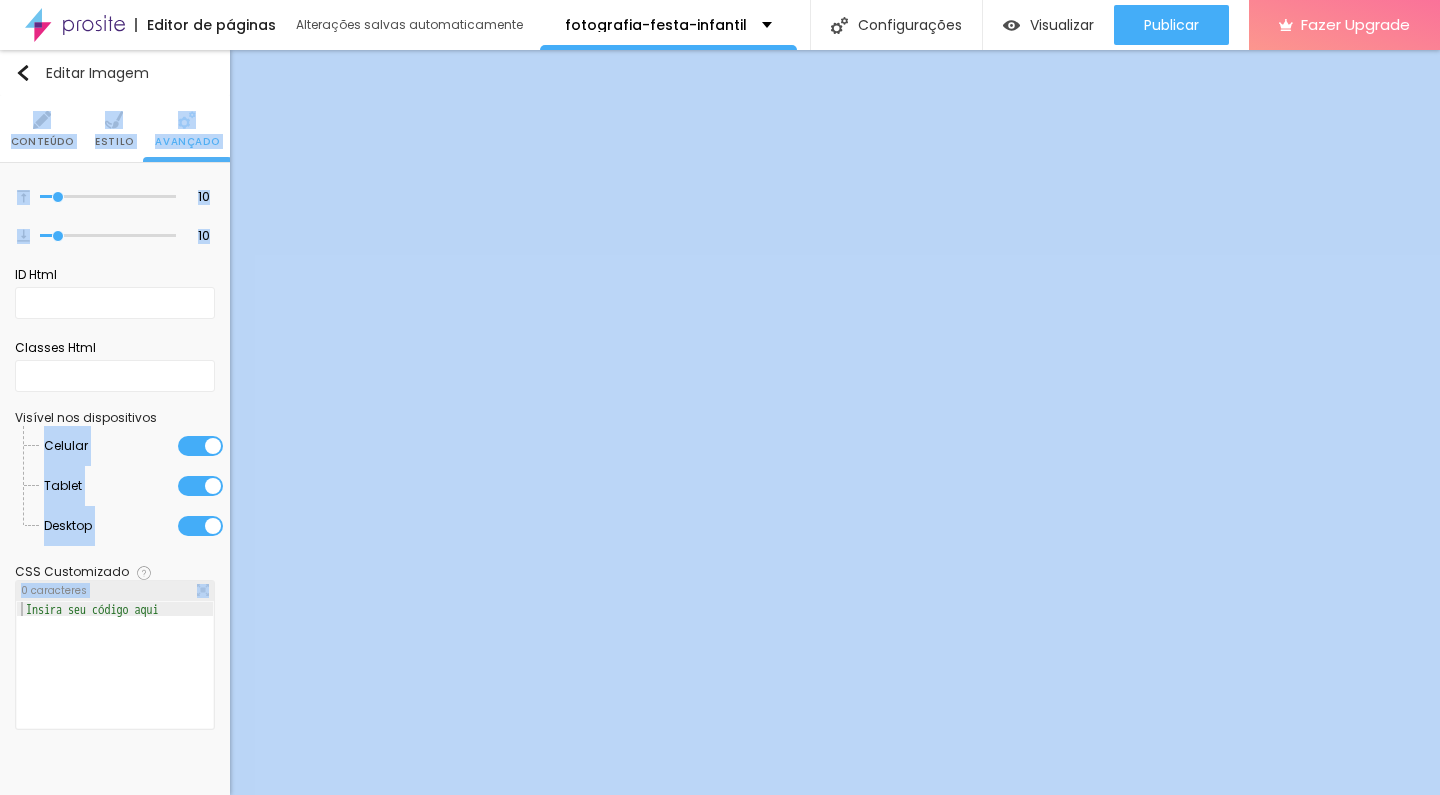 click on "Estilo" at bounding box center (114, 129) 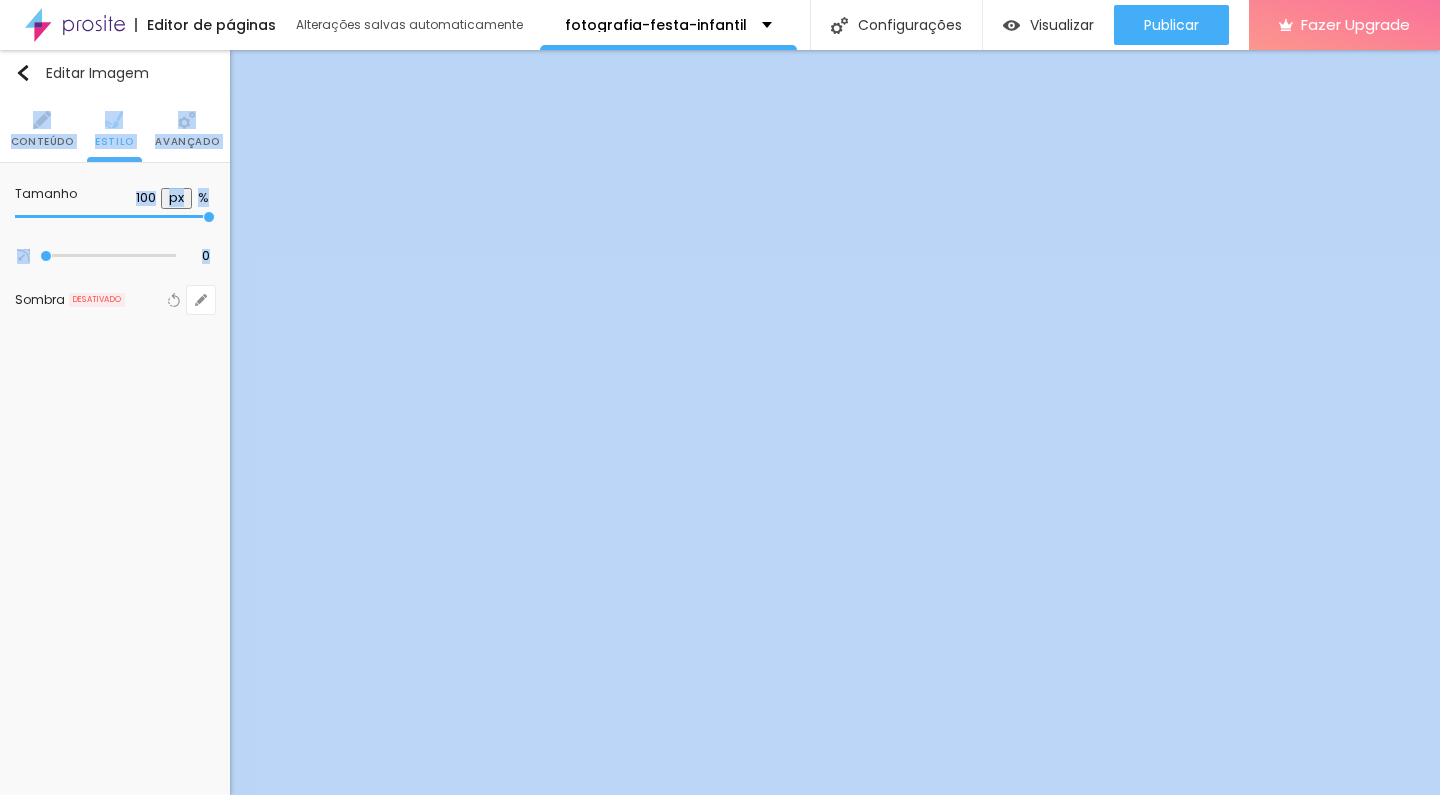 type on "70" 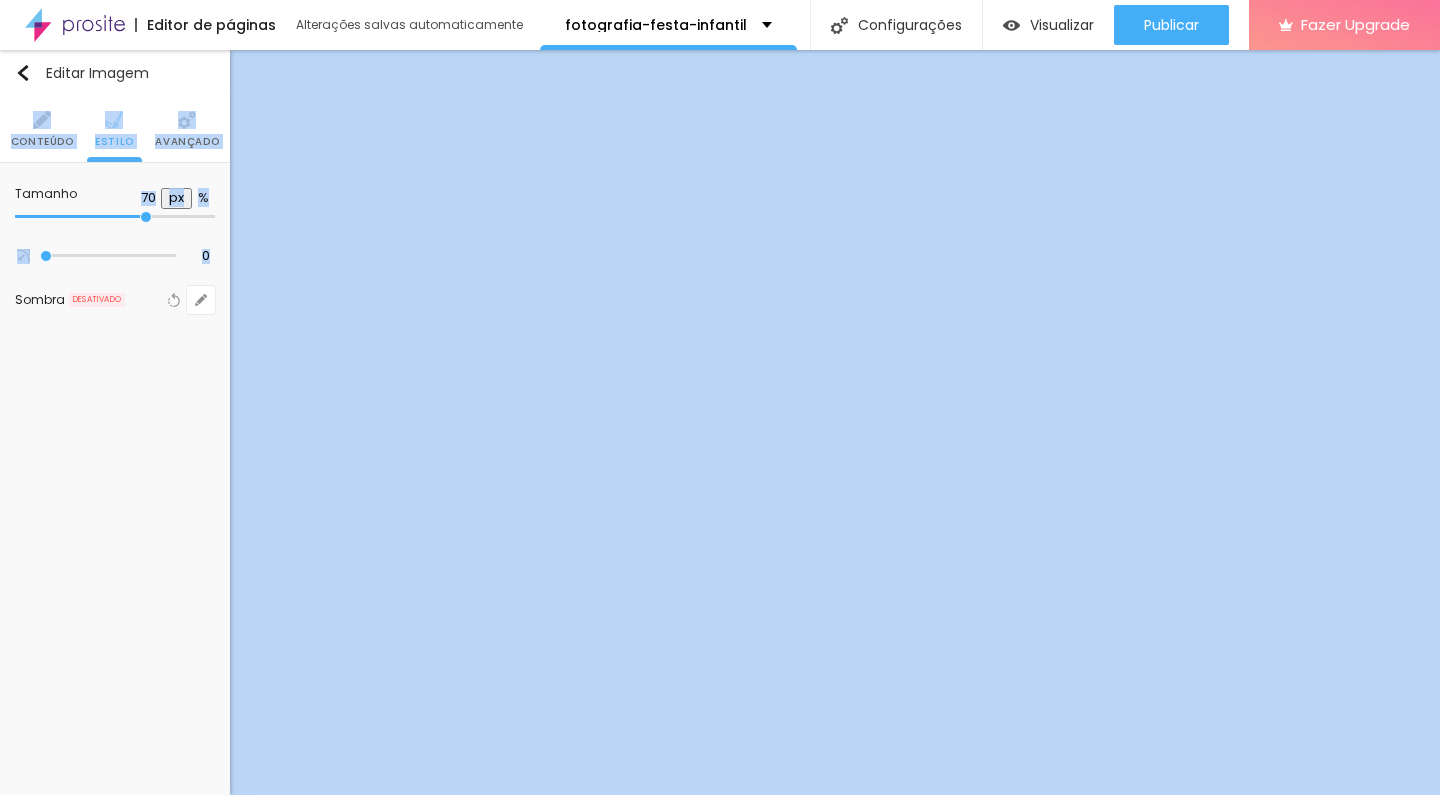 type on "50" 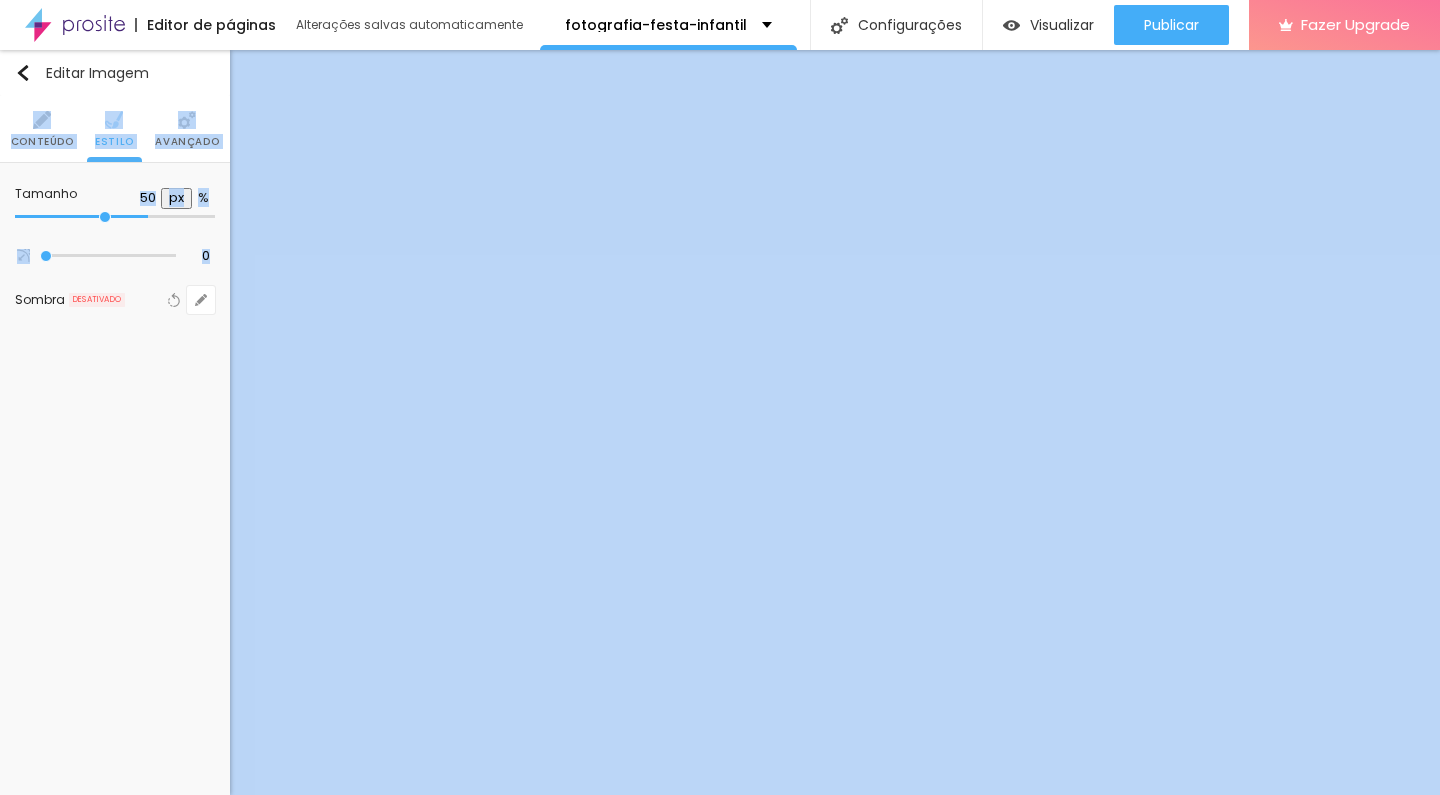 type on "45" 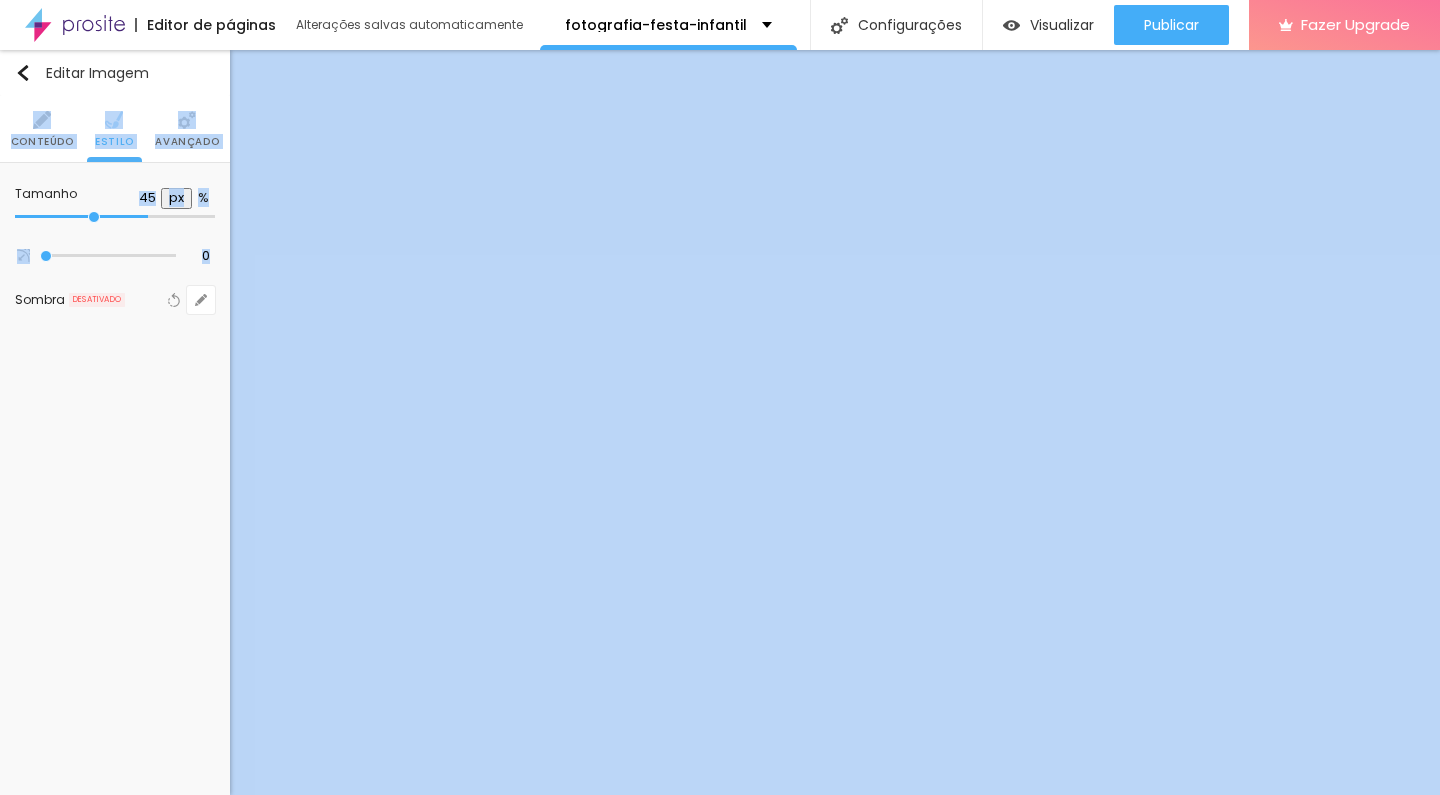 type on "40" 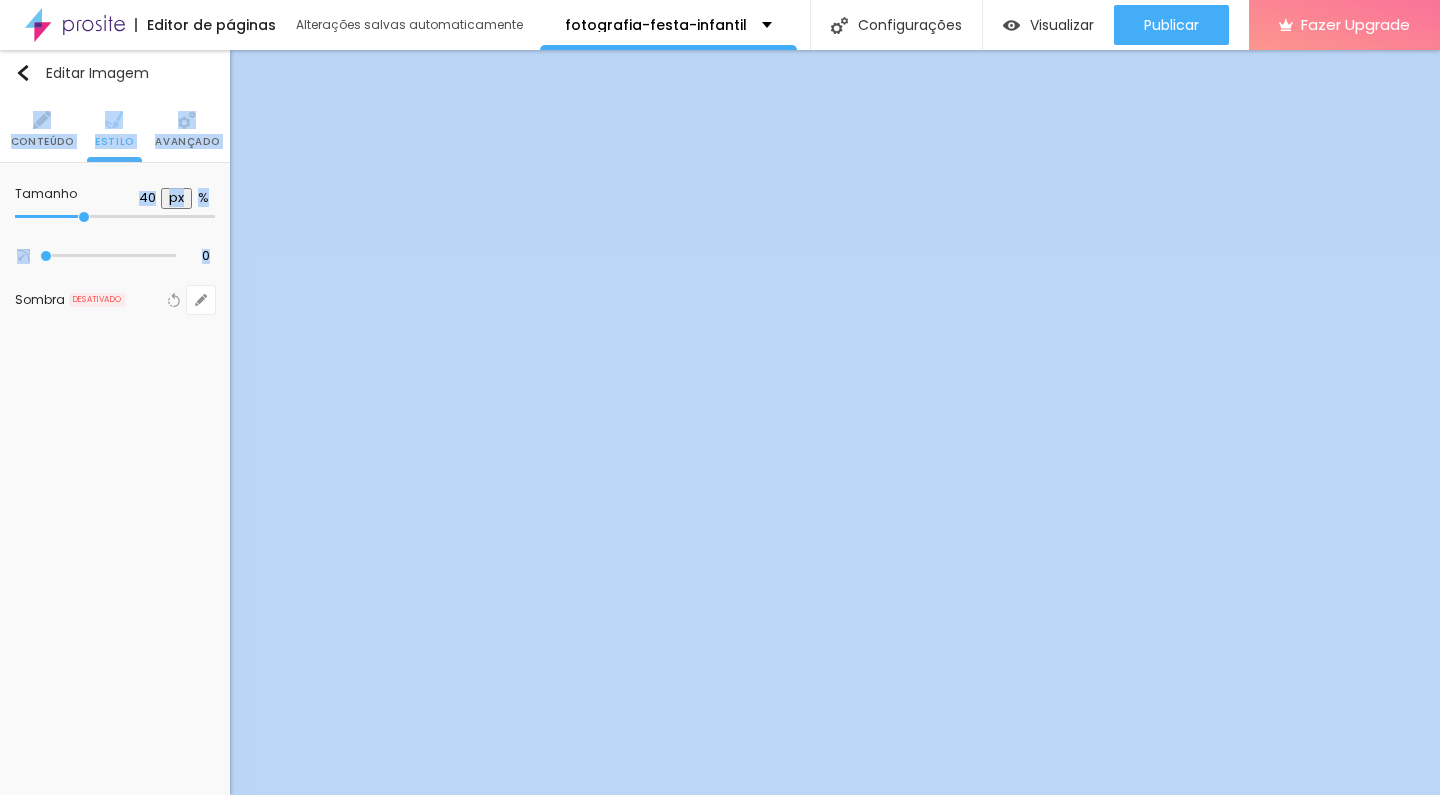 type on "45" 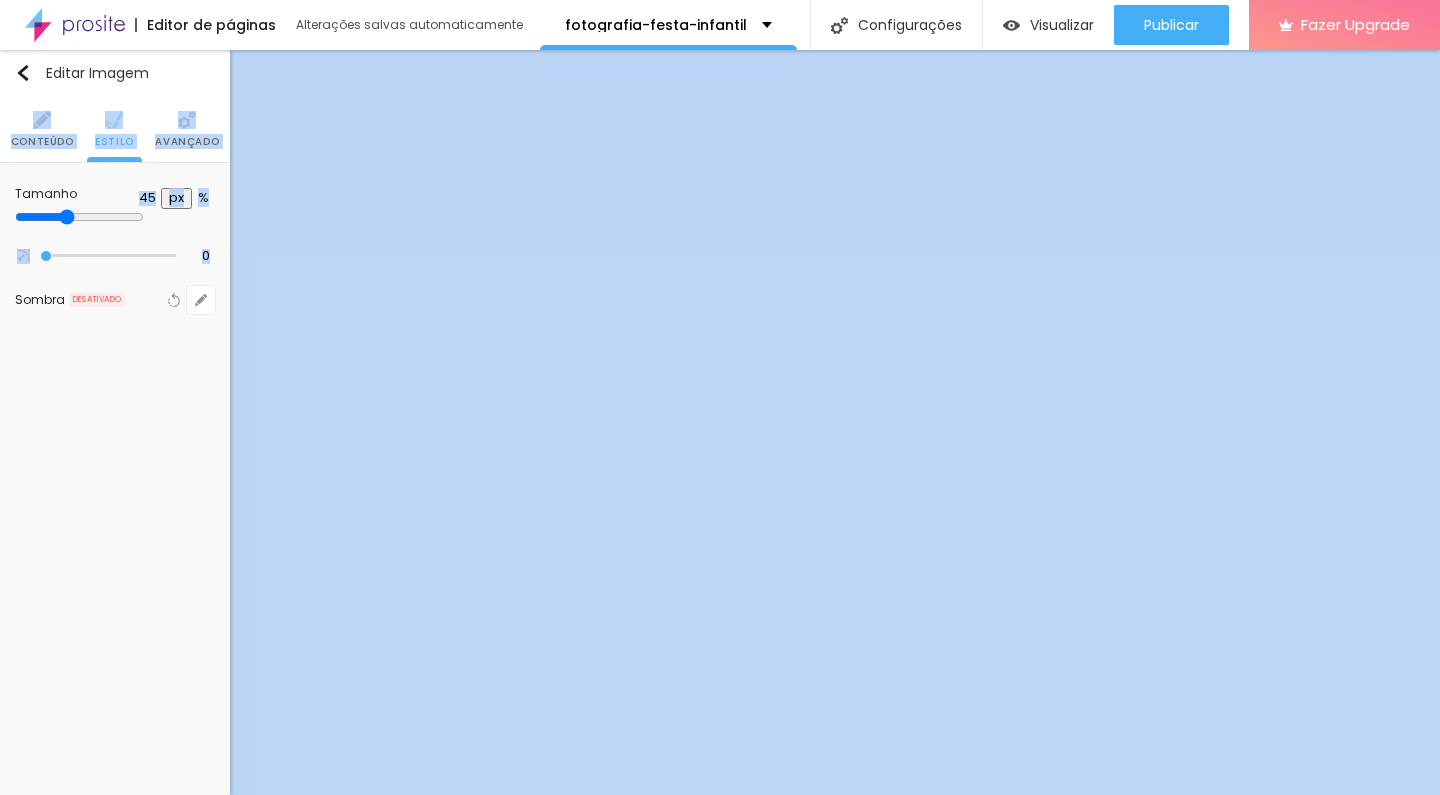 type on "50" 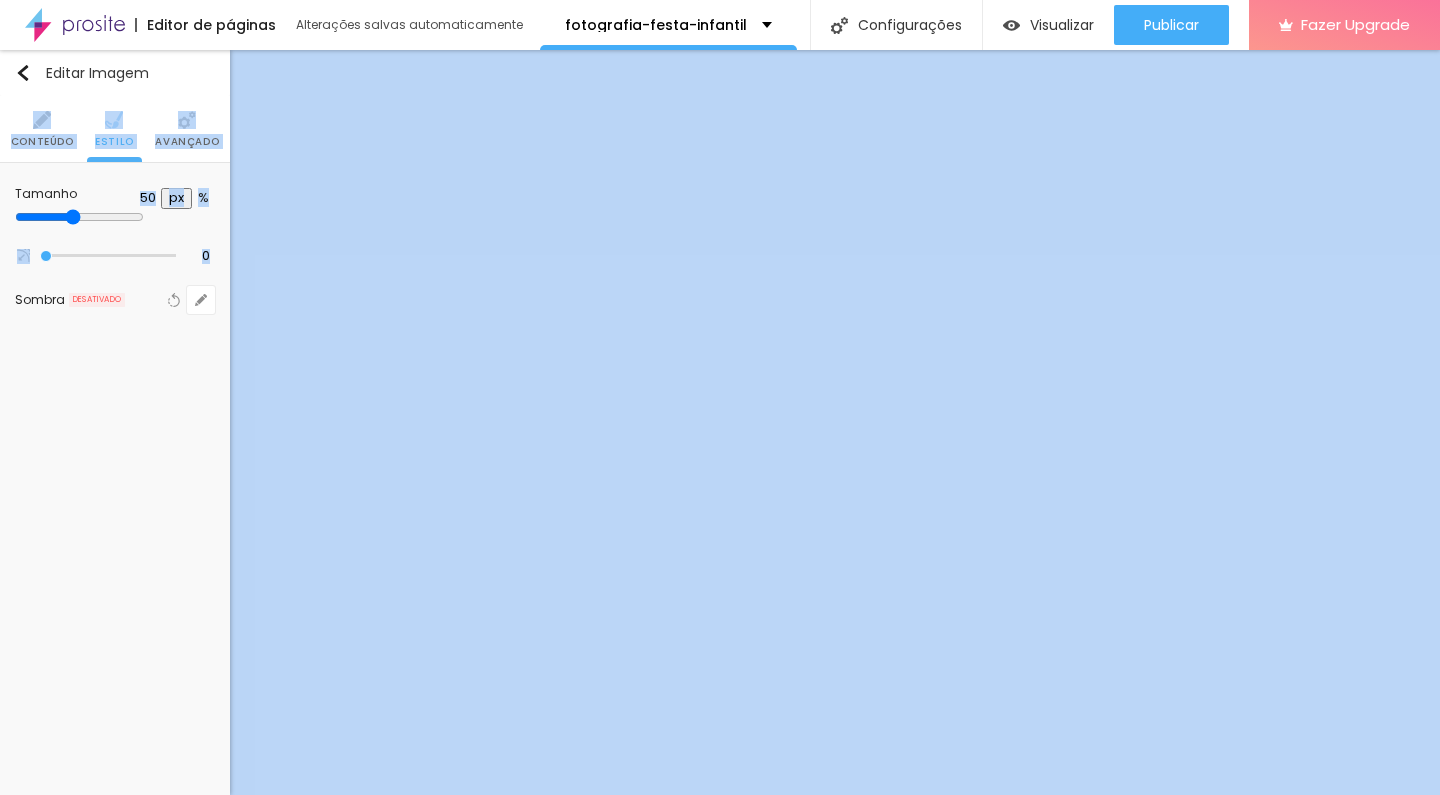 type on "55" 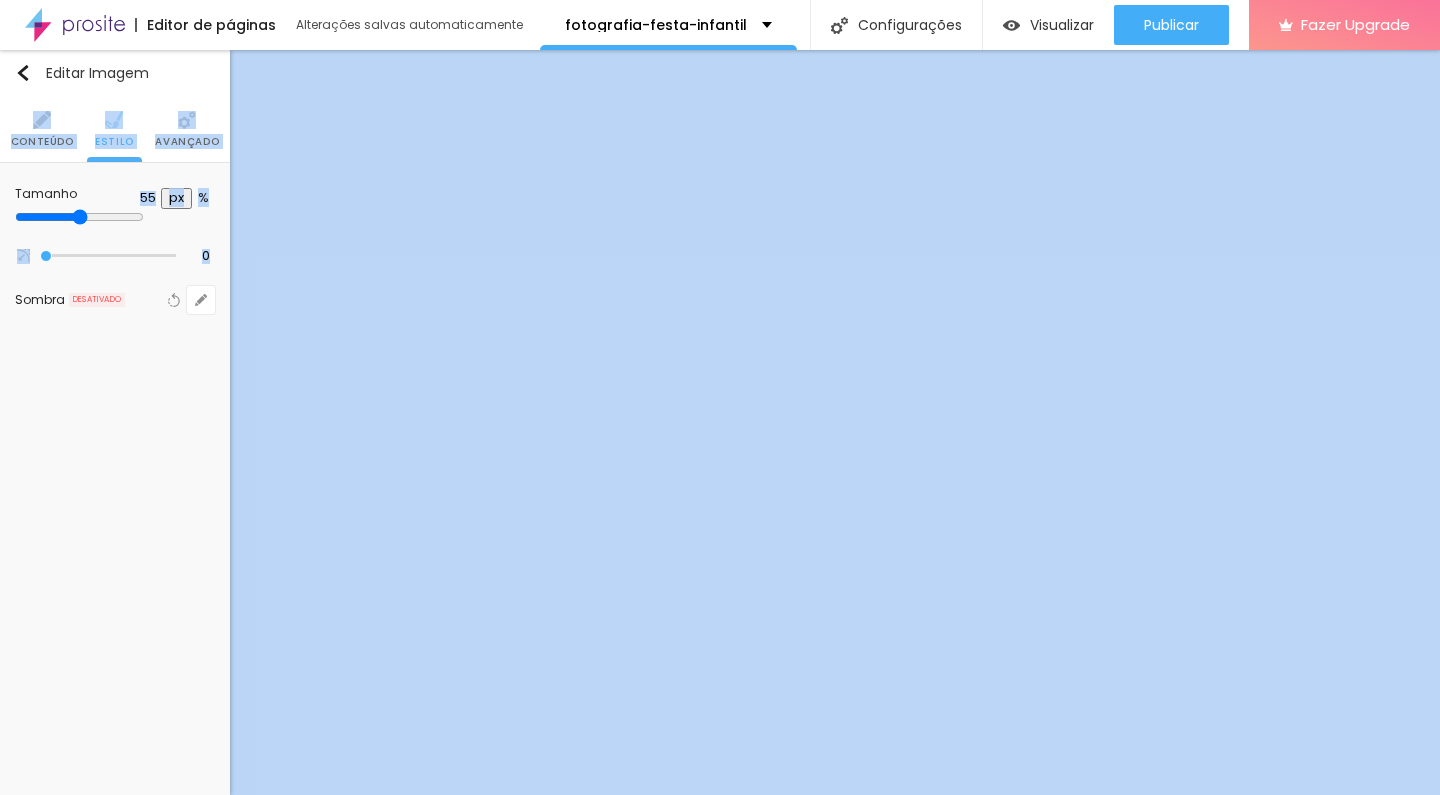 type on "90" 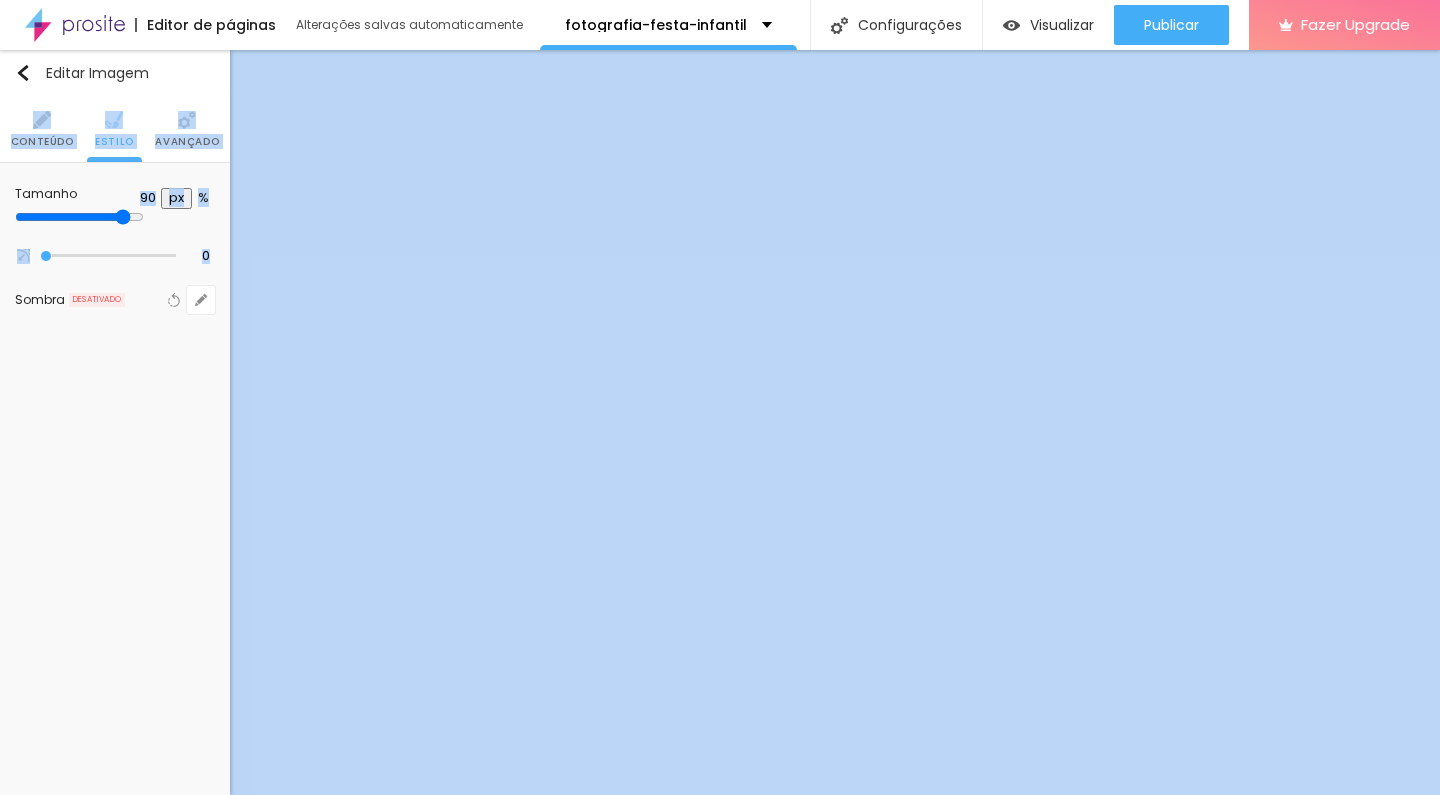 type on "95" 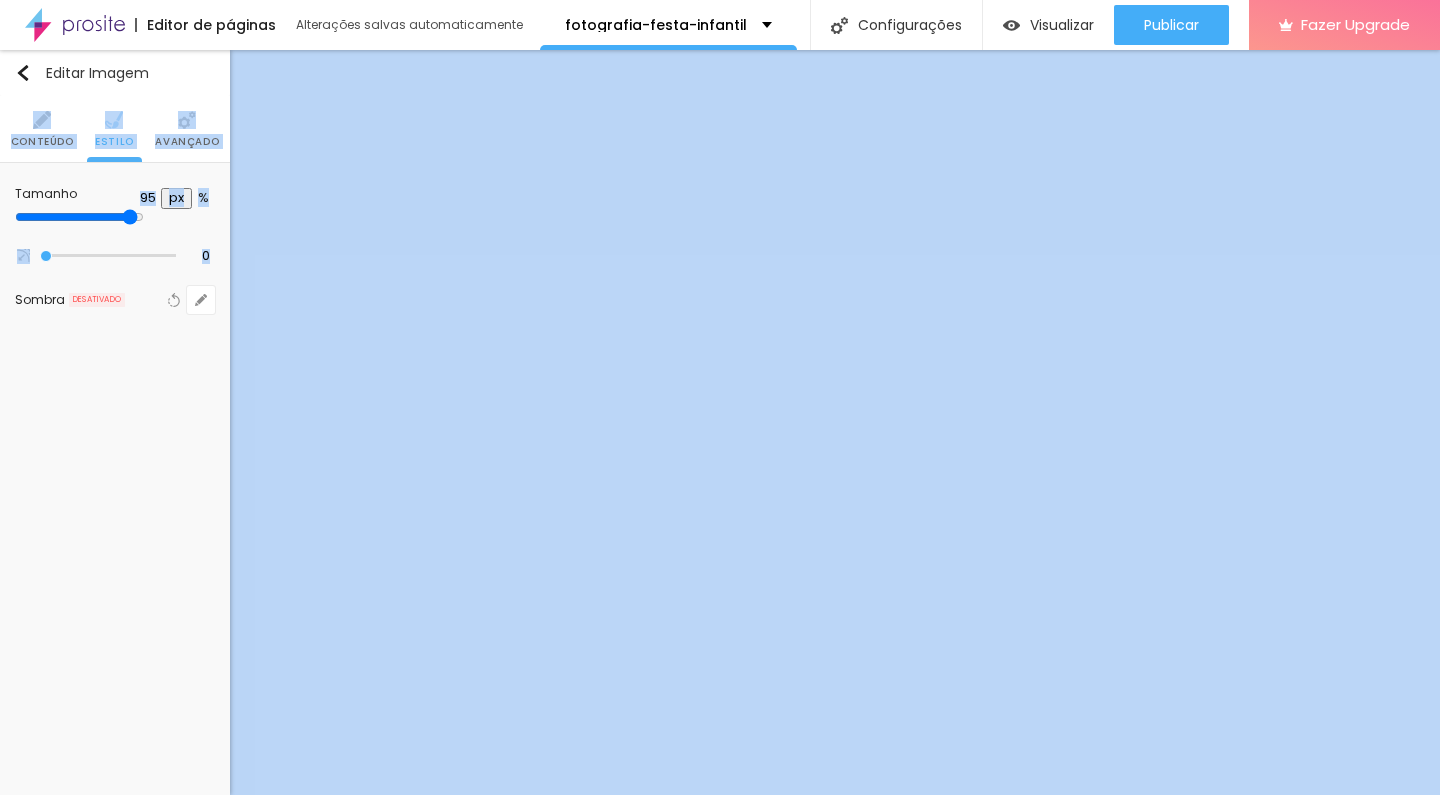 type on "100" 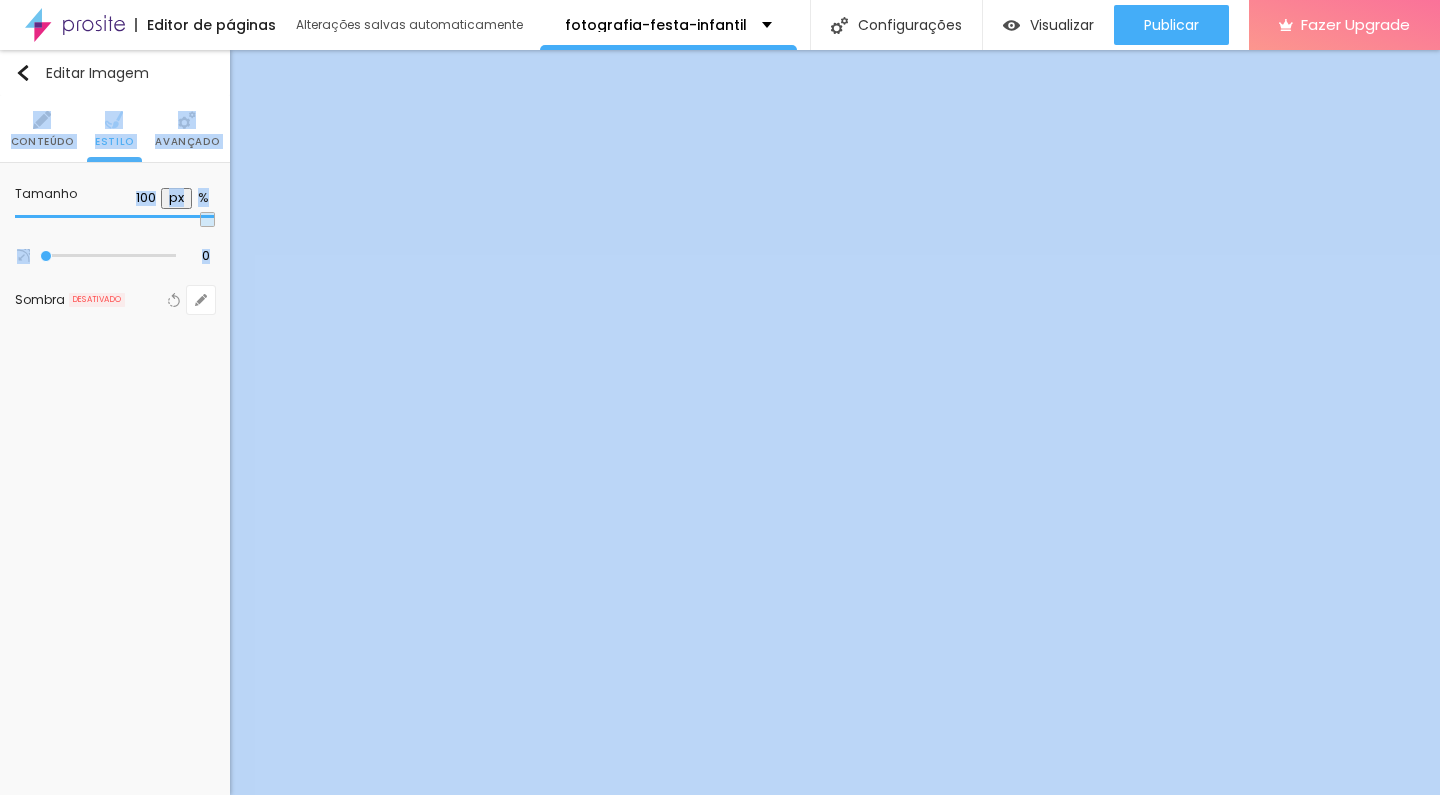 drag, startPoint x: 143, startPoint y: 222, endPoint x: 234, endPoint y: 221, distance: 91.00549 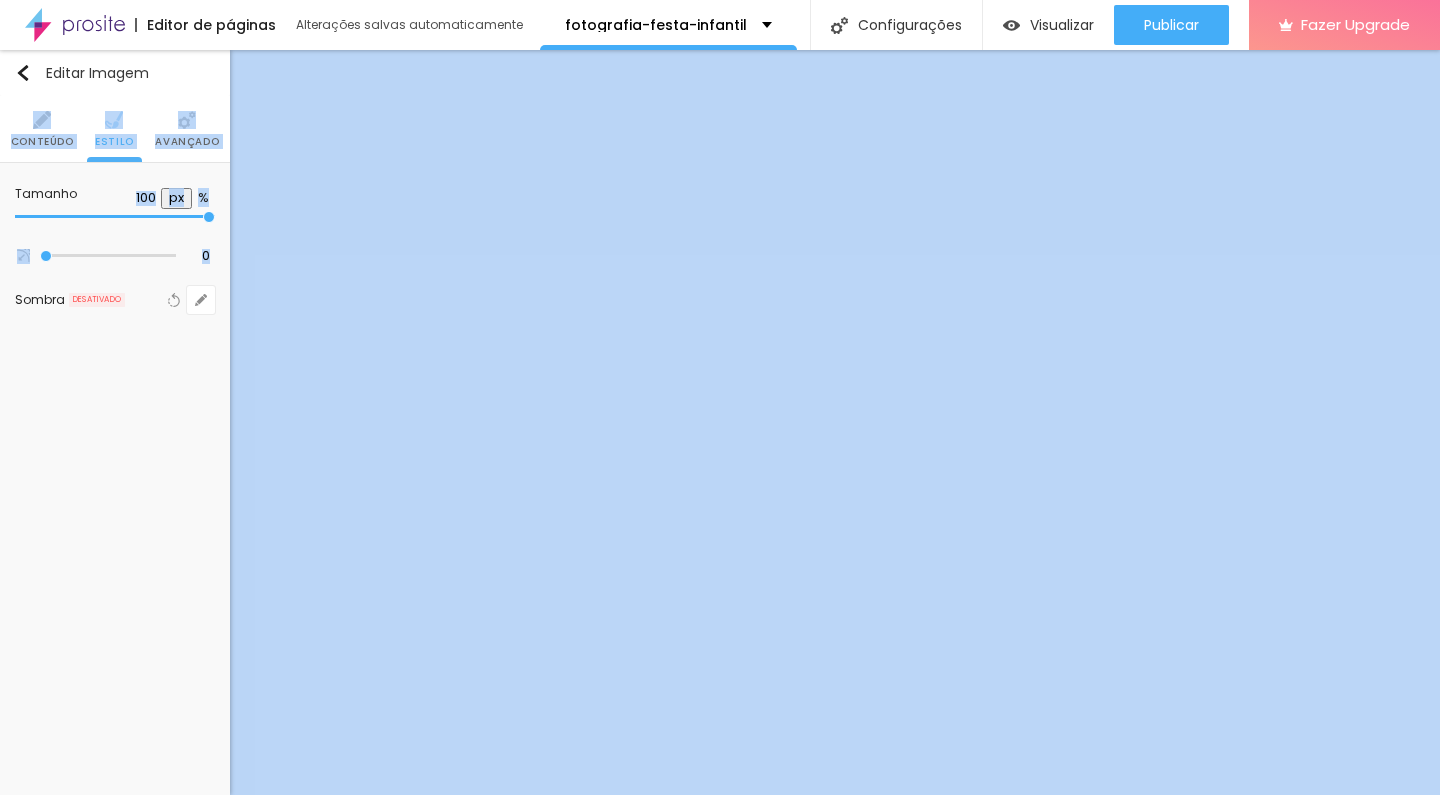 click on "Título Texto Imagem Vídeo Botão Mapa Divisor Espaçador   PREMIUM Código HTML Redes Sociais Formulário Ícone Perguntas frequentes Timer Botão de pagamento Botão do WhatsApp Novo Google Reviews Outros CRM Comentários do Facebook Antes/Depois Editar Imagem Conteúdo Estilo Avançado Tamanho 100 px % 0 Borda arredondada Sombra DESATIVADO Voltar ao padrão" at bounding box center (720, 422) 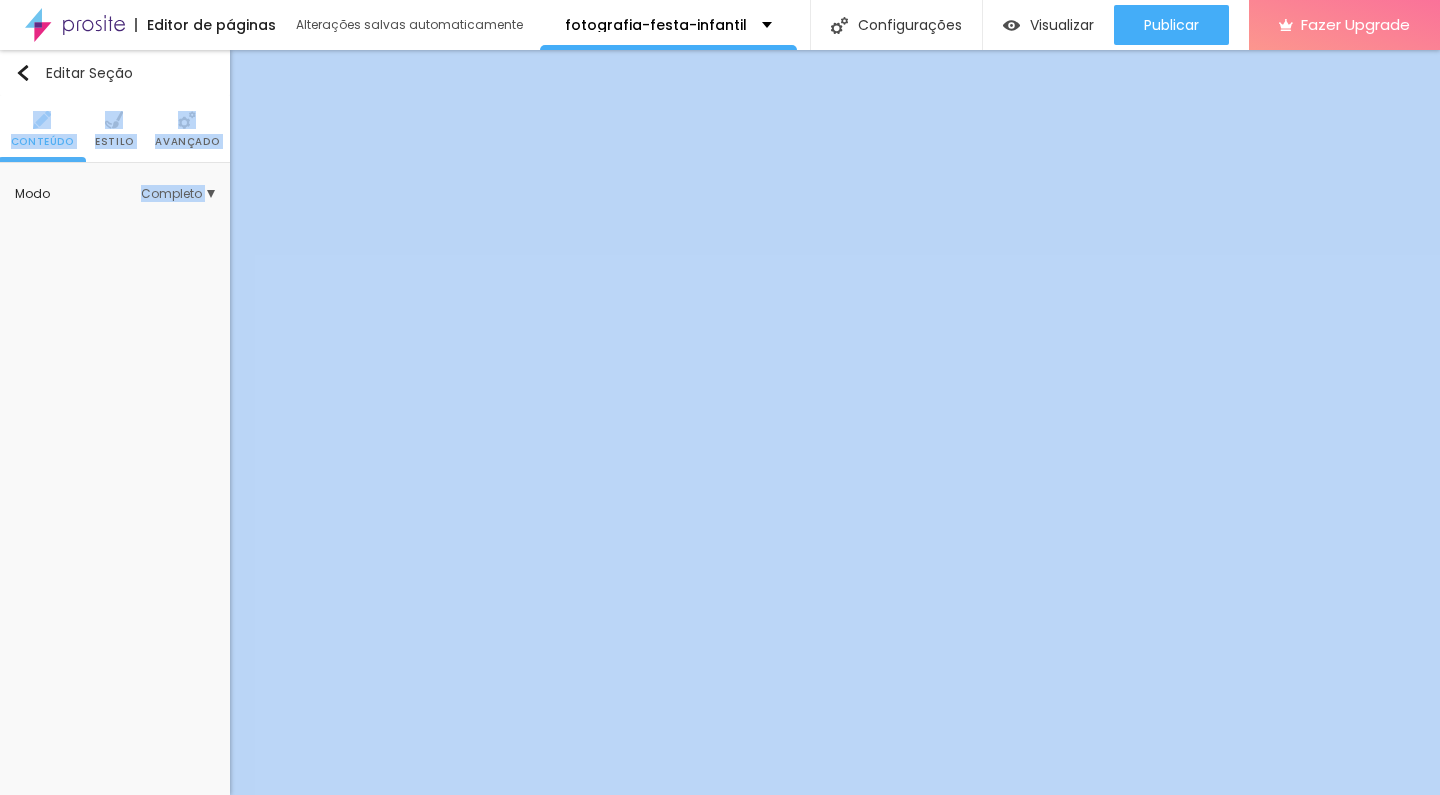 click on "Estilo" at bounding box center (114, 142) 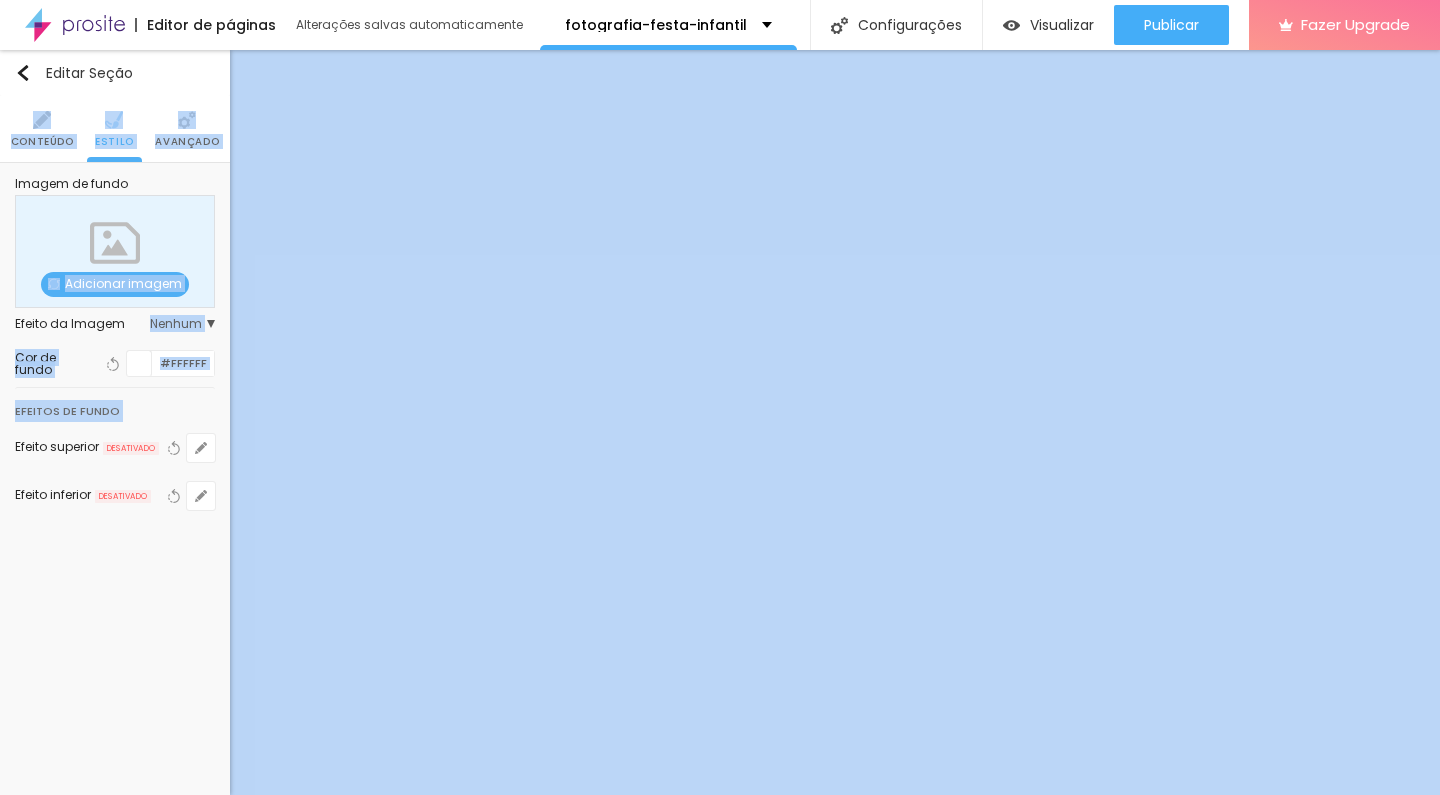 click on "Nenhum" at bounding box center (182, 324) 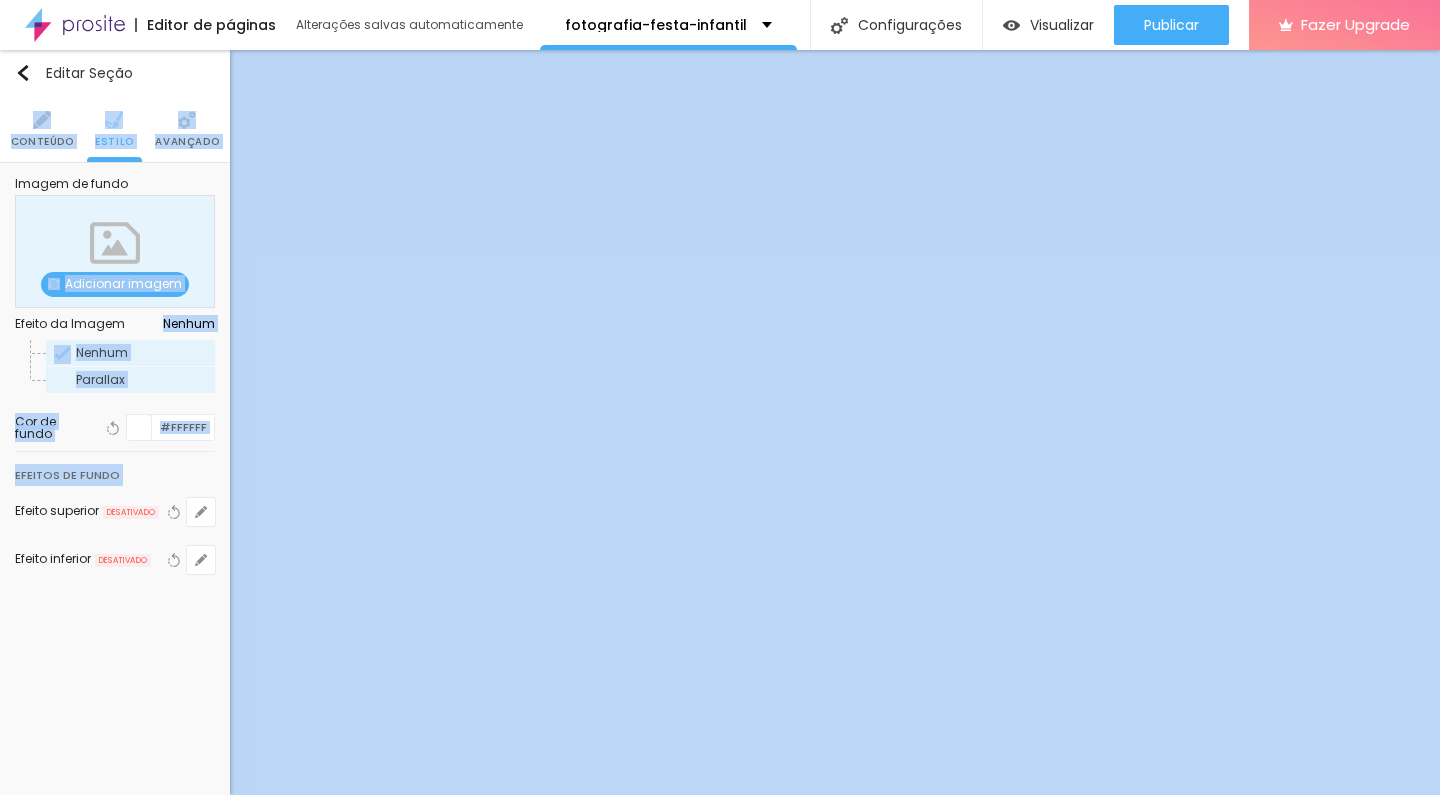 click on "Parallax" at bounding box center (130, 380) 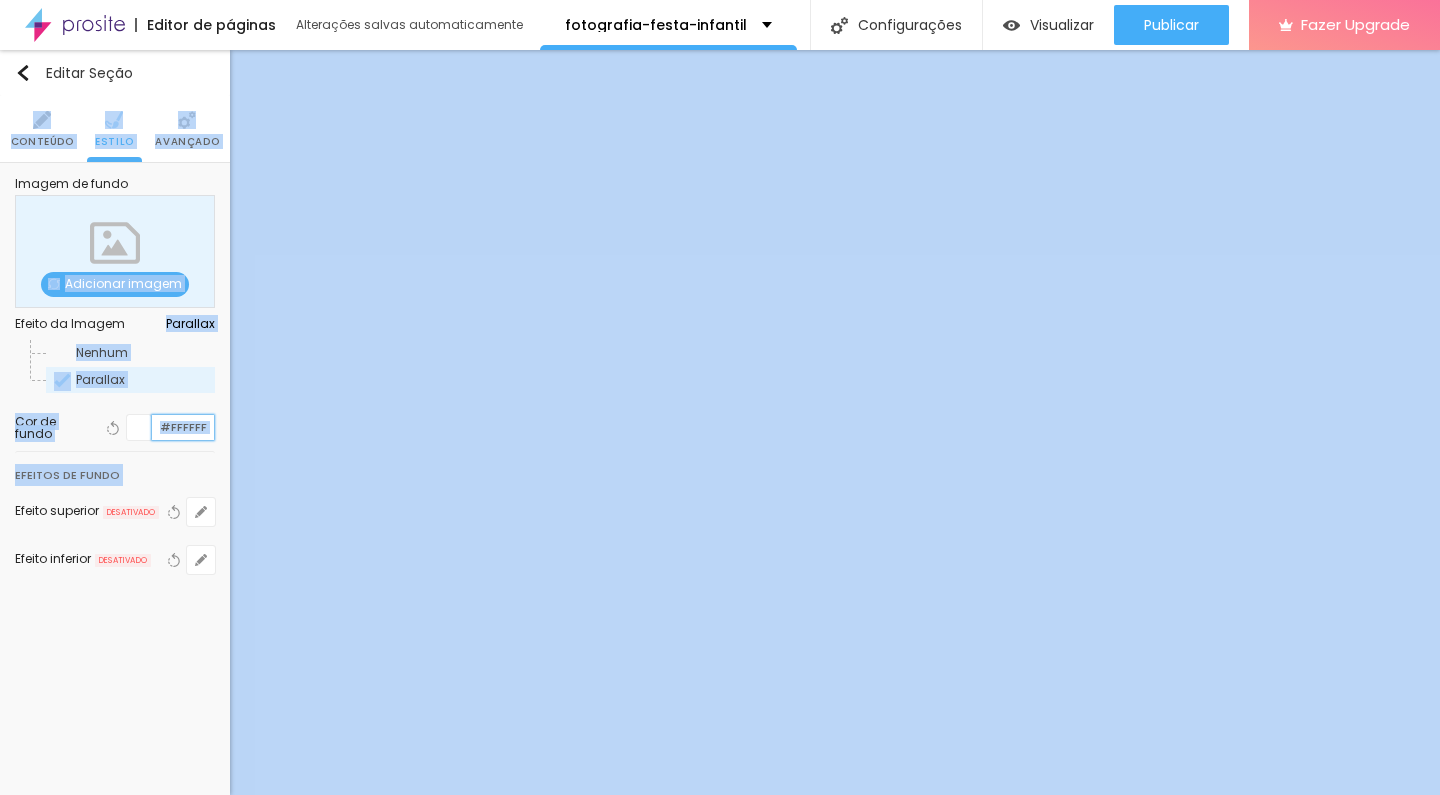paste on "8E2" 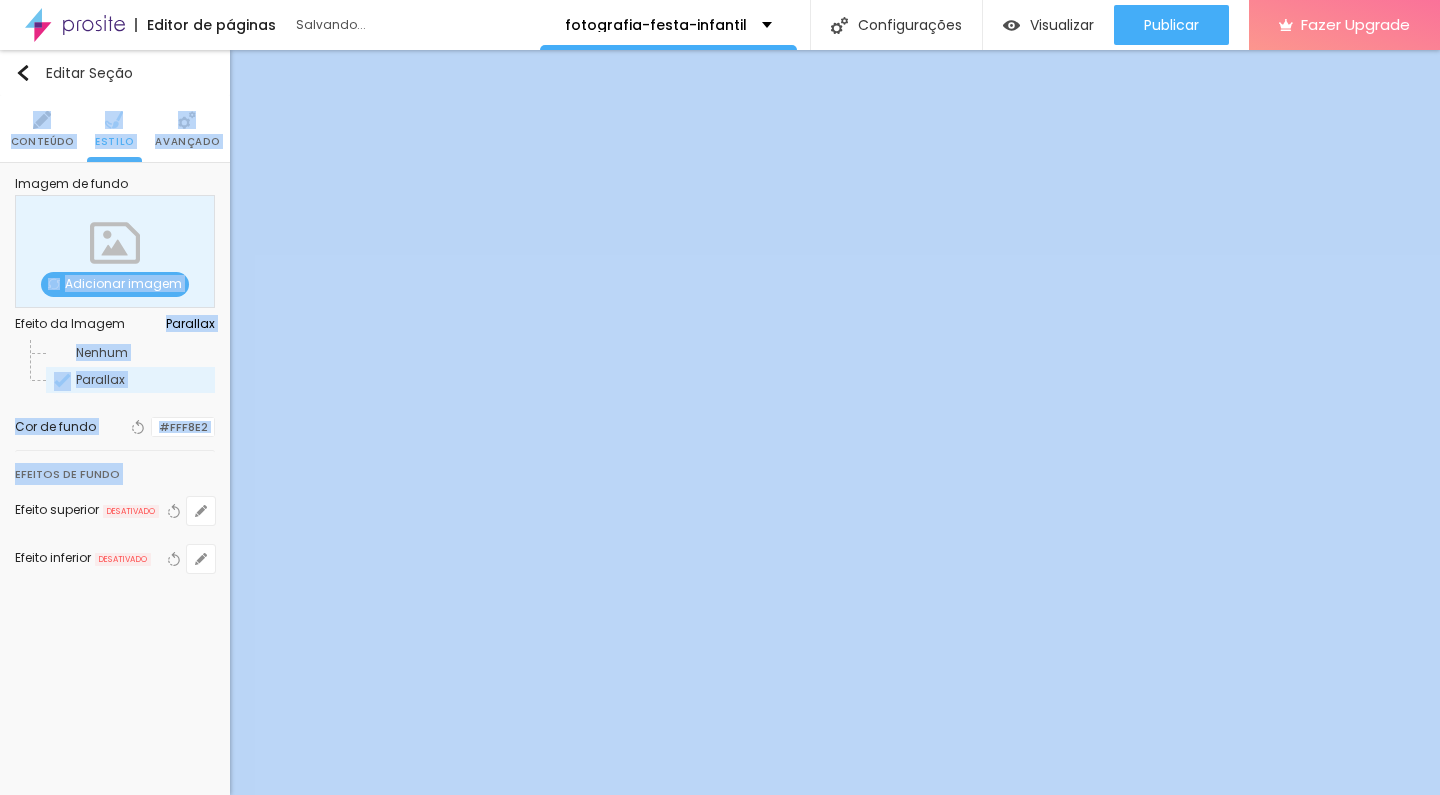 click on "Efeitos de fundo" at bounding box center [115, 469] 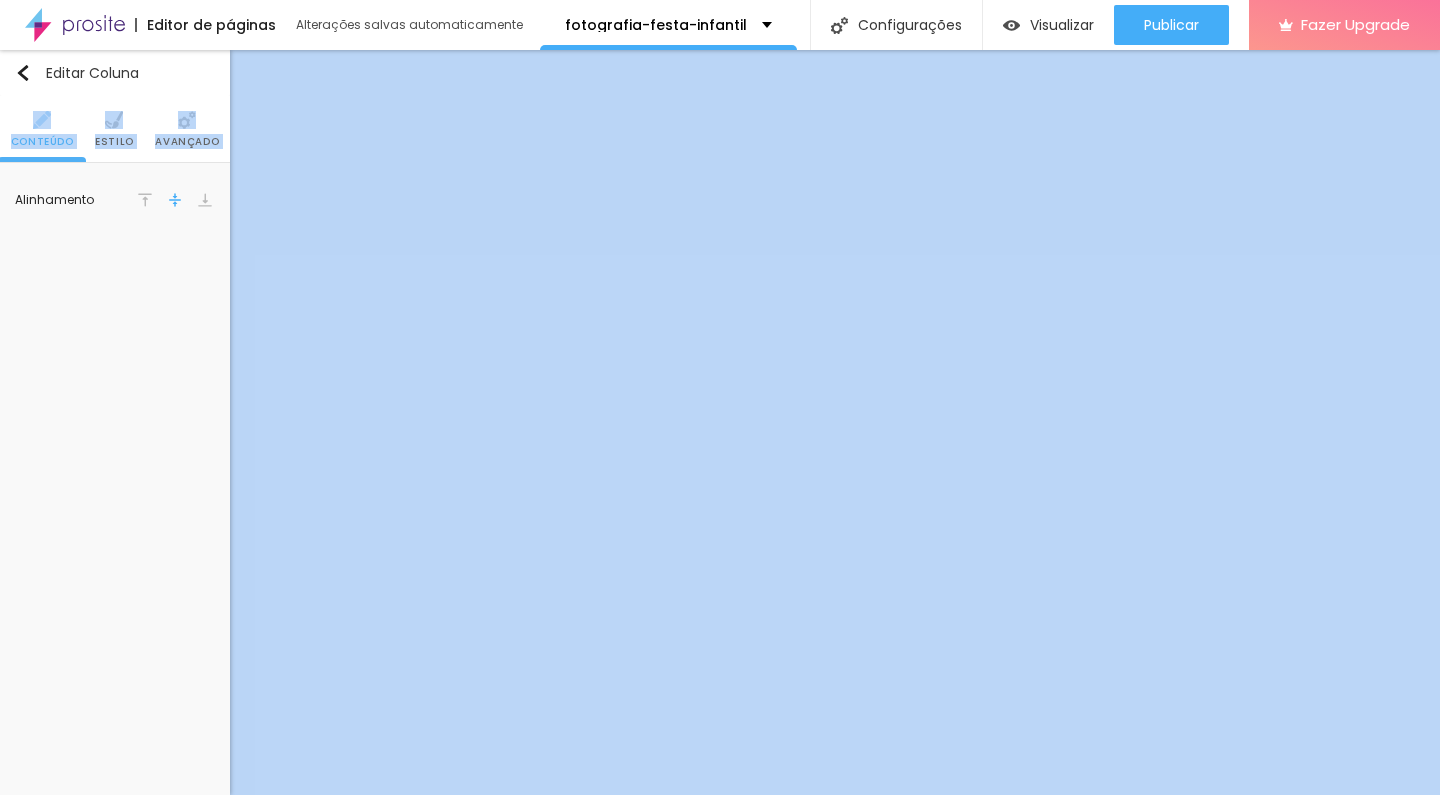click on "Estilo" at bounding box center (114, 129) 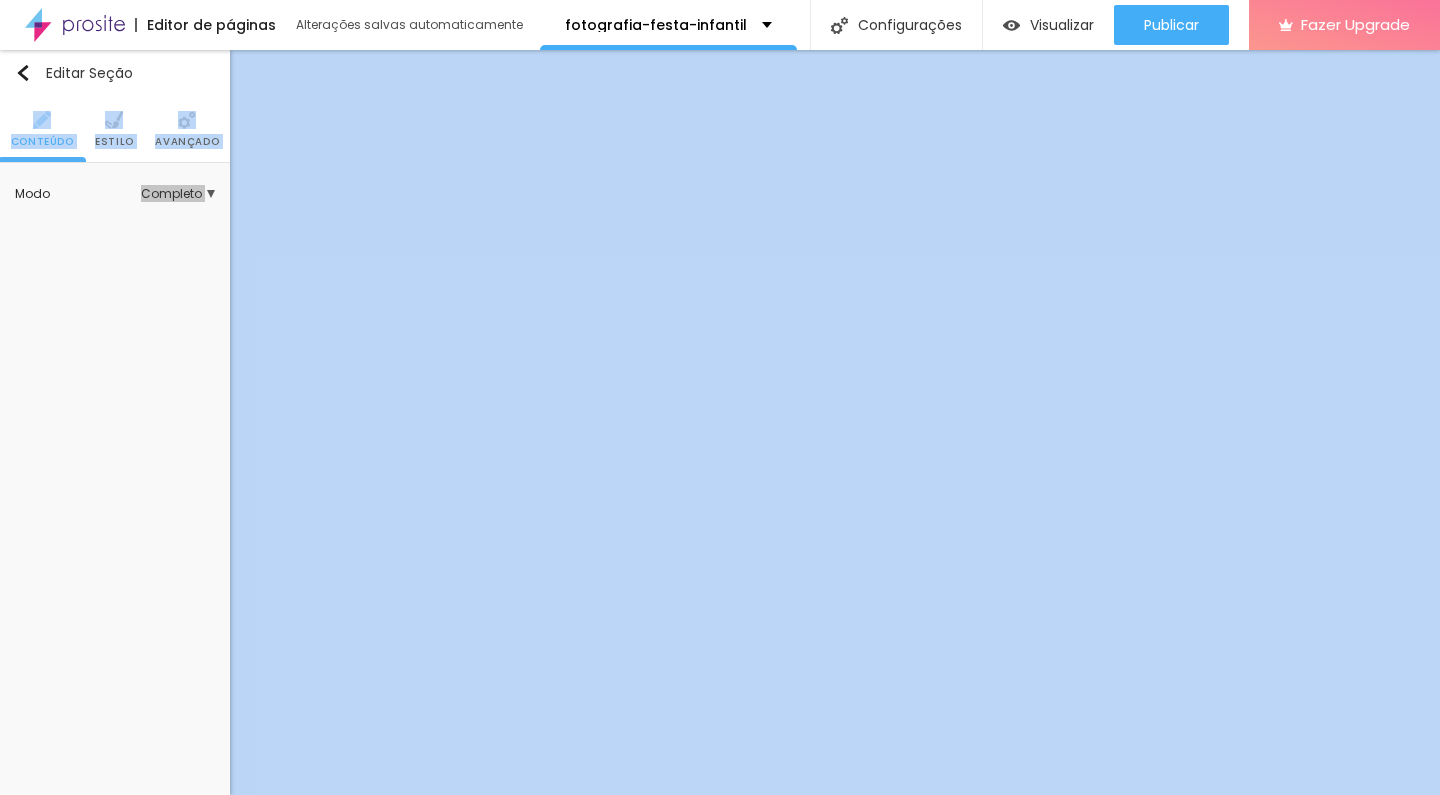 click on "Estilo" at bounding box center (114, 142) 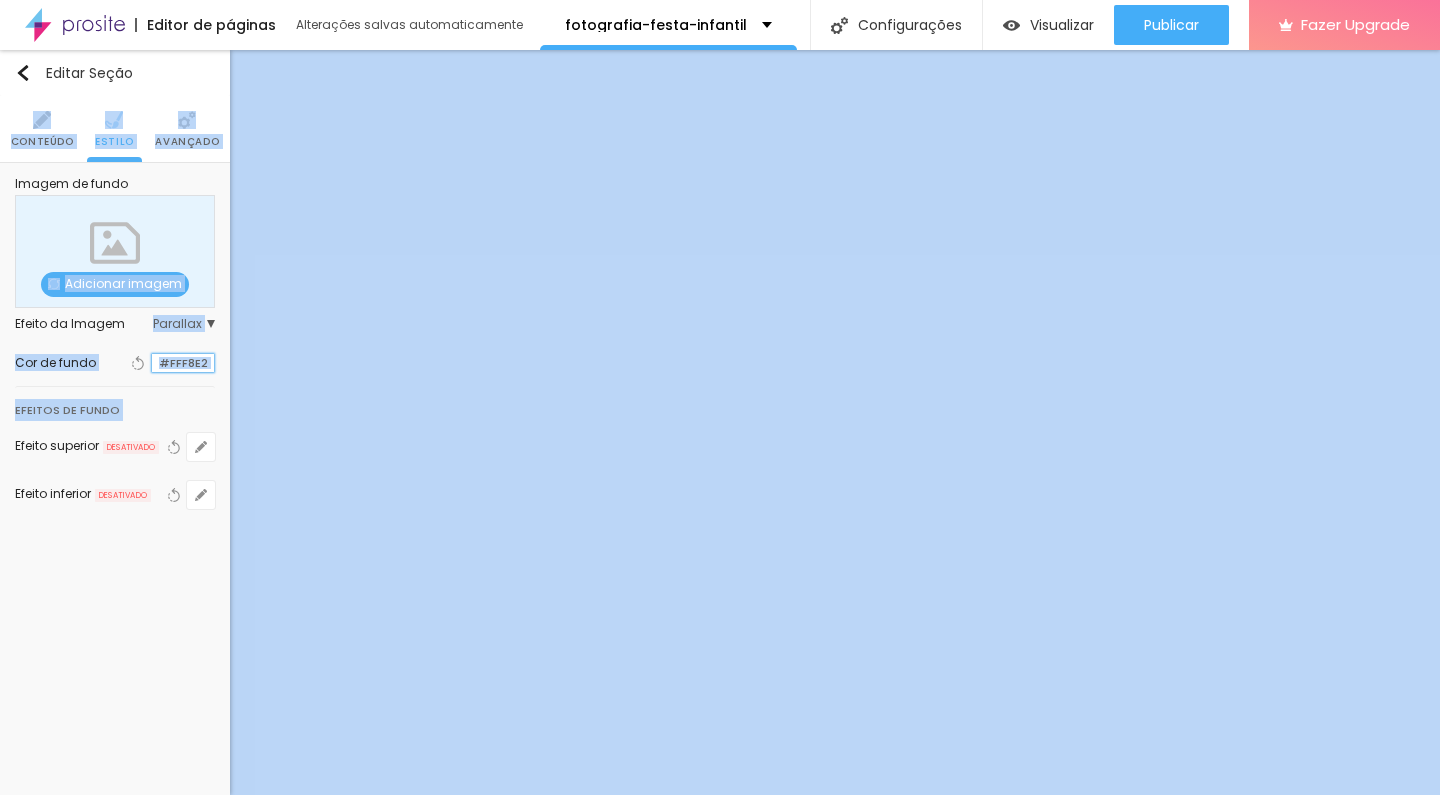 paste on "764C24" 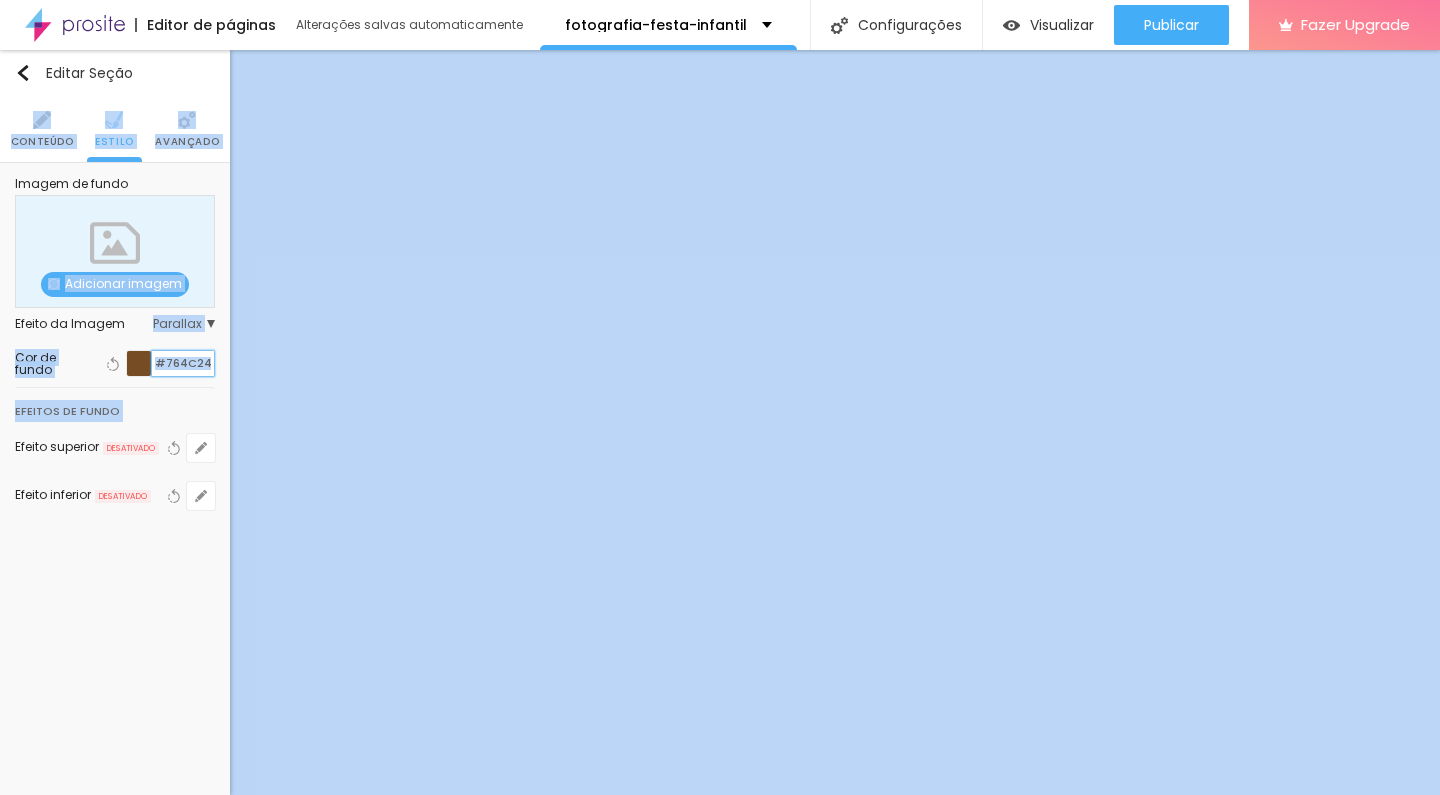 type on "#764C24" 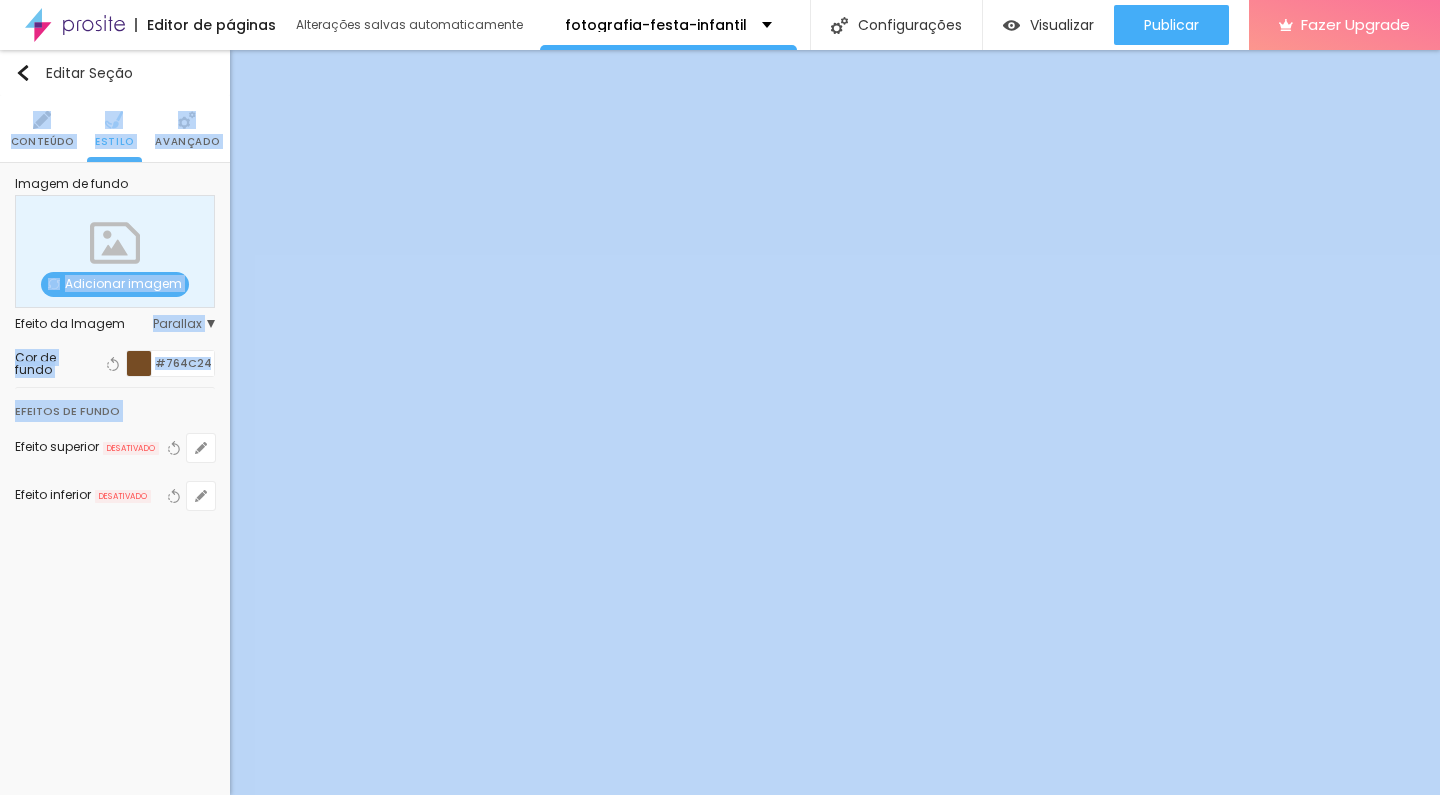 click at bounding box center (139, 363) 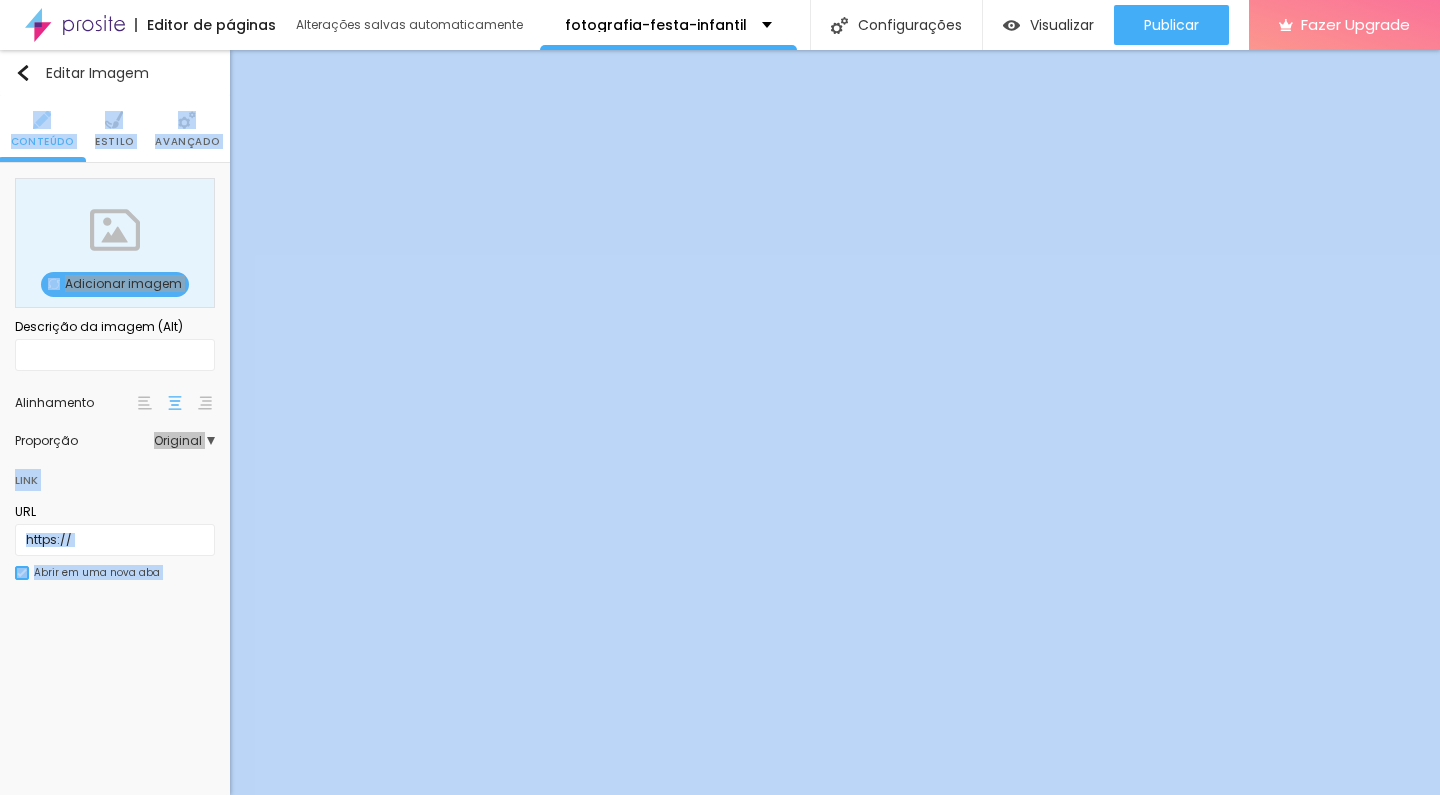 click on "Adicionar imagem" at bounding box center (115, 284) 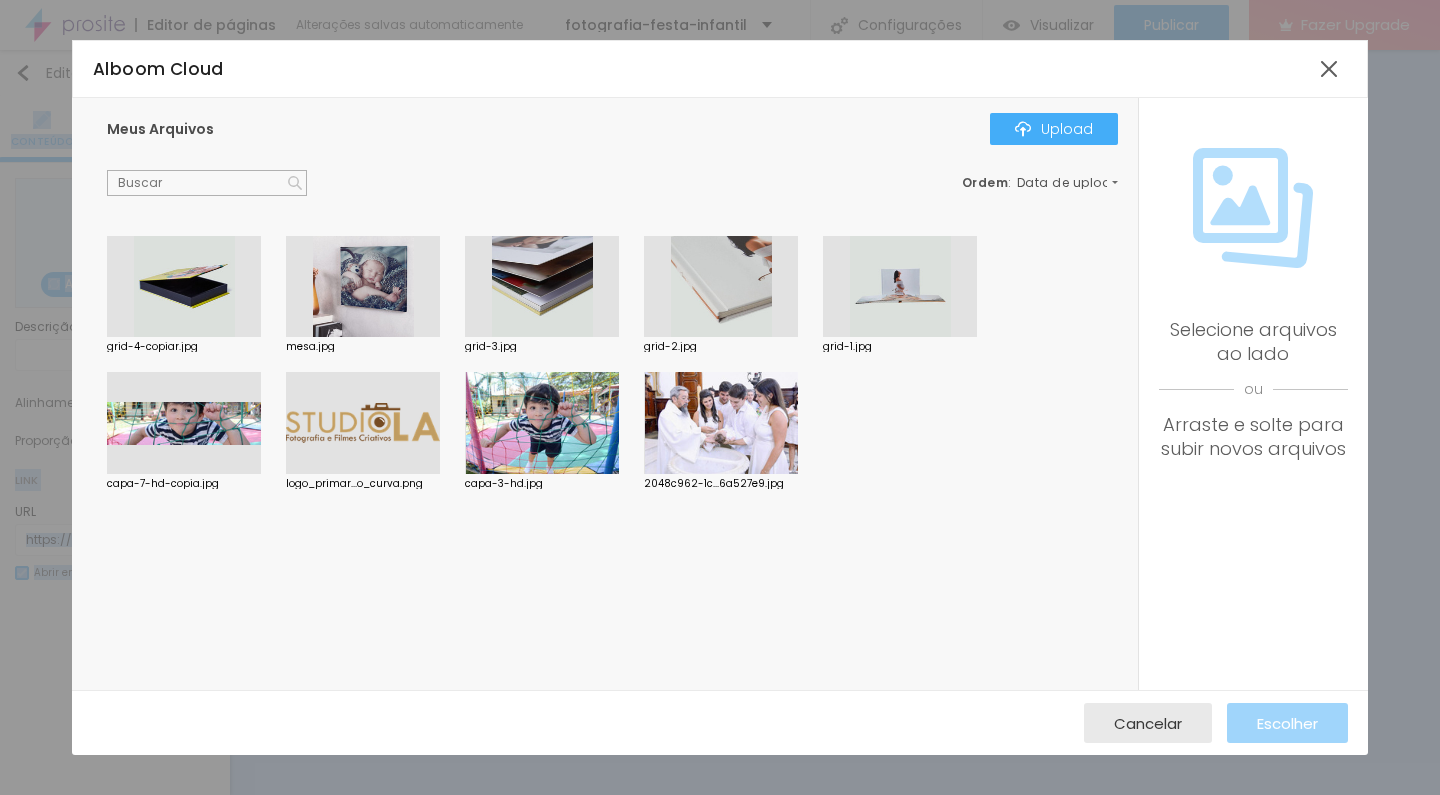 click at bounding box center [542, 423] 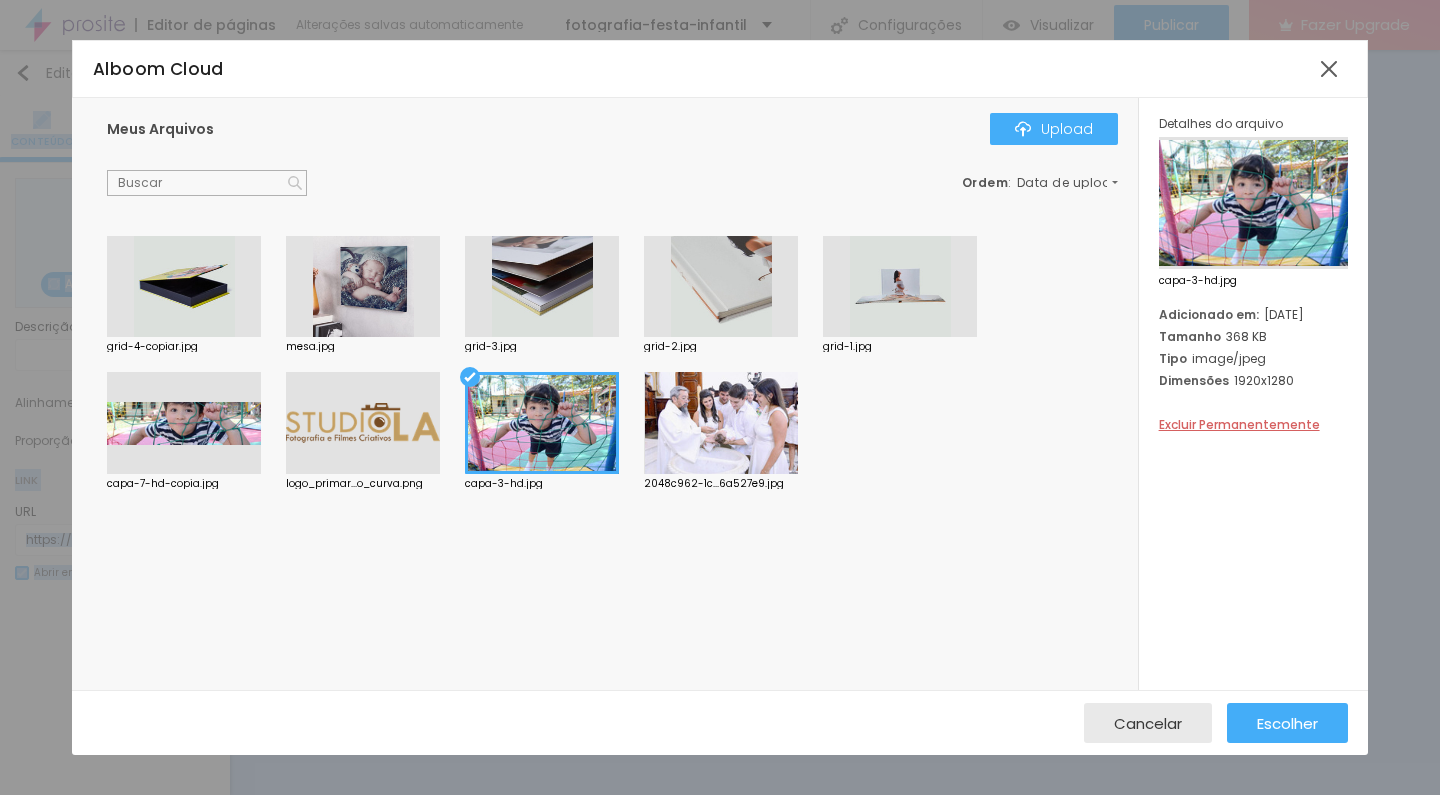 click at bounding box center (184, 423) 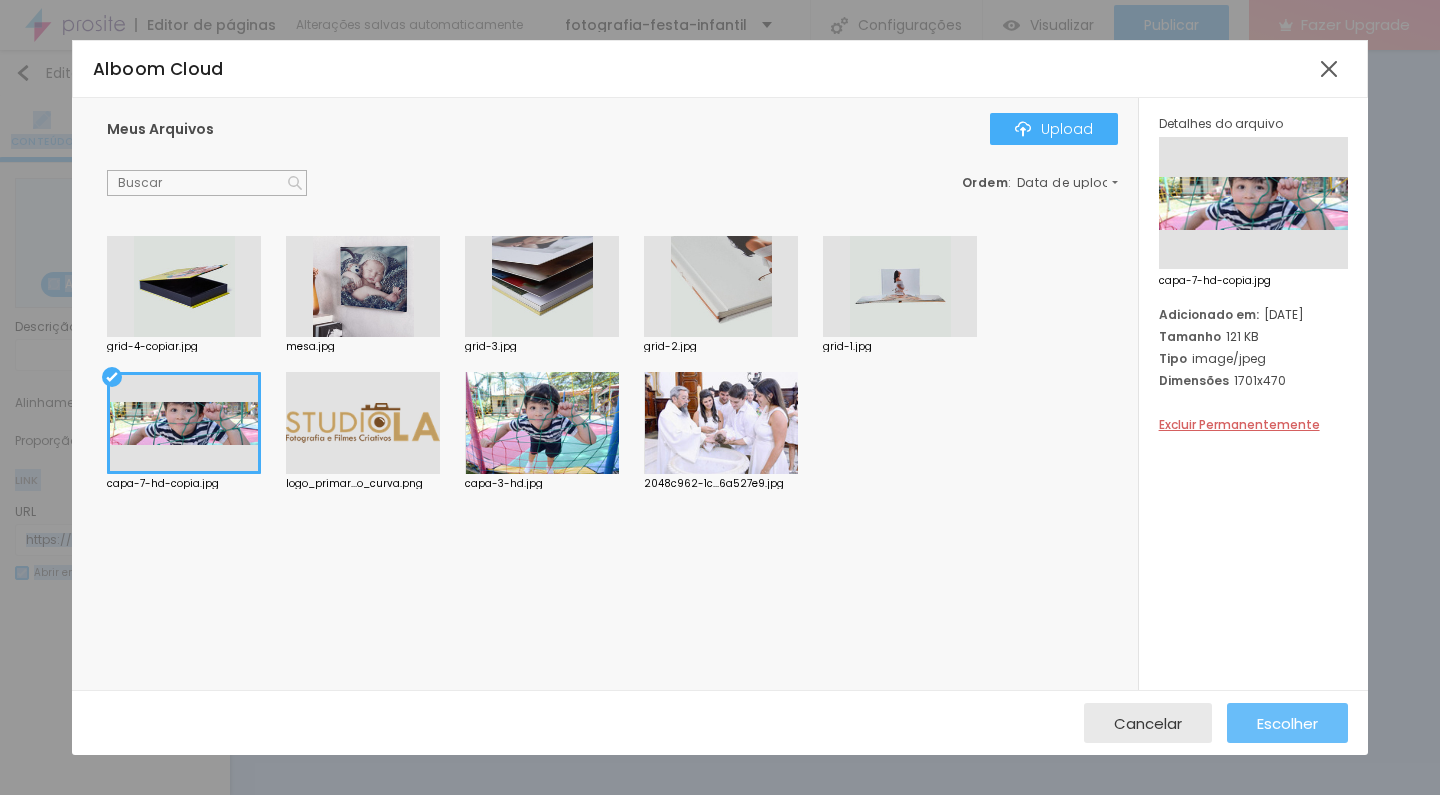 click on "Escolher" at bounding box center (1287, 723) 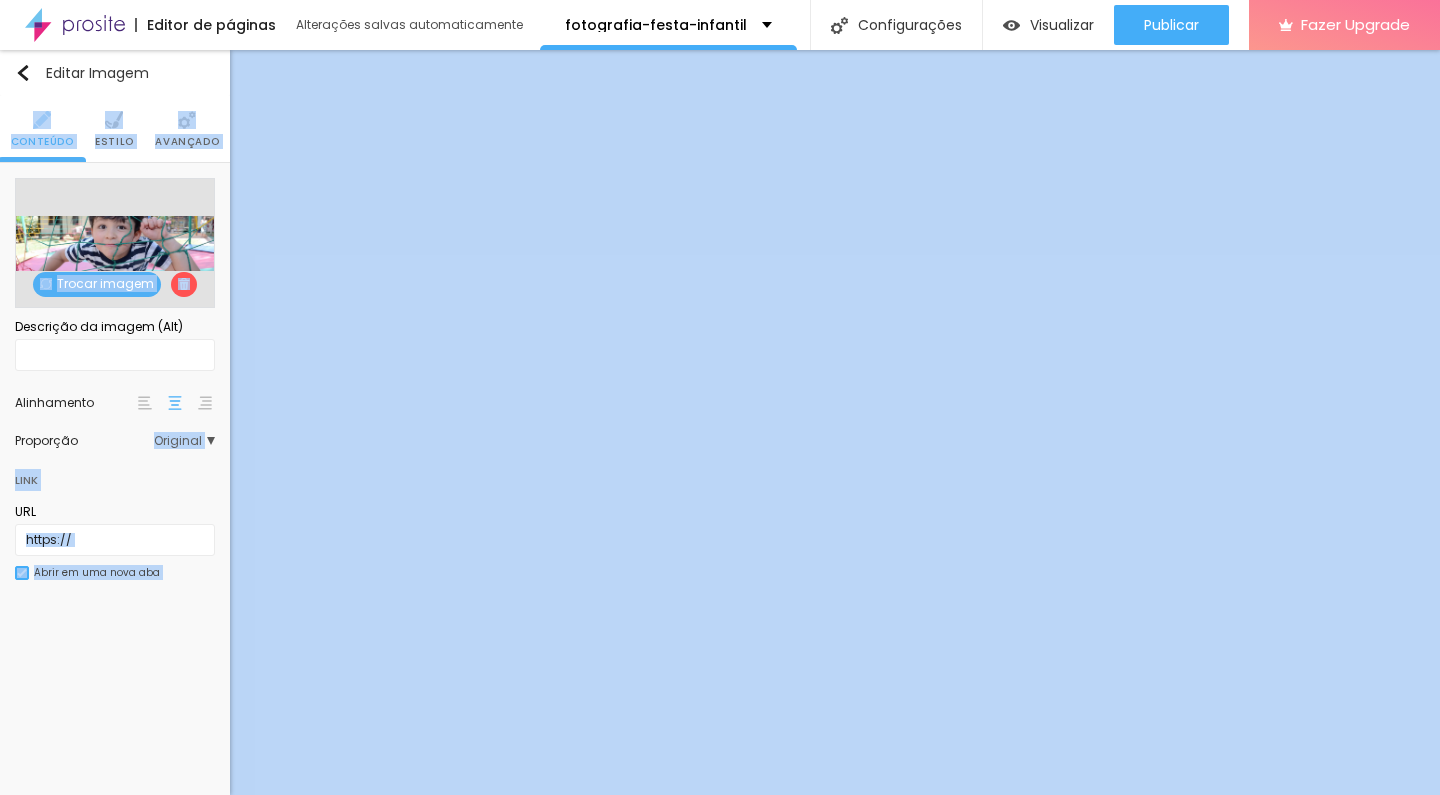 click on "Trocar imagem" at bounding box center [97, 284] 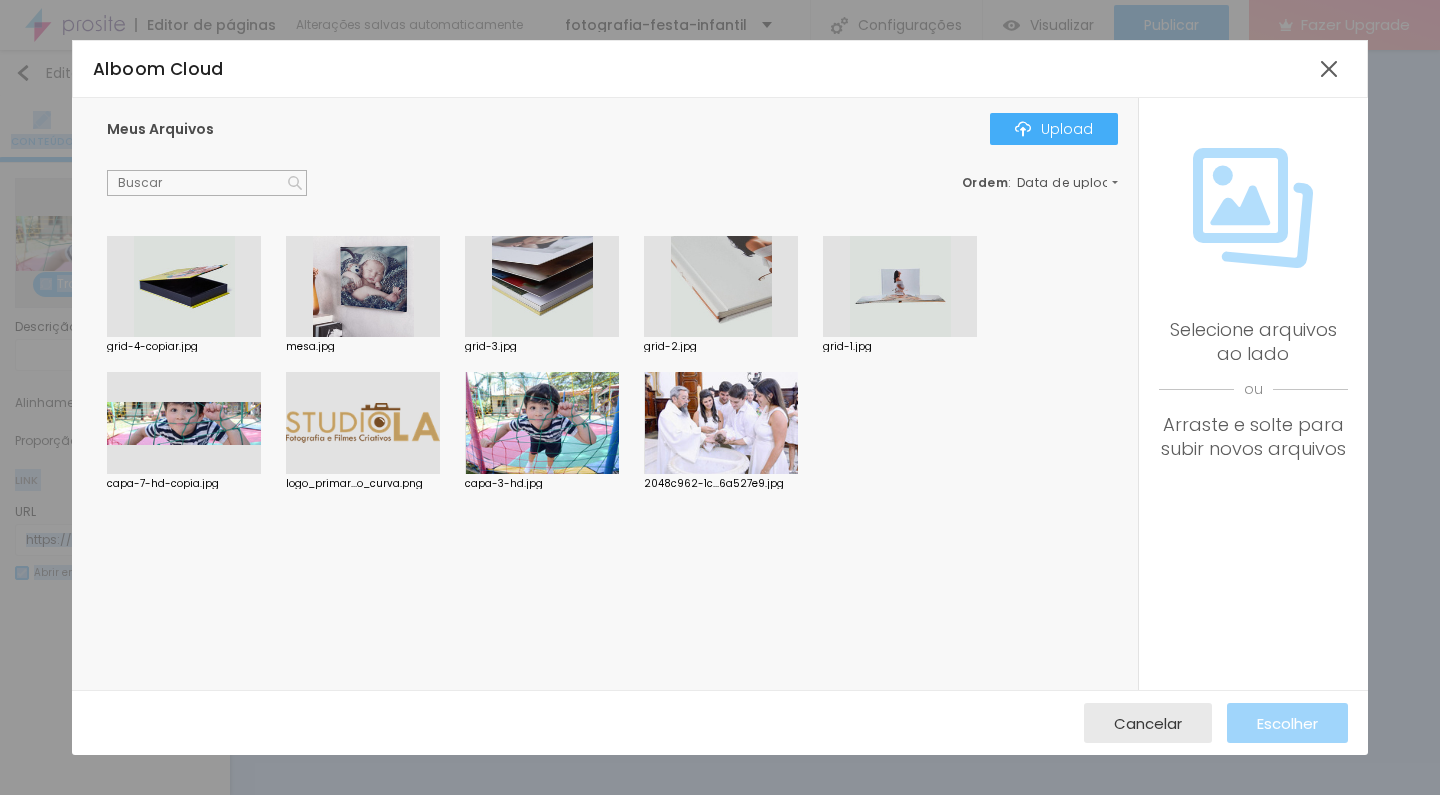 click at bounding box center [542, 423] 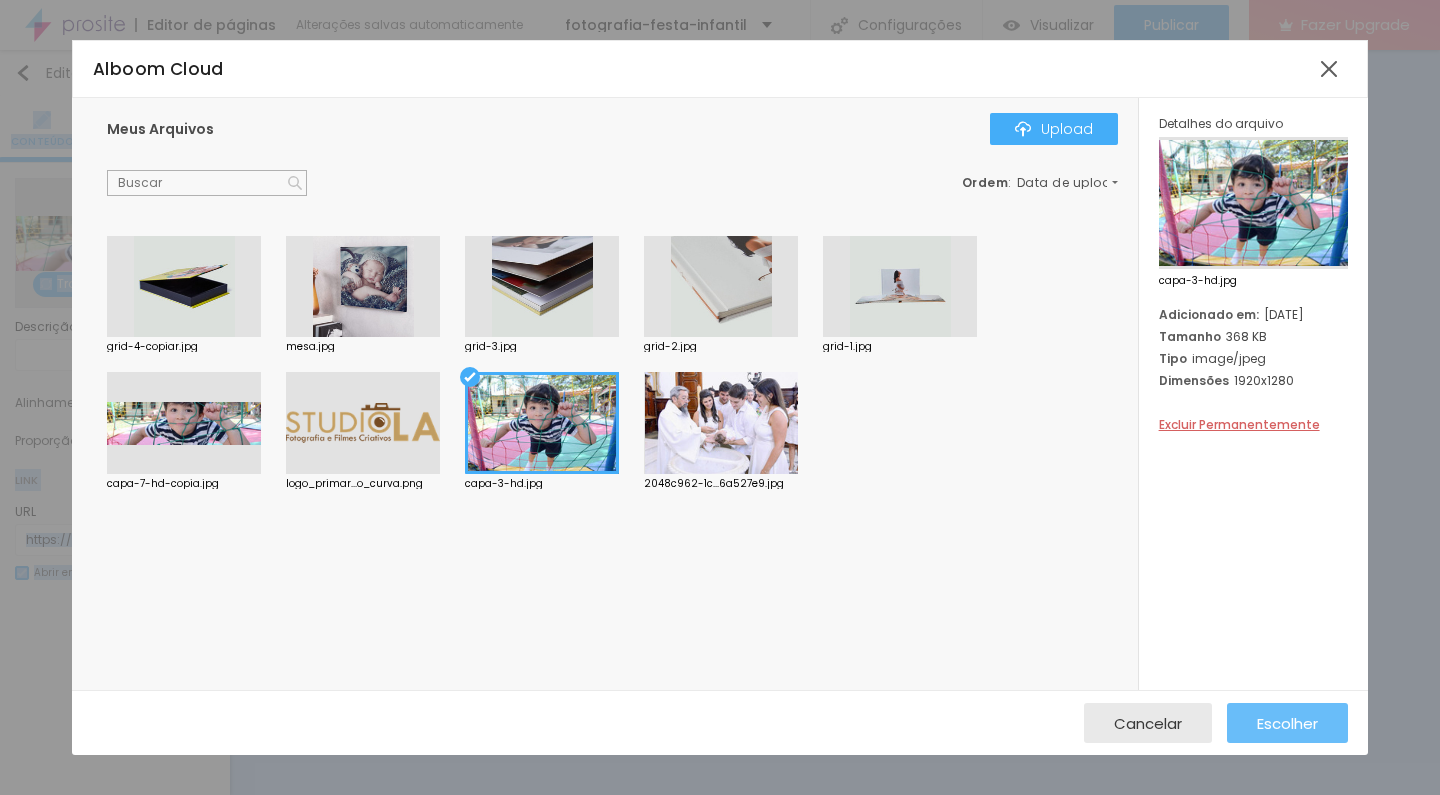 click on "Escolher" at bounding box center [1287, 723] 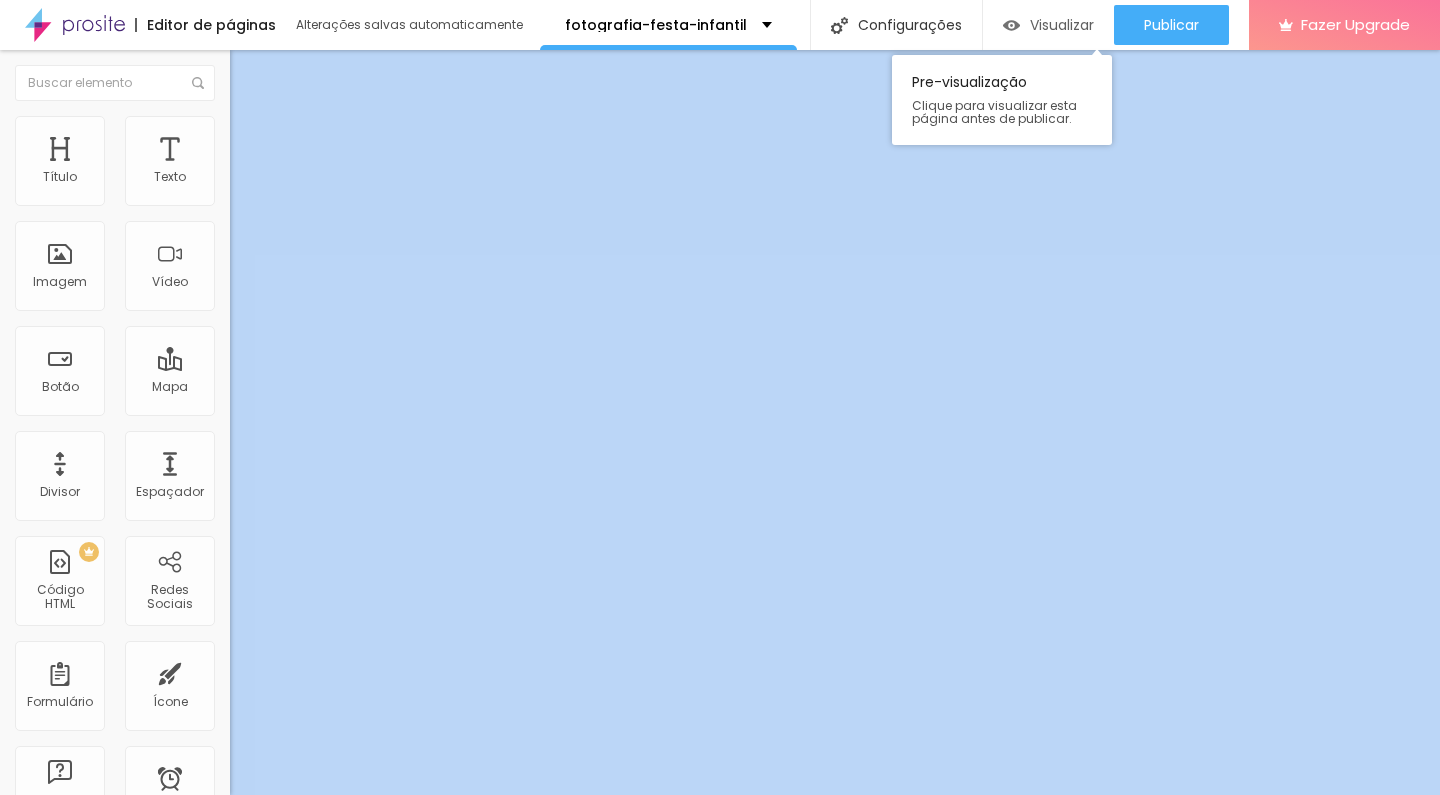 click on "Visualizar" at bounding box center [1062, 25] 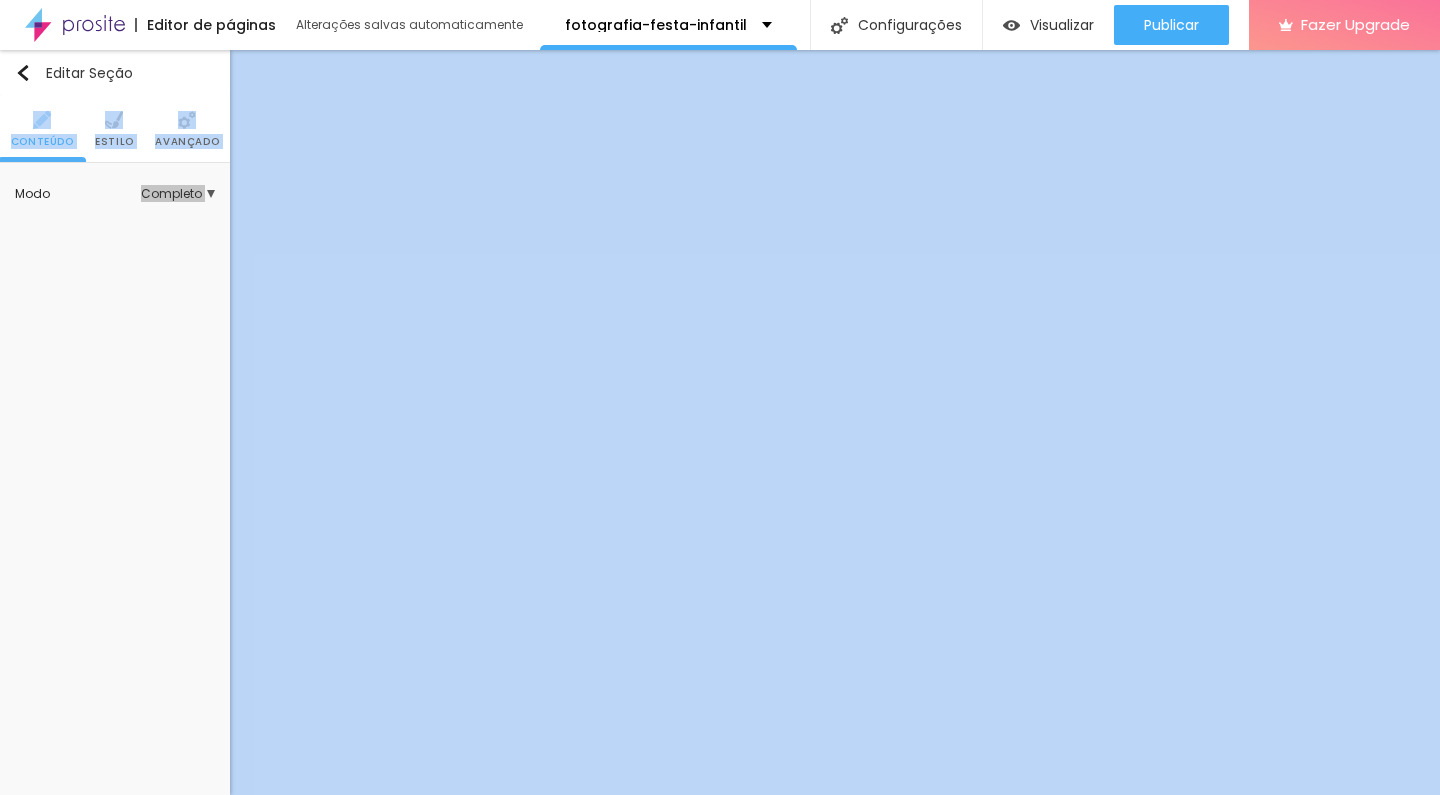 click on "Estilo" at bounding box center [114, 142] 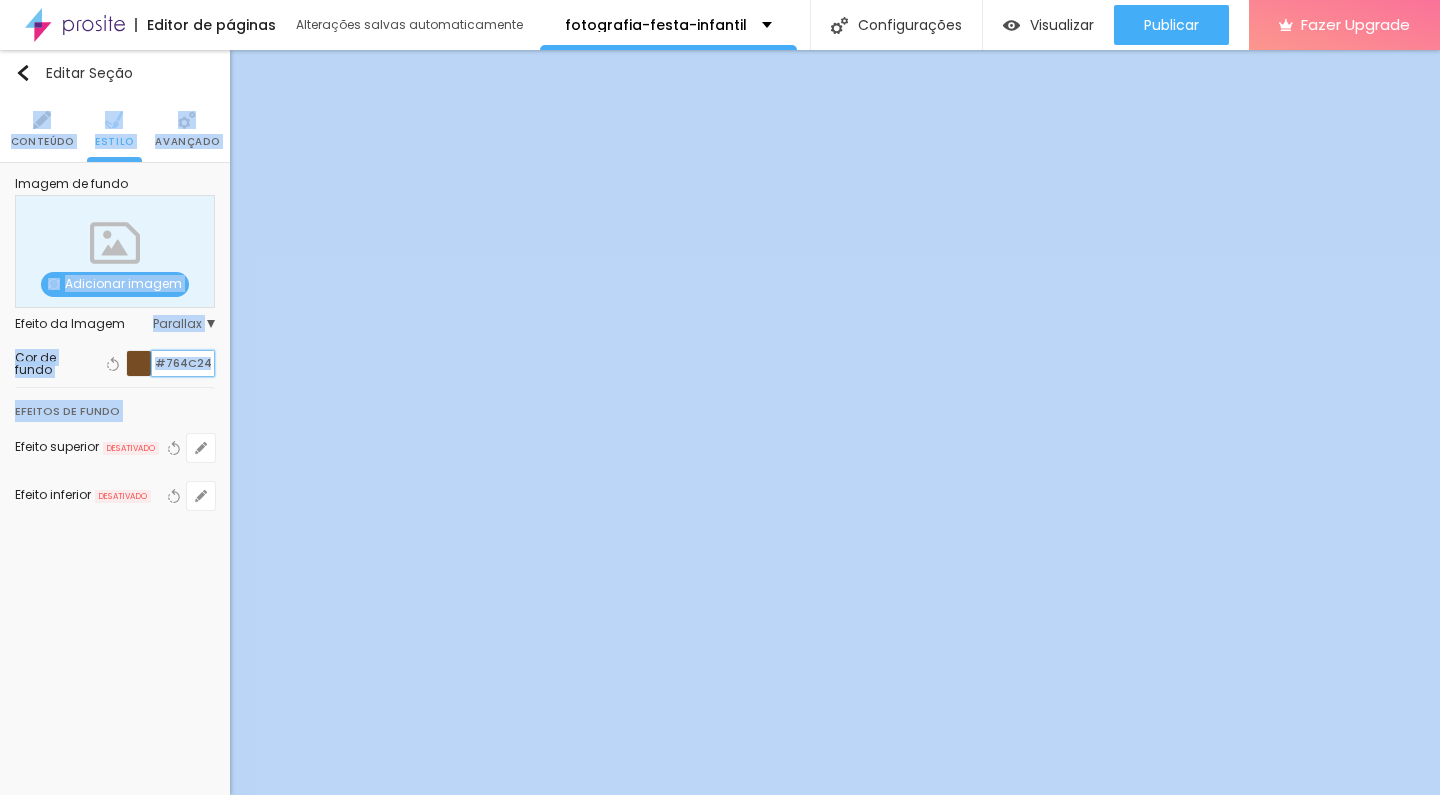 paste on "C19D61" 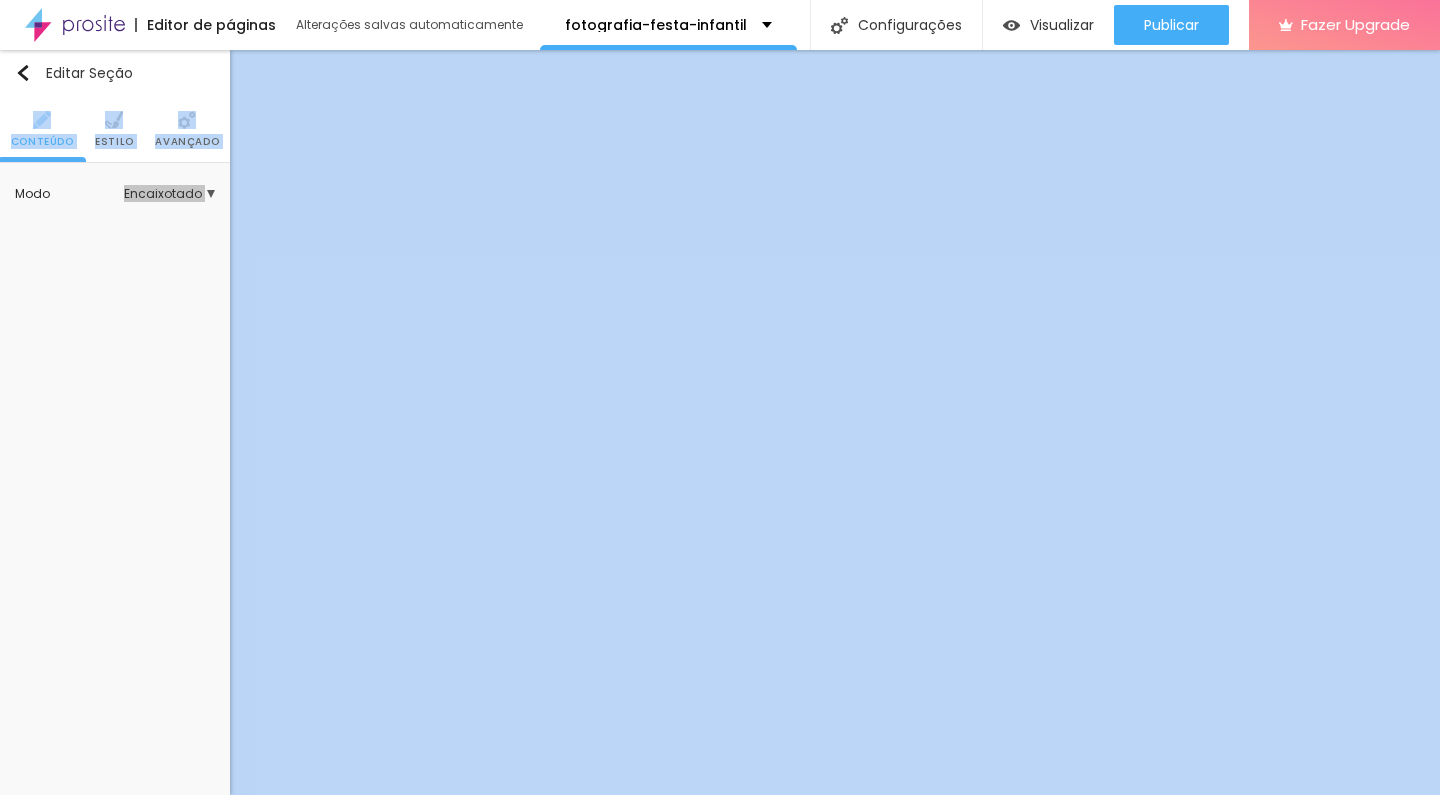 click on "Estilo" at bounding box center (114, 142) 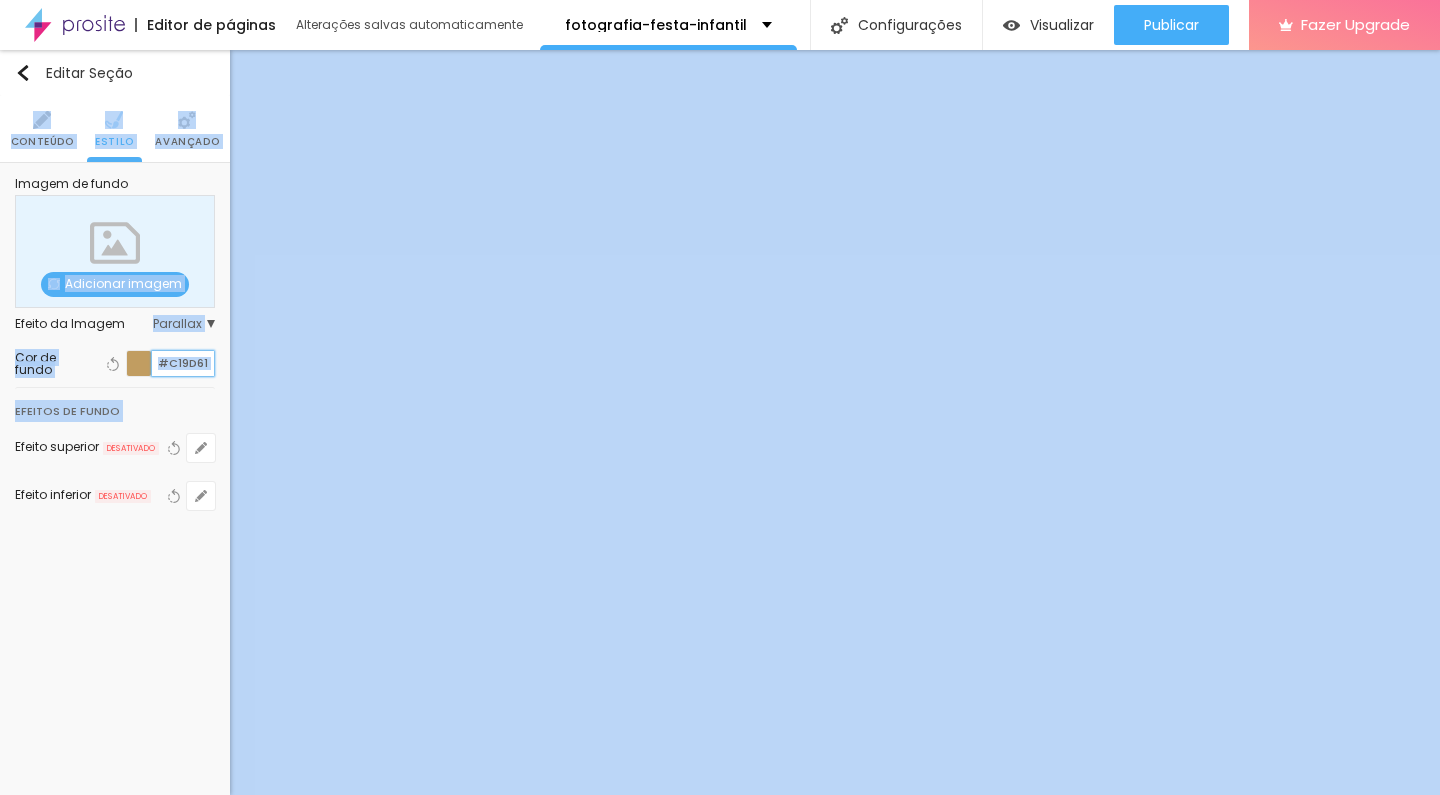paste on "764C24" 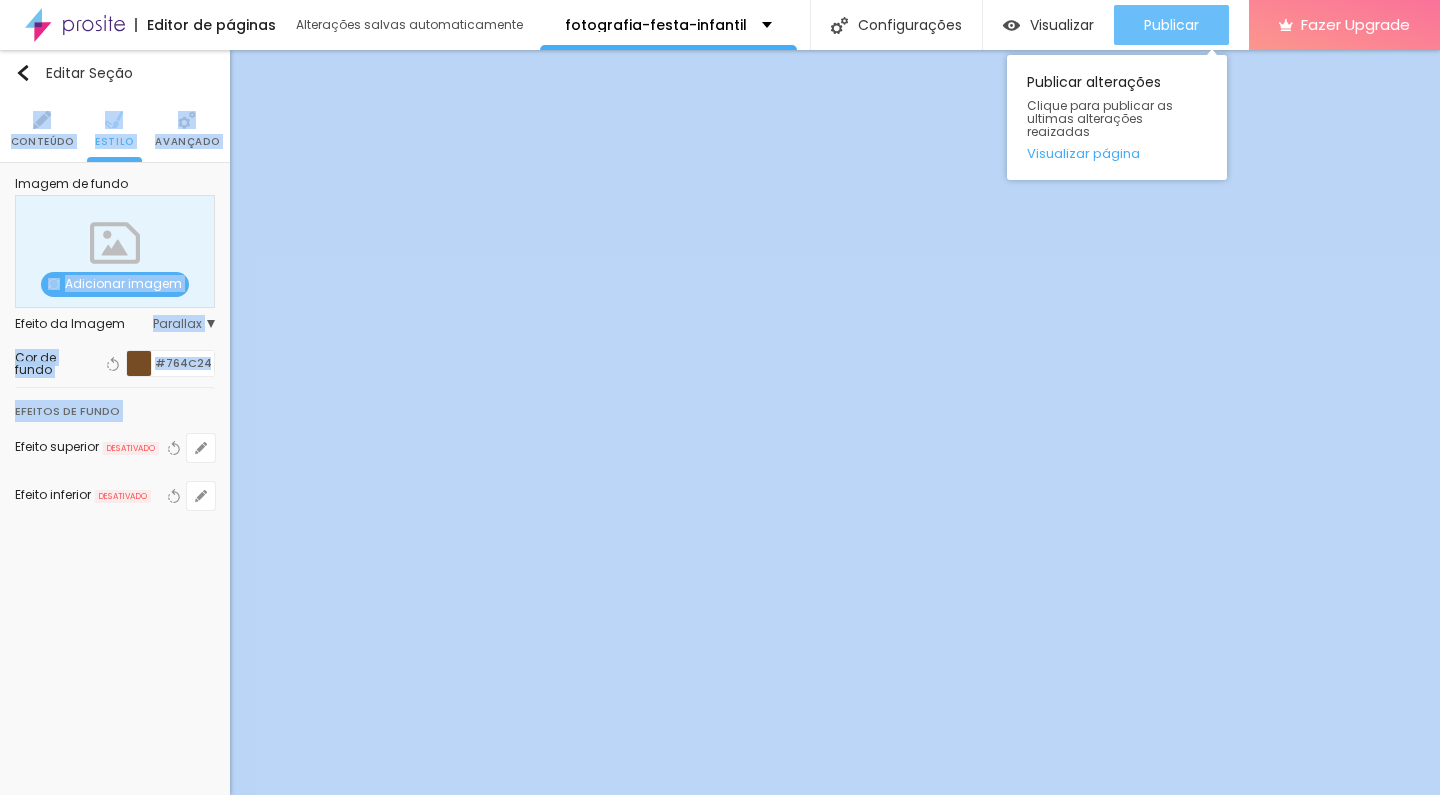 click on "Publicar" at bounding box center [1171, 25] 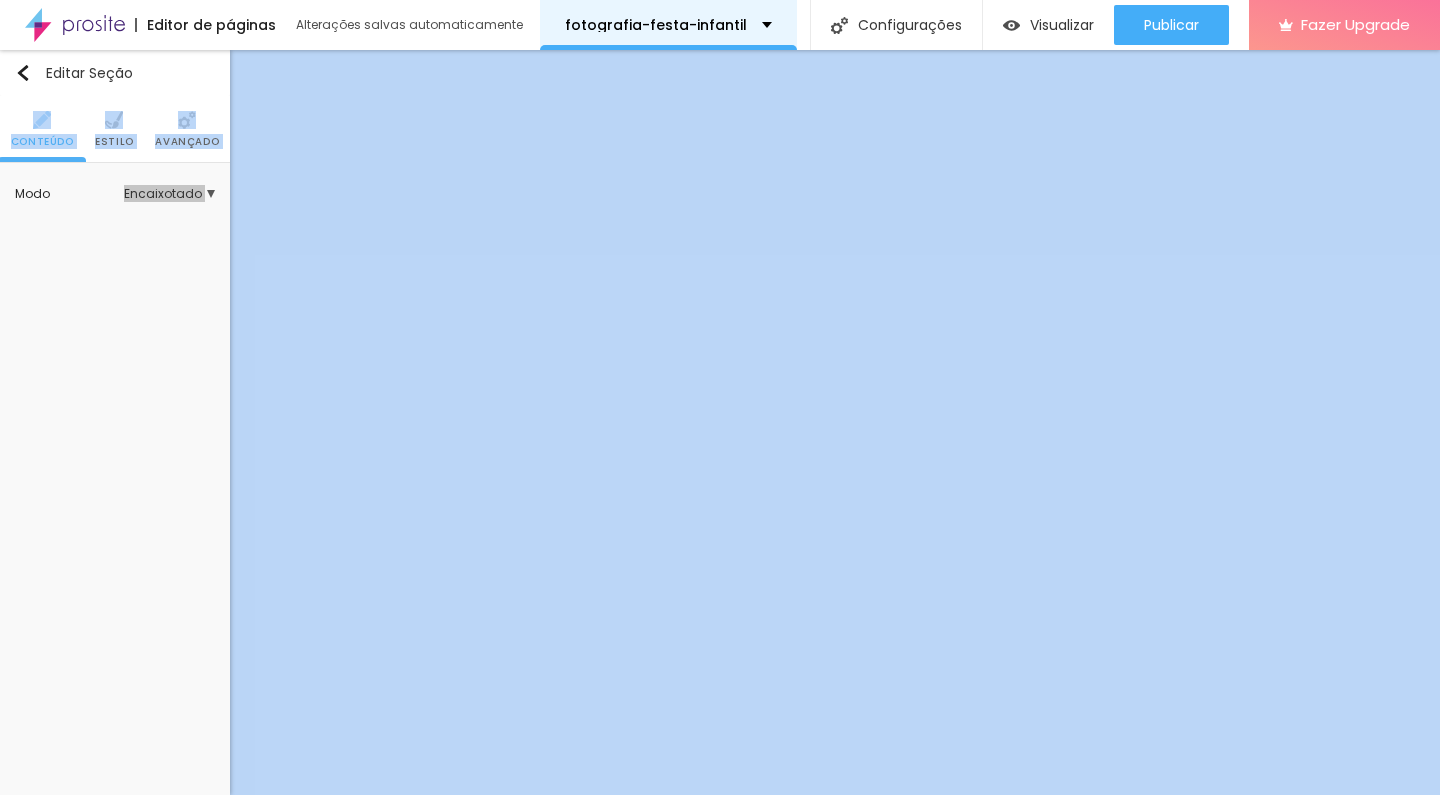 click at bounding box center [114, 120] 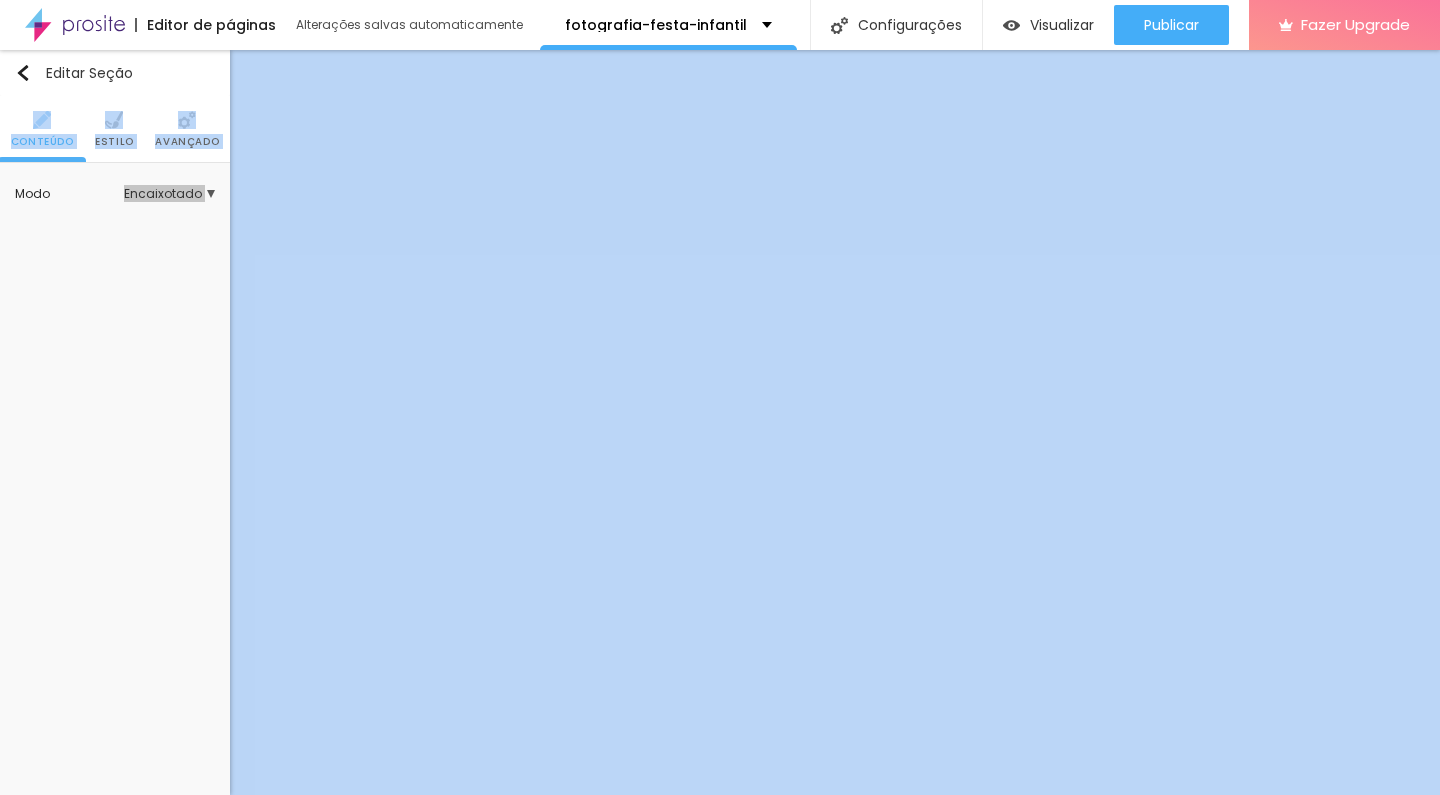 click at bounding box center [114, 120] 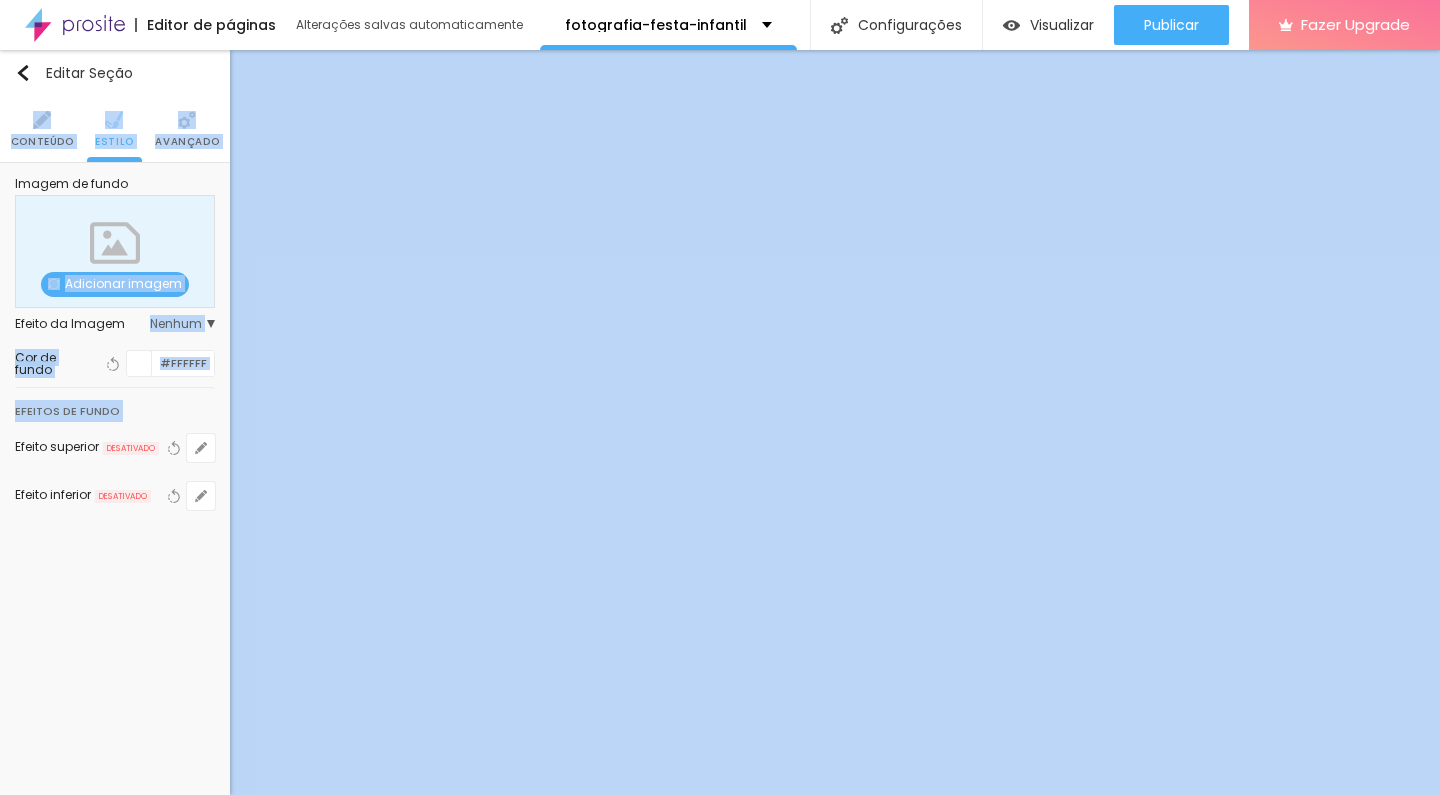 click on "Nenhum" at bounding box center [182, 324] 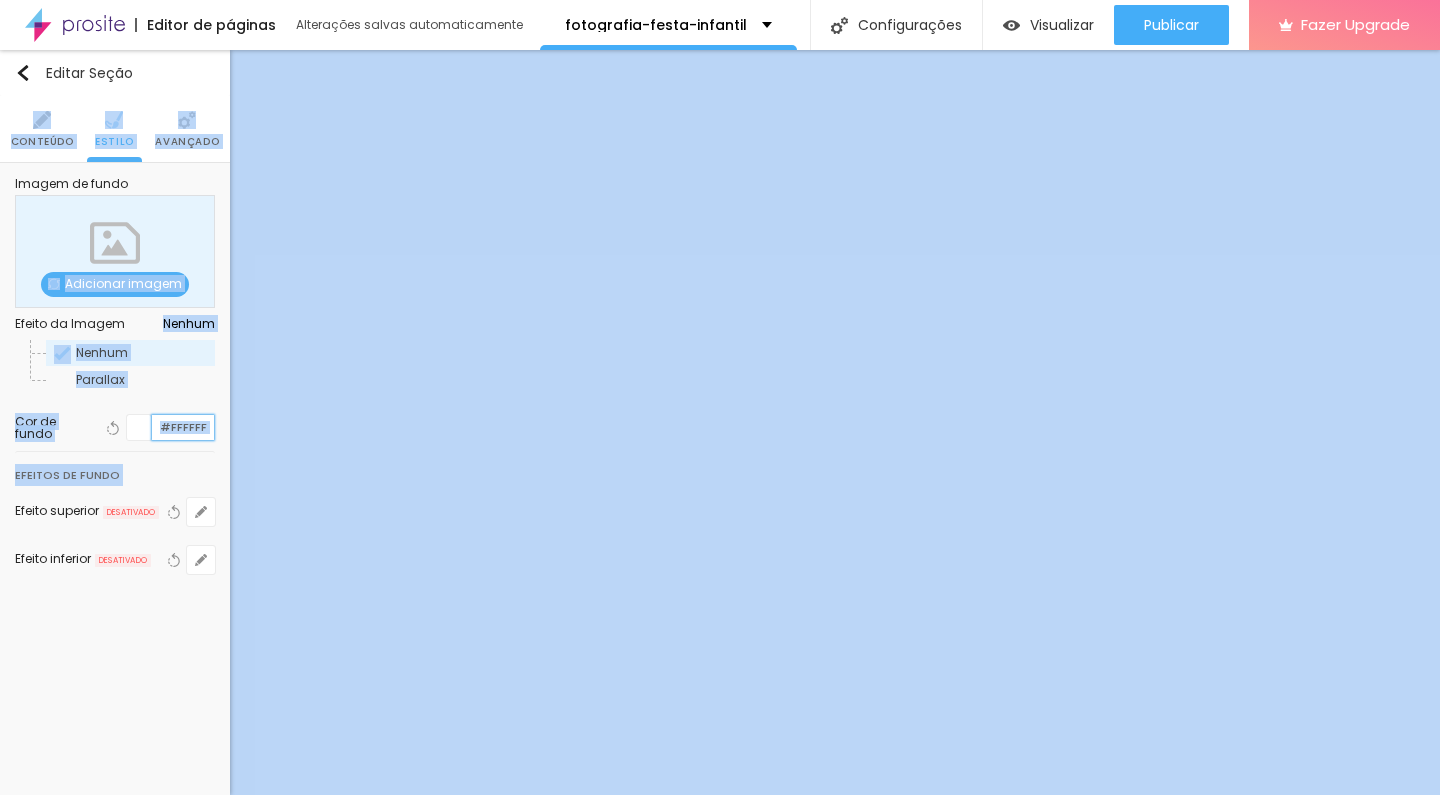drag, startPoint x: 159, startPoint y: 424, endPoint x: 203, endPoint y: 418, distance: 44.407207 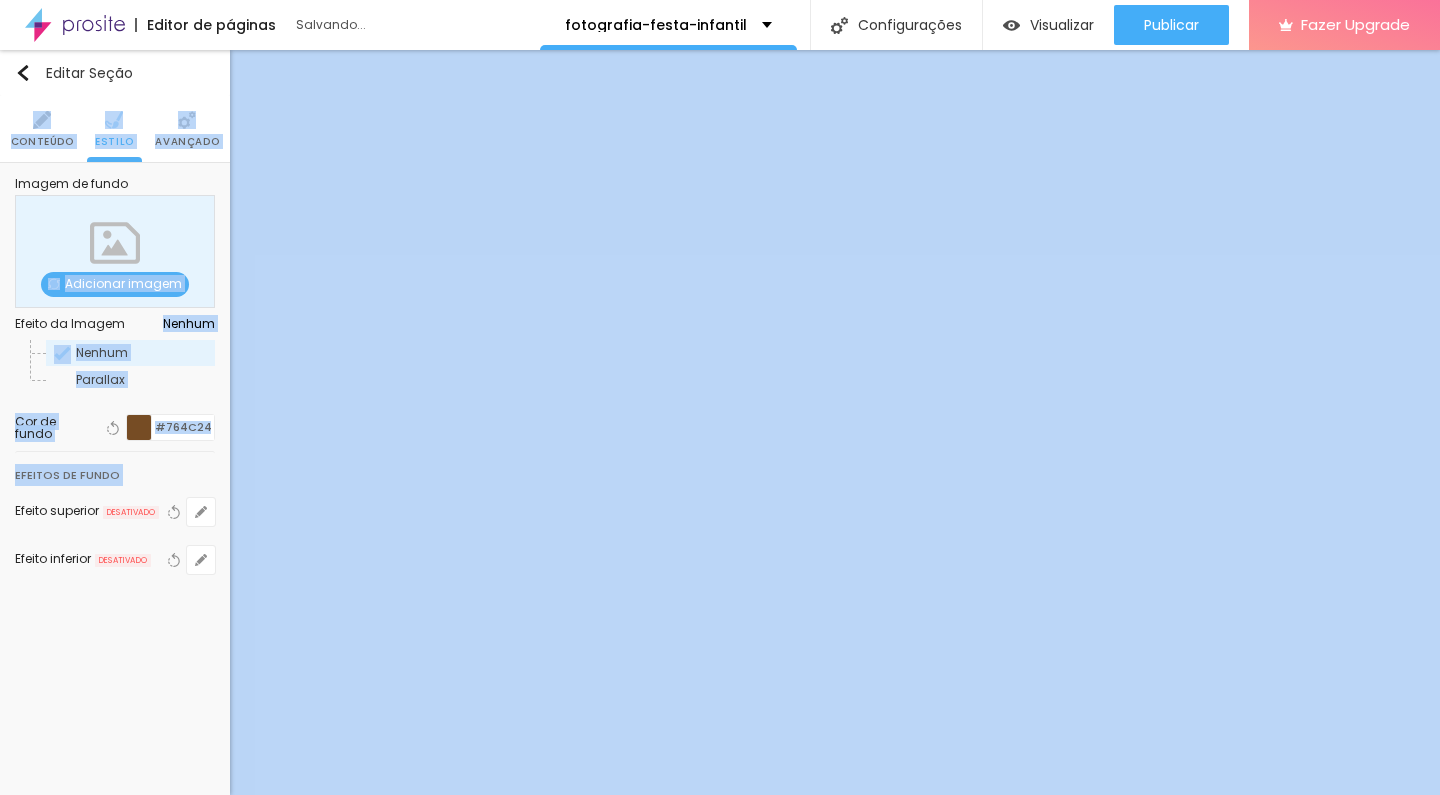 click on "Imagem de fundo Adicionar imagem Efeito da Imagem Nenhum Nenhum Parallax Cor de fundo Voltar ao padrão #764C24 Efeitos de fundo Efeito superior DESATIVADO Voltar ao padrão Efeito inferior DESATIVADO Voltar ao padrão" at bounding box center [115, 388] 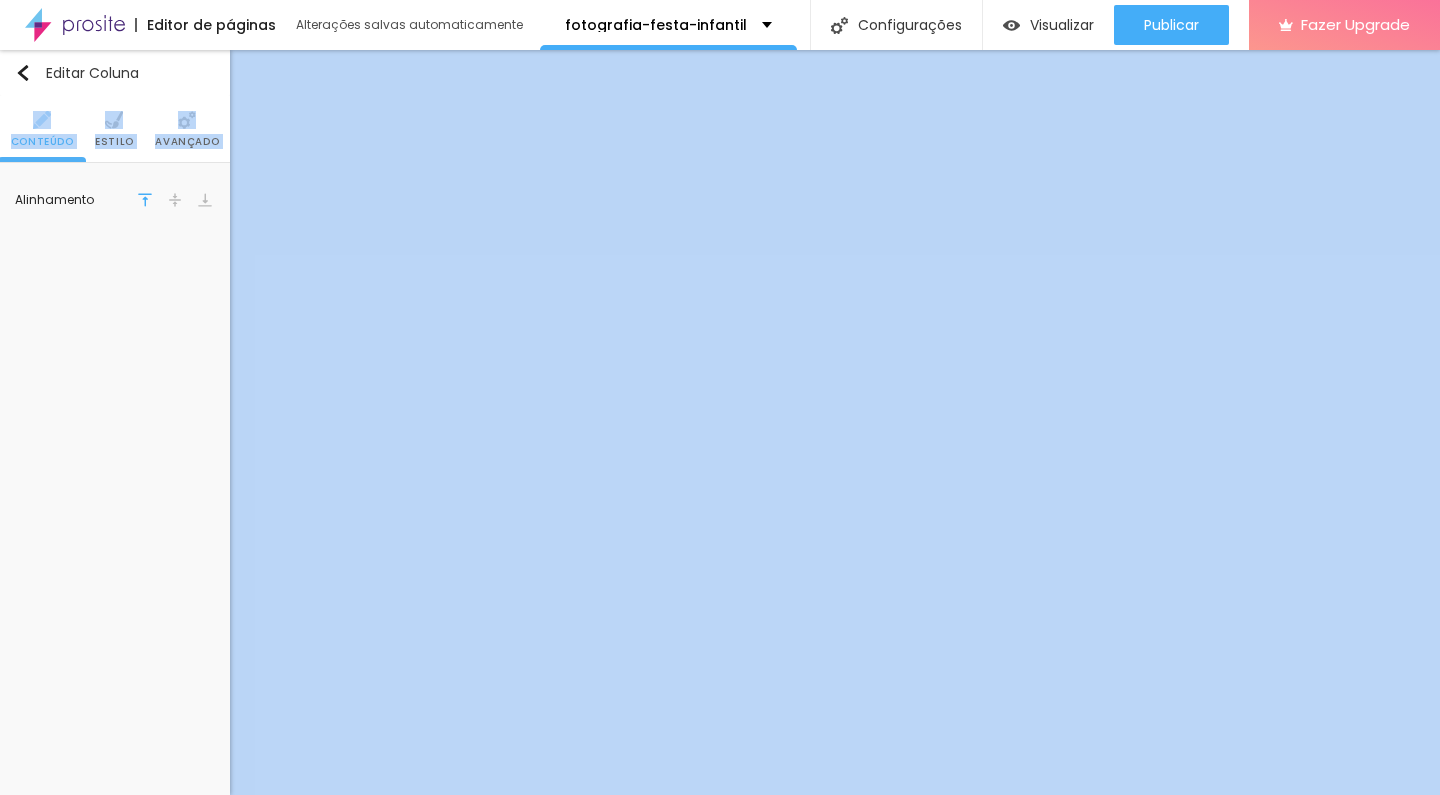 click at bounding box center (175, 200) 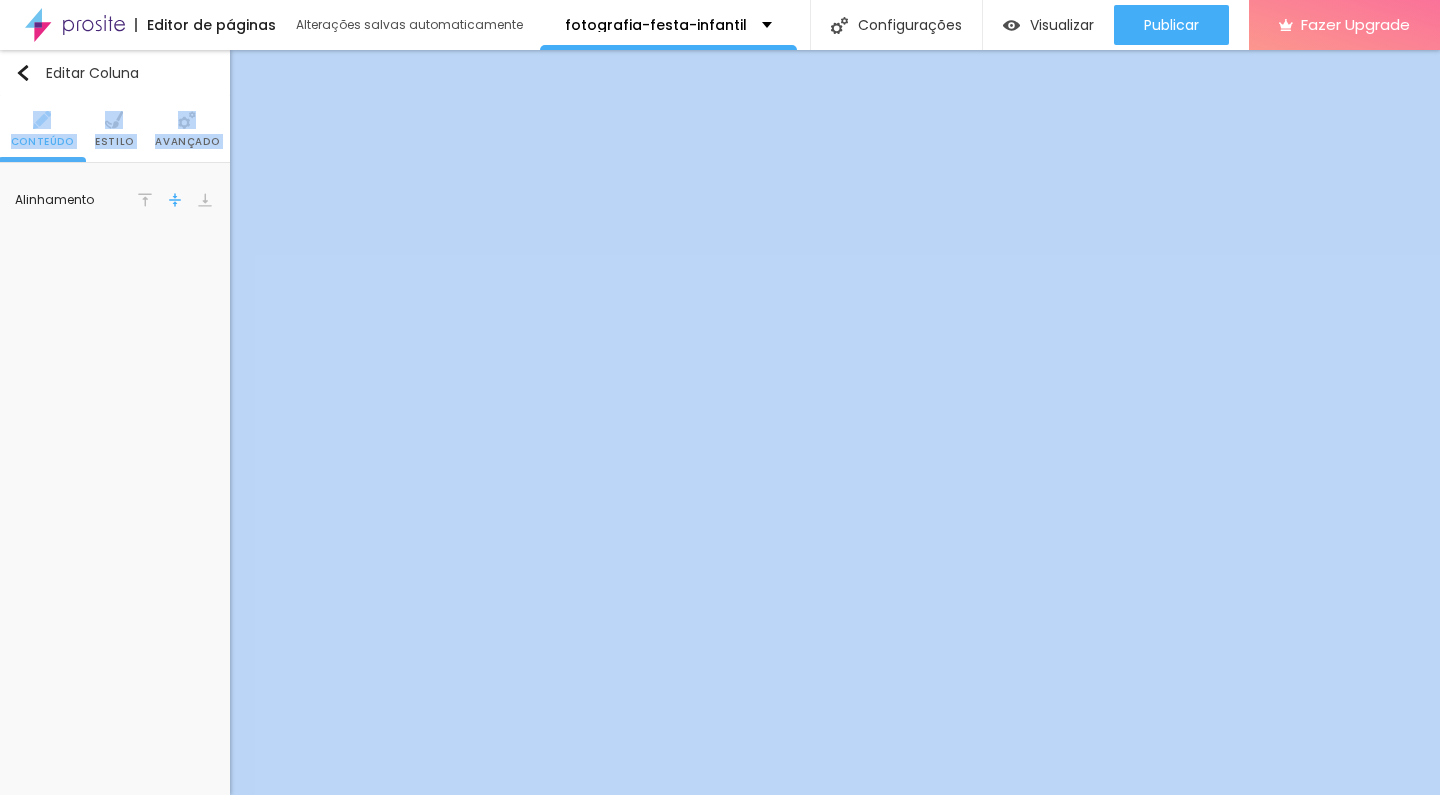 click at bounding box center (145, 200) 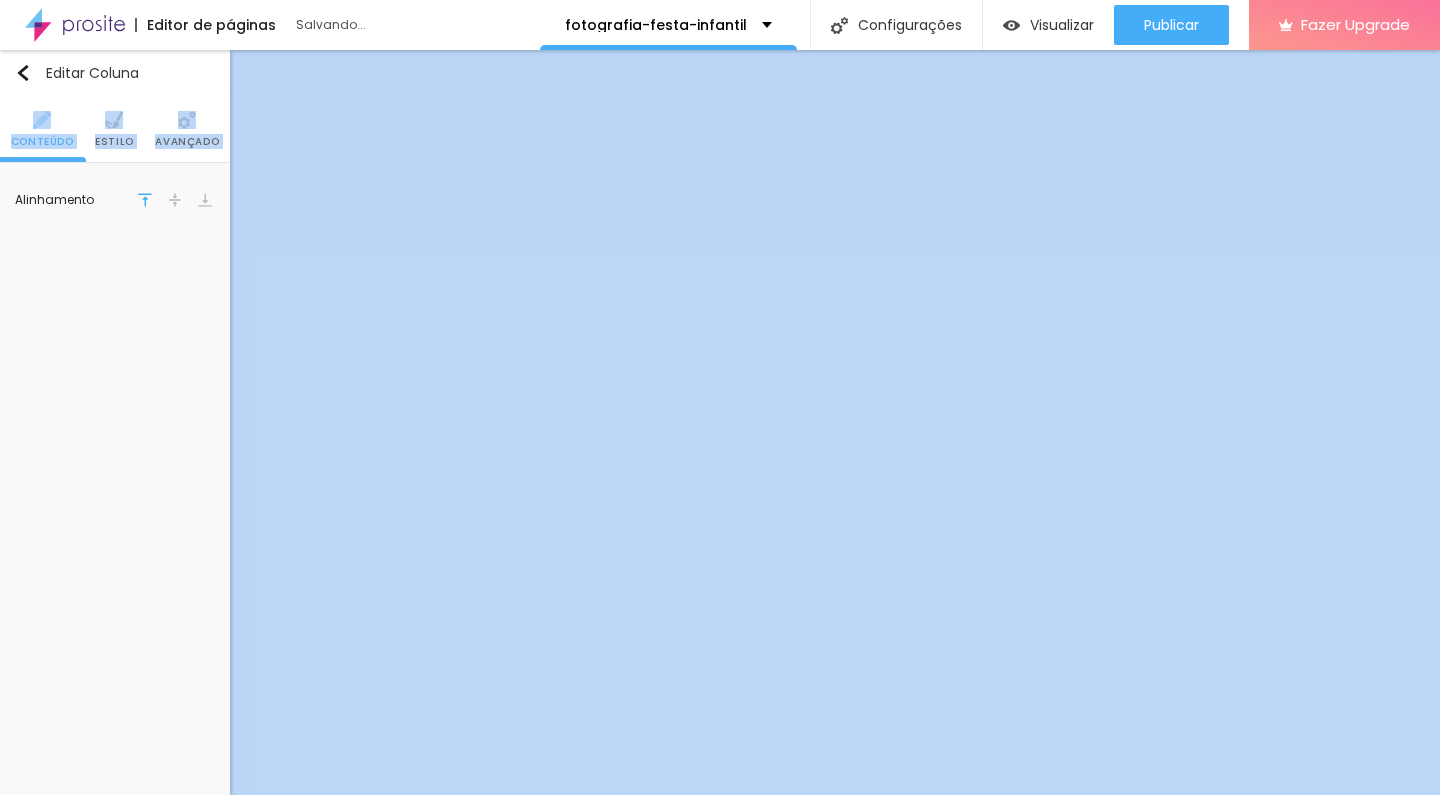 click on "Estilo" at bounding box center (114, 142) 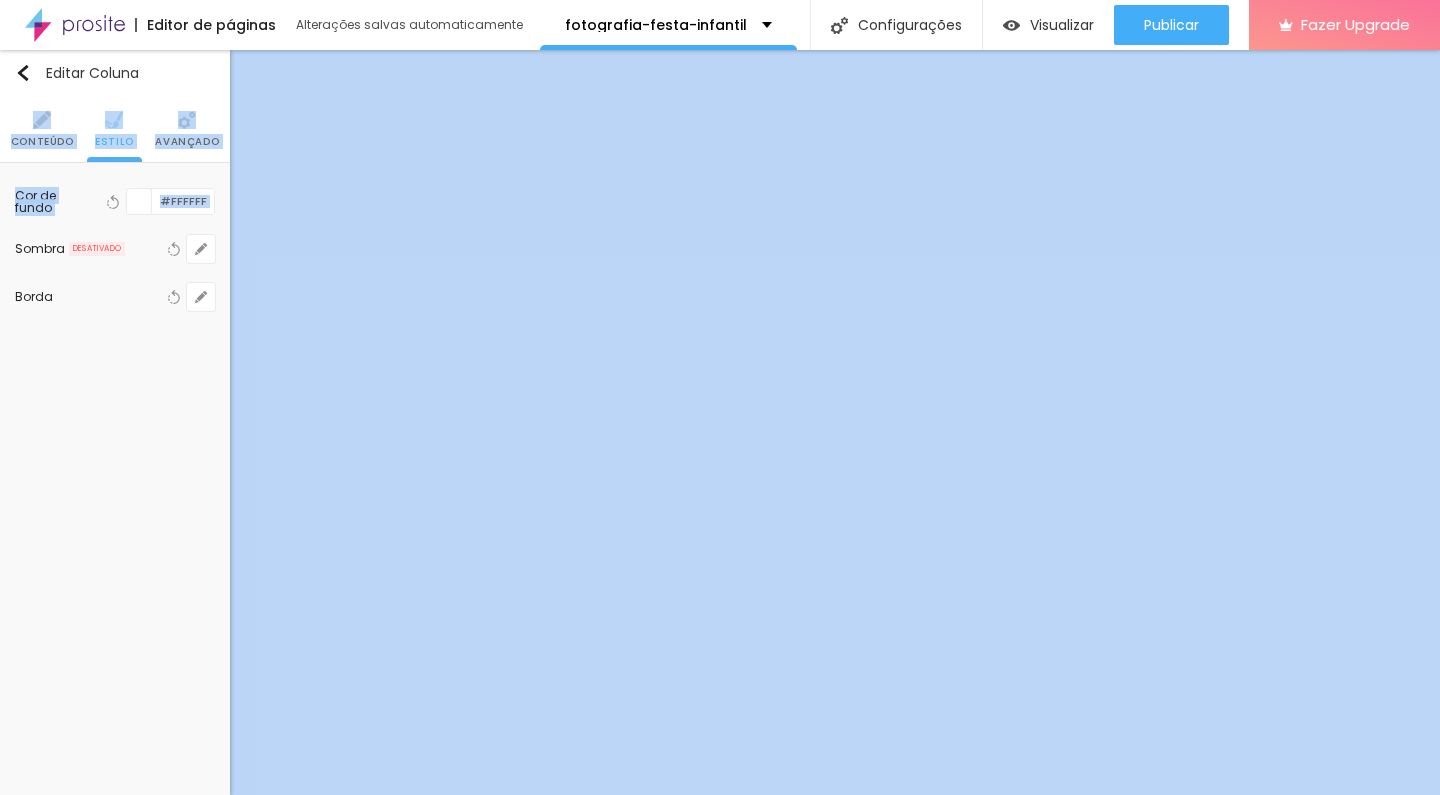 click on "Avançado" at bounding box center (187, 129) 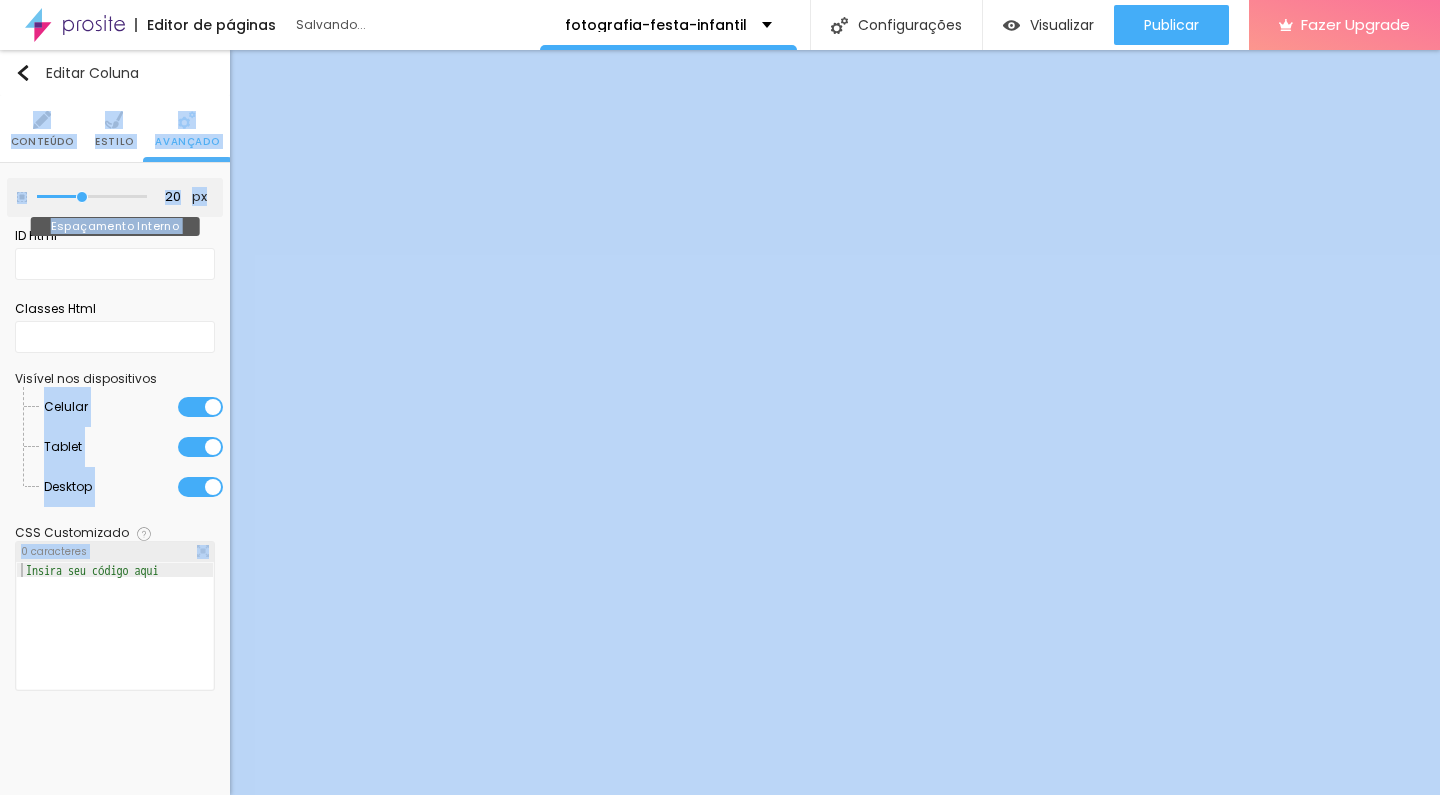 type on "15" 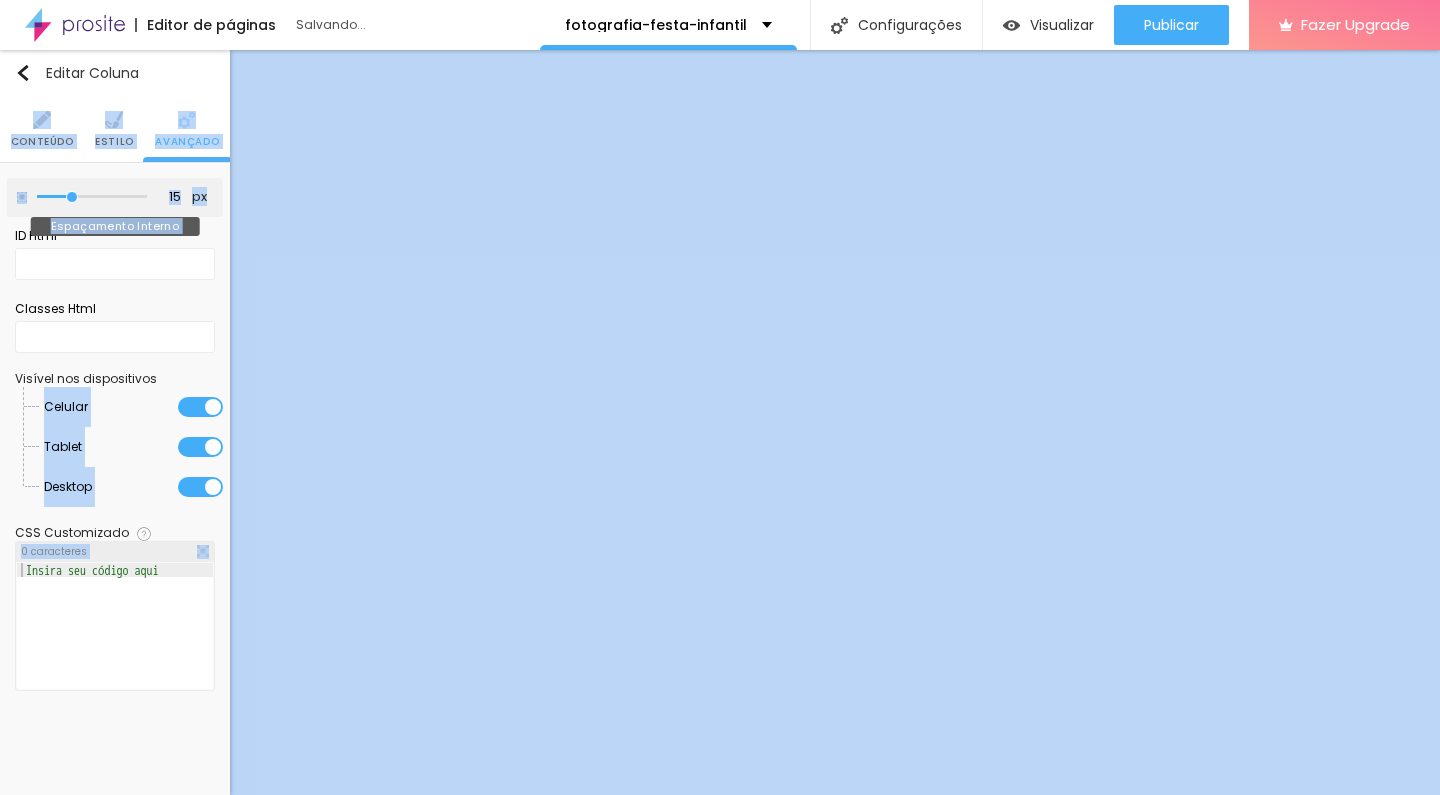 type on "10" 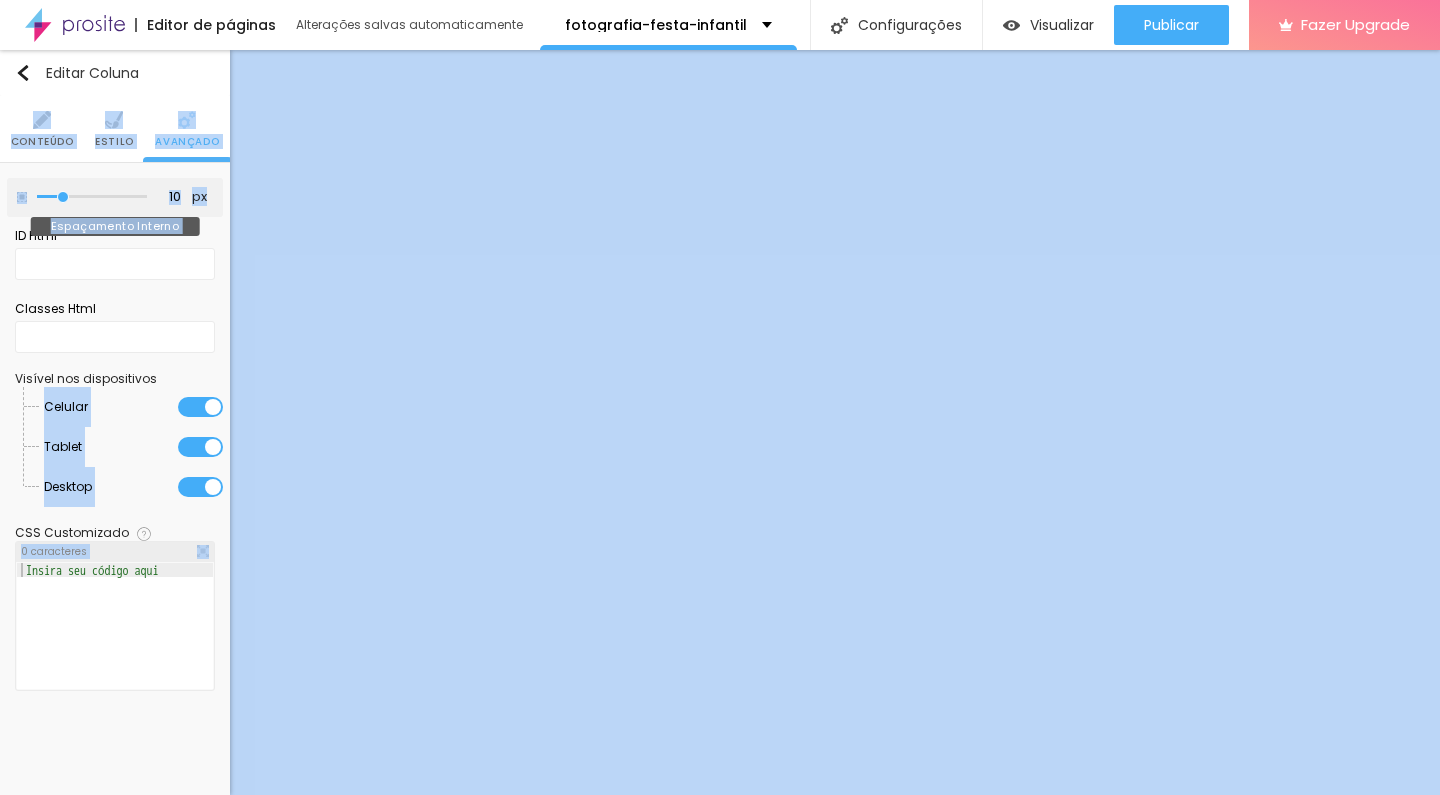type on "5" 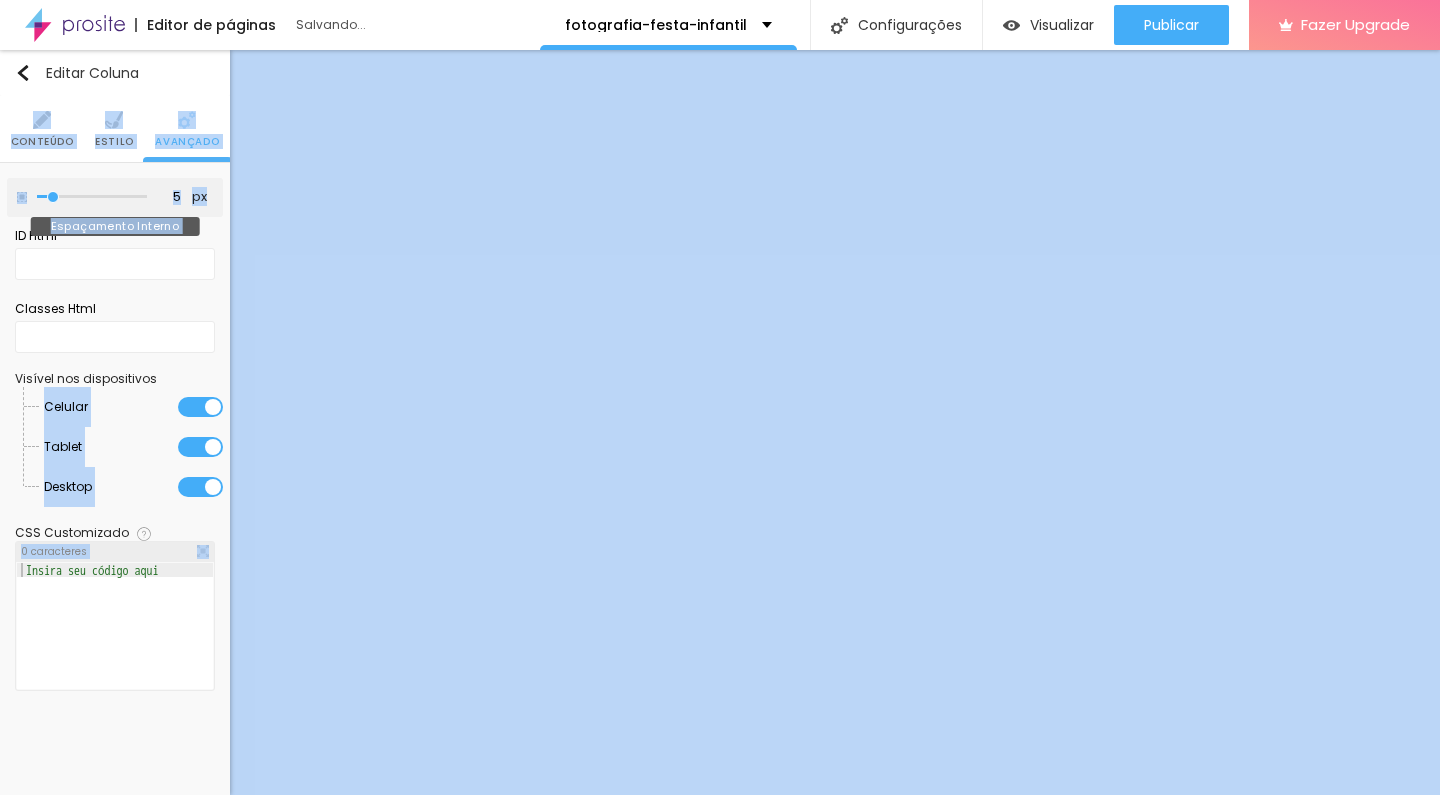 drag, startPoint x: 77, startPoint y: 201, endPoint x: 58, endPoint y: 202, distance: 19.026299 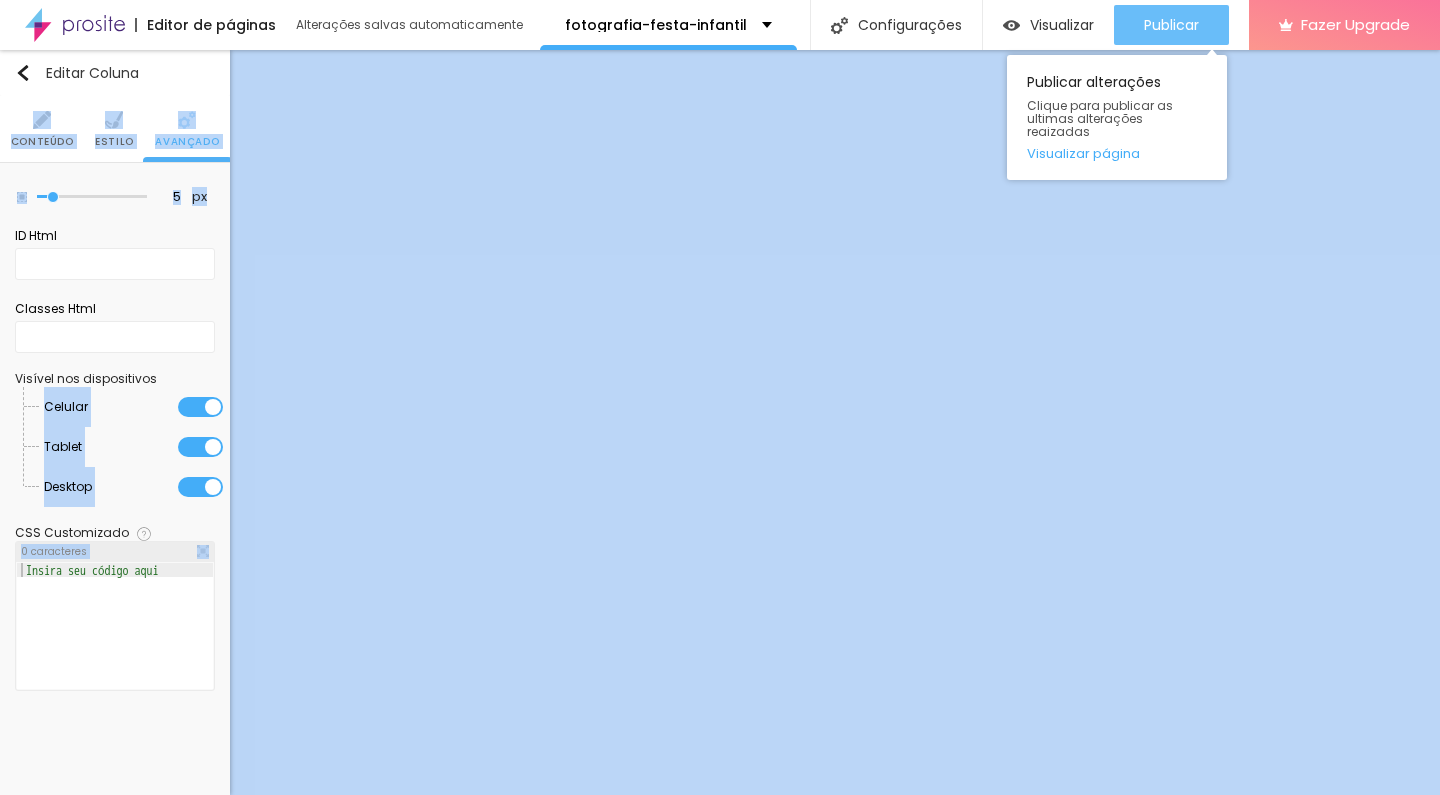 click on "Publicar" at bounding box center (1171, 25) 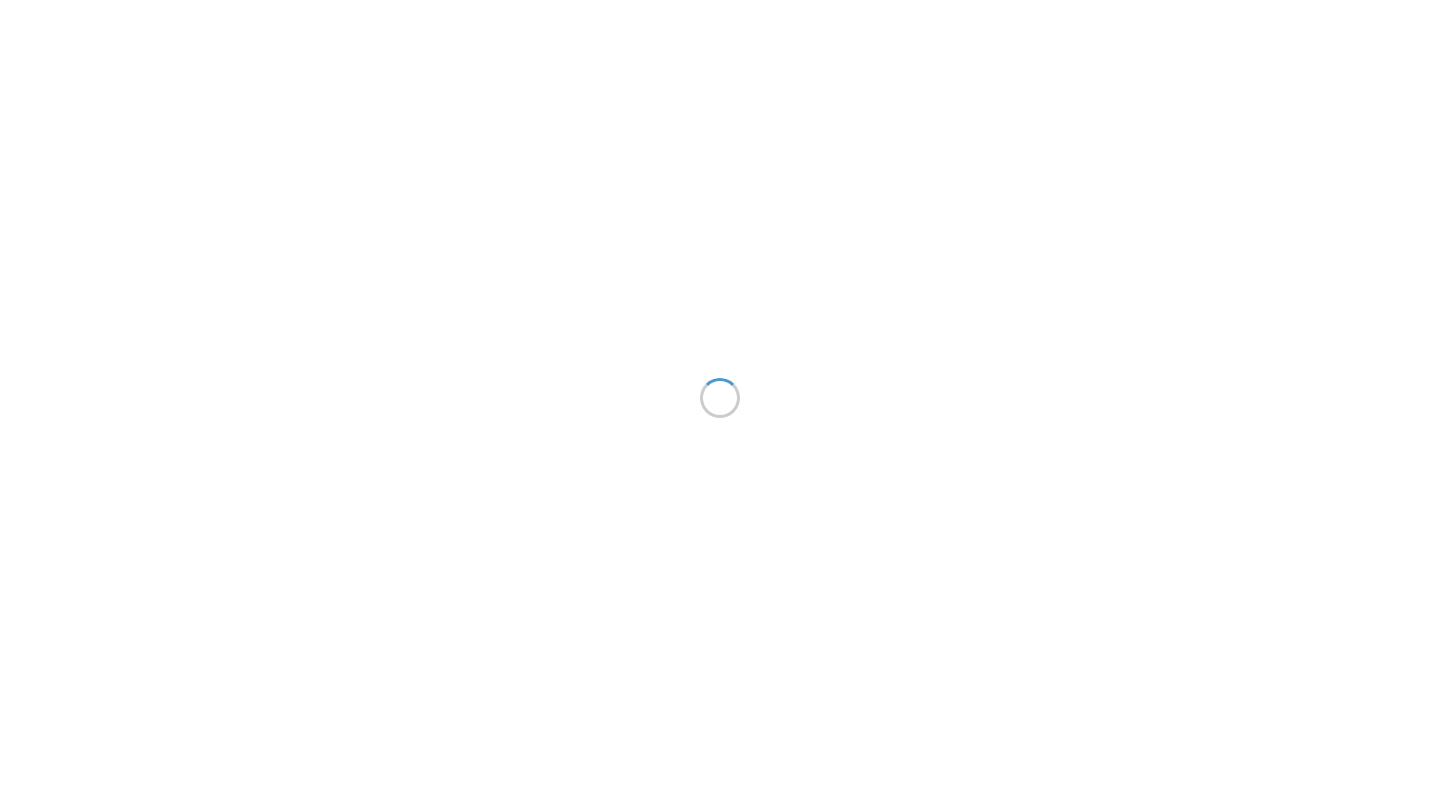 scroll, scrollTop: 0, scrollLeft: 0, axis: both 